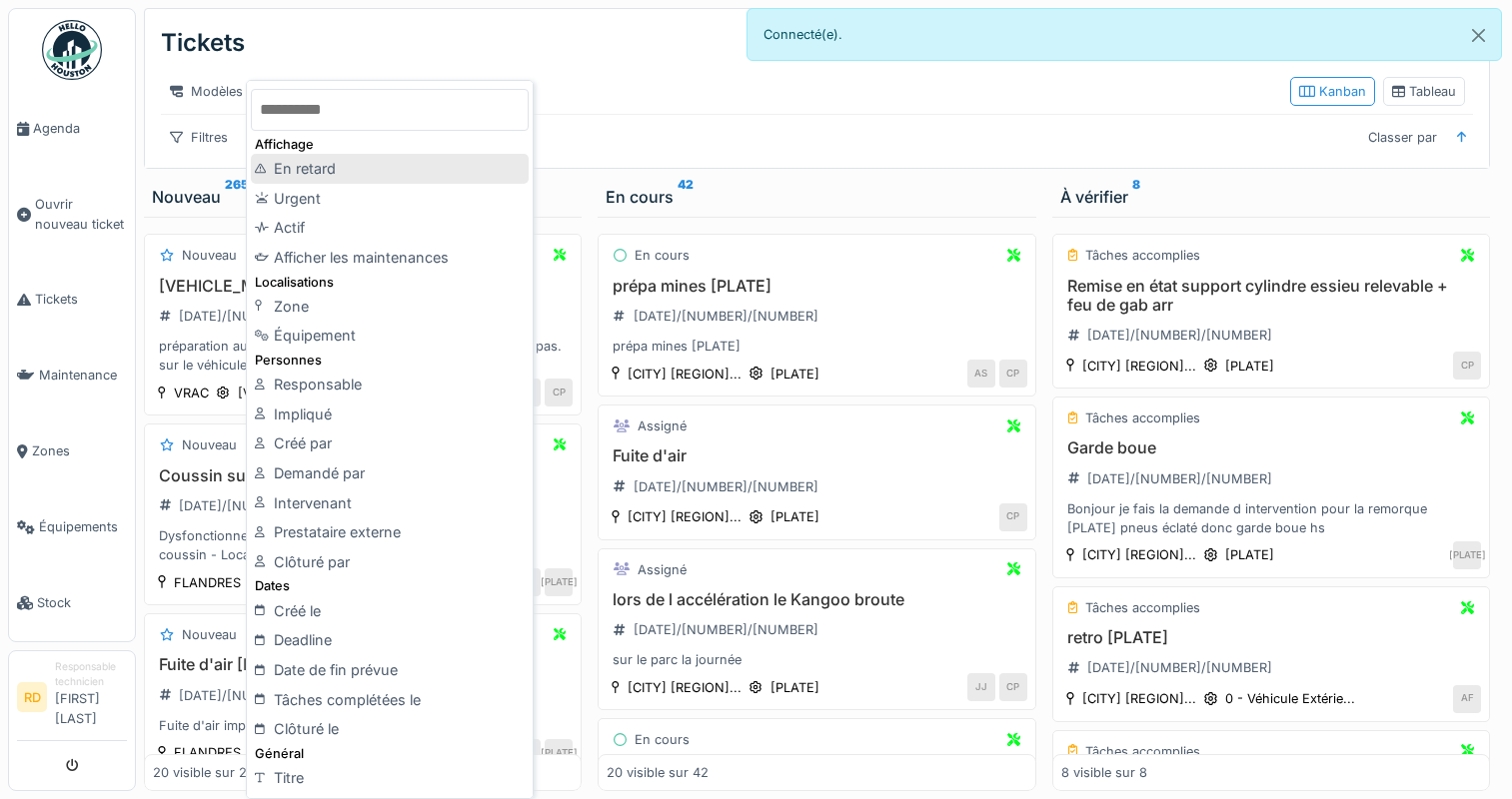 scroll, scrollTop: 0, scrollLeft: 0, axis: both 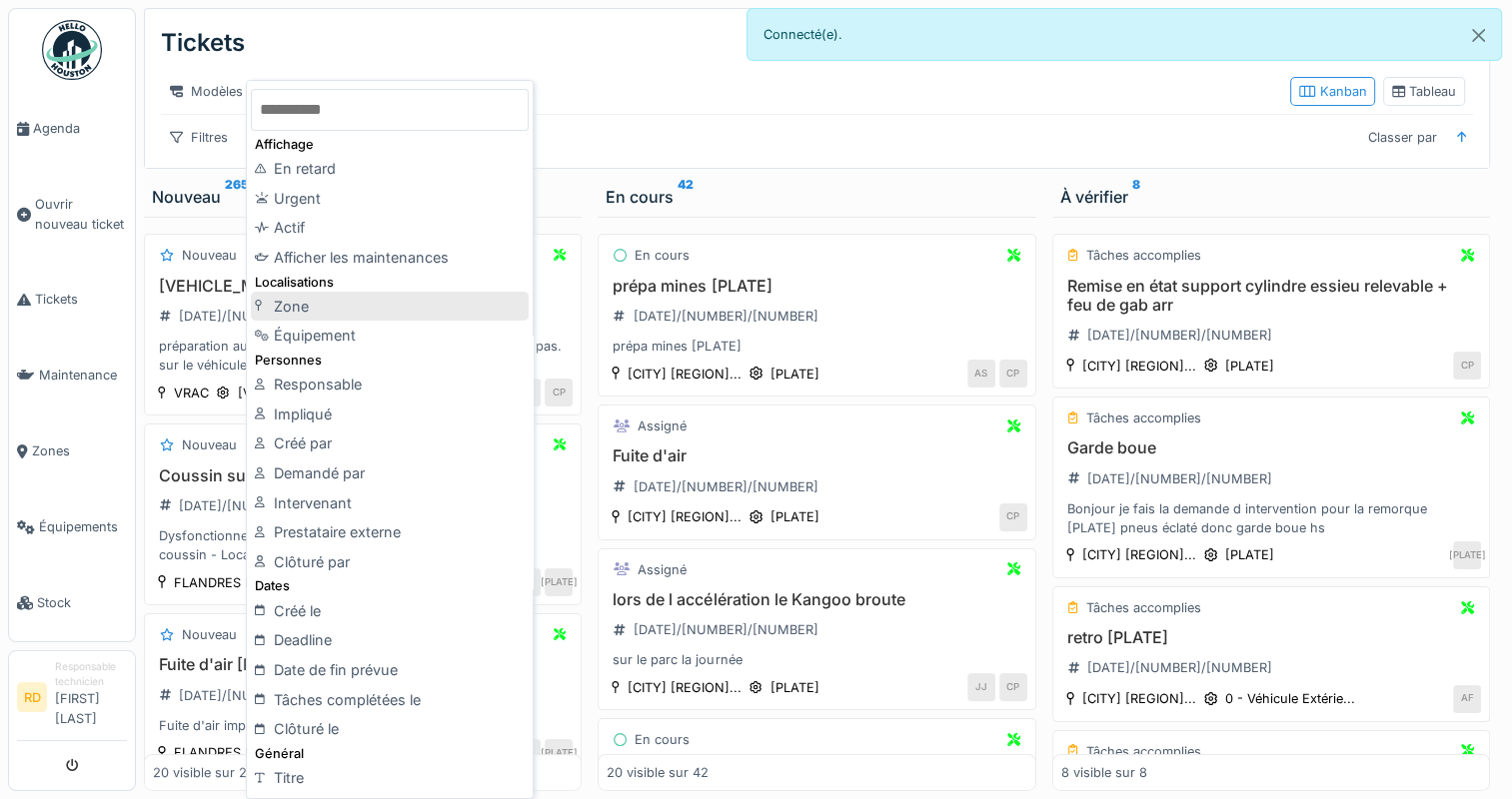 click on "Zone" at bounding box center (390, 307) 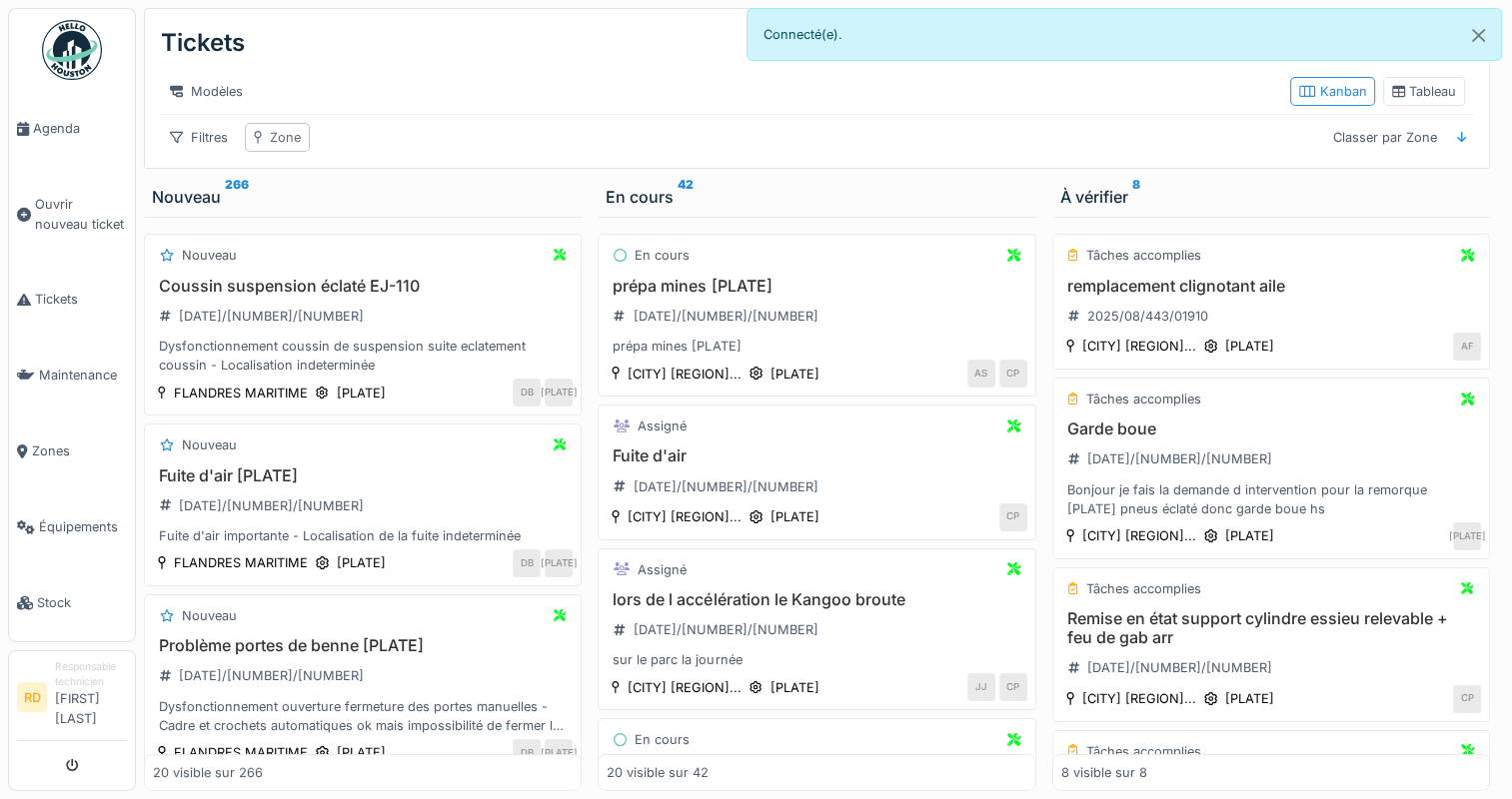 click on "Zone" at bounding box center [285, 137] 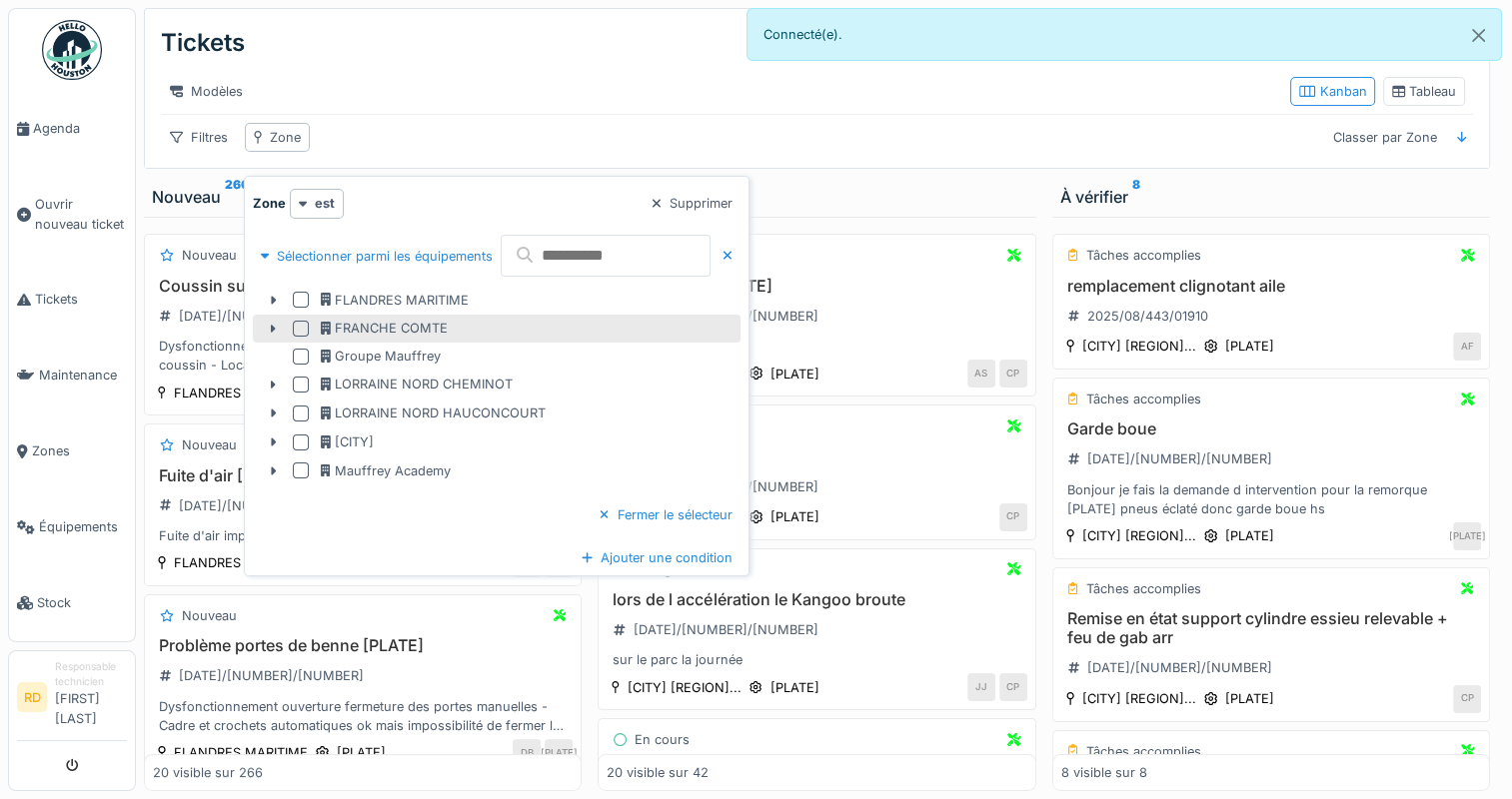 click at bounding box center (301, 329) 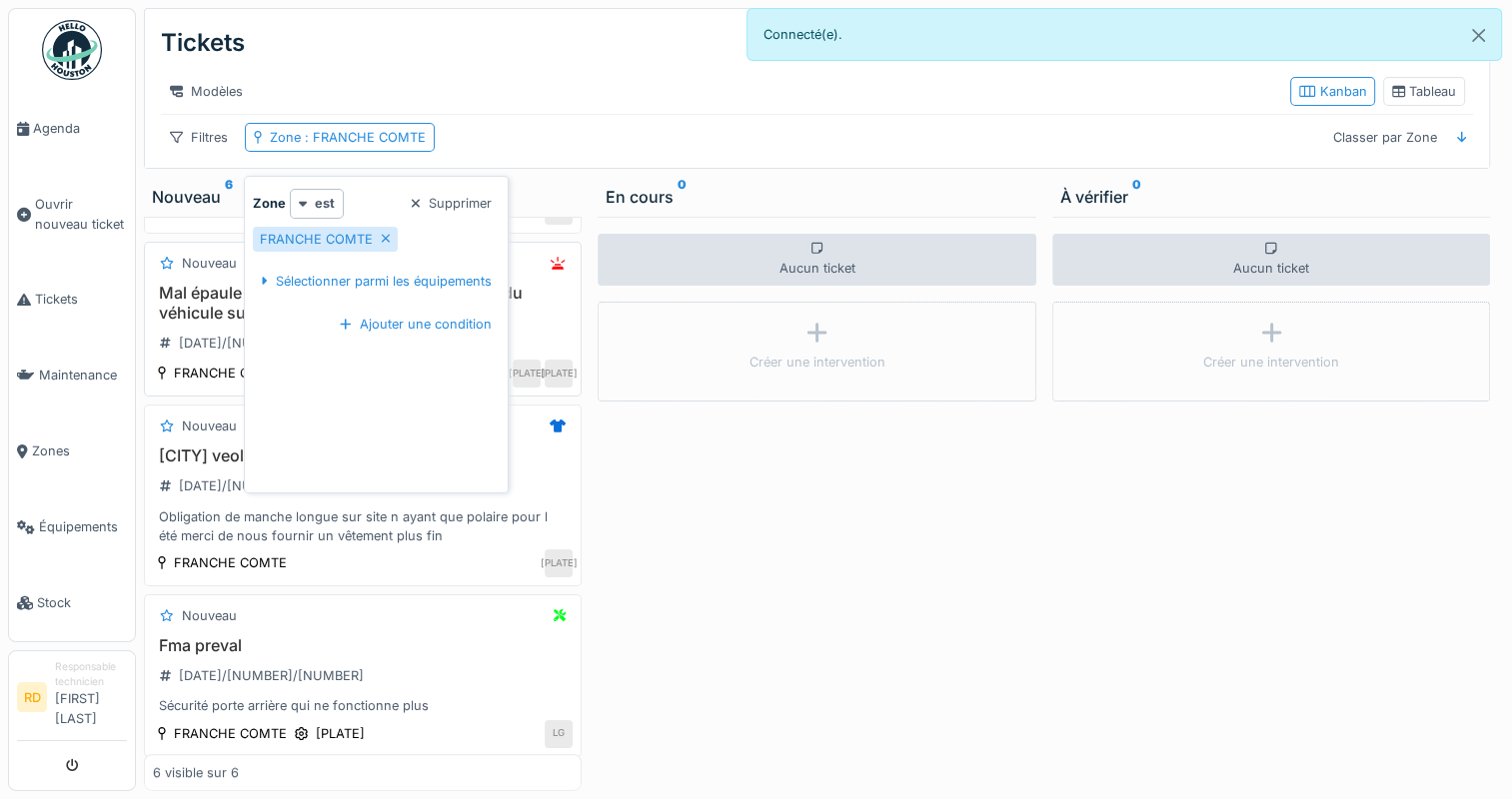 scroll, scrollTop: 578, scrollLeft: 0, axis: vertical 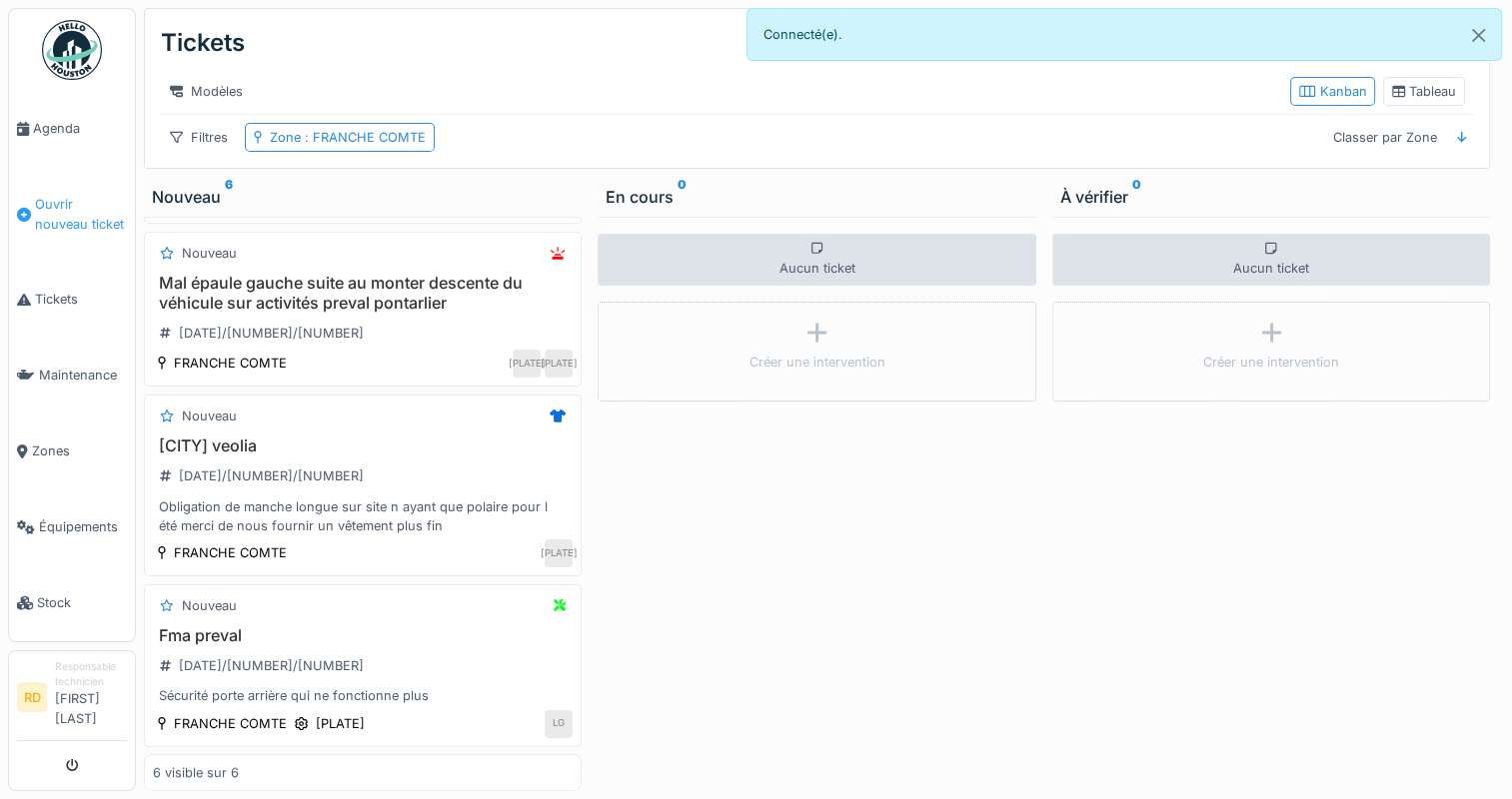 click on "Ouvrir nouveau ticket" at bounding box center (81, 214) 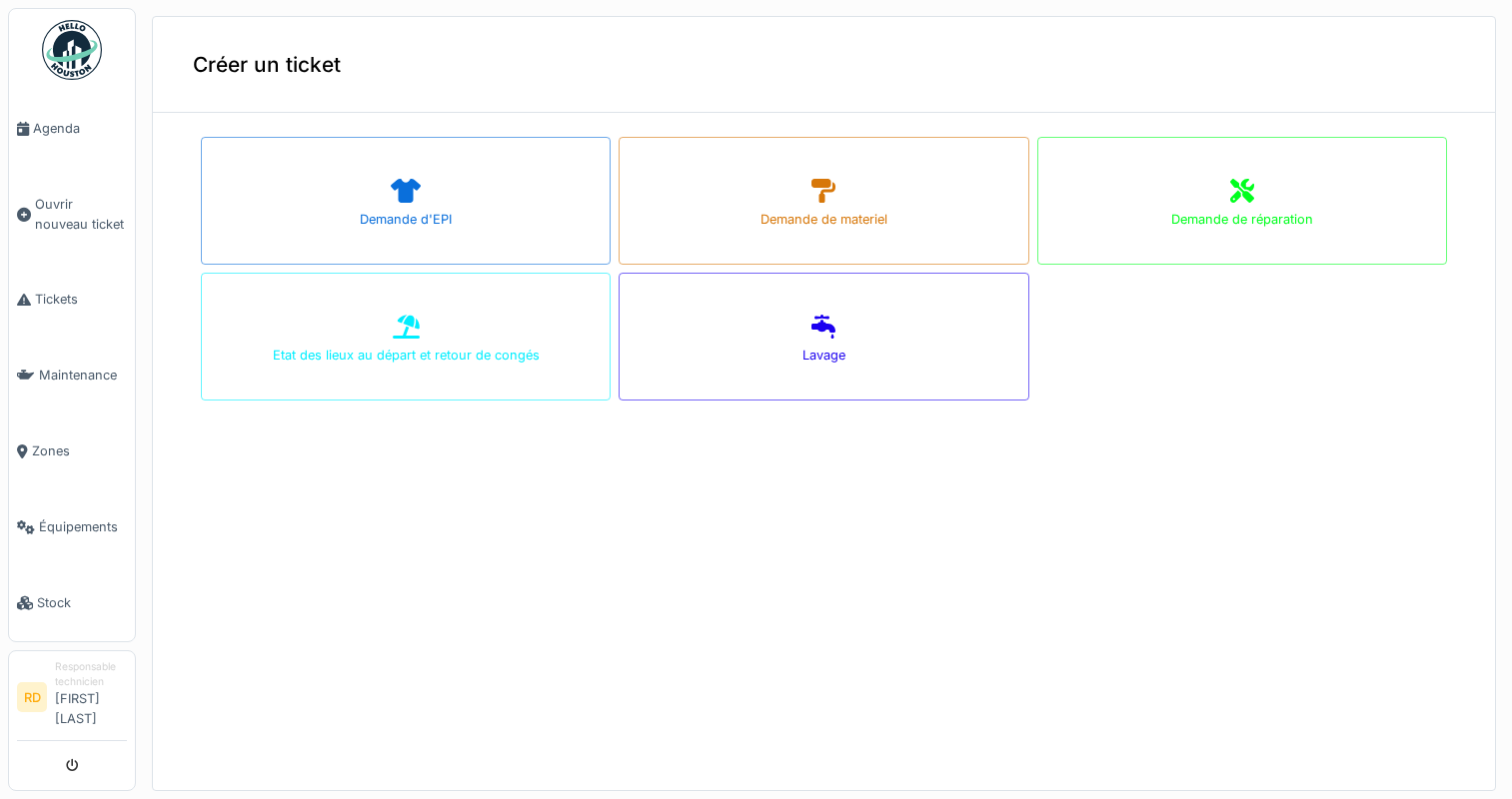 scroll, scrollTop: 0, scrollLeft: 0, axis: both 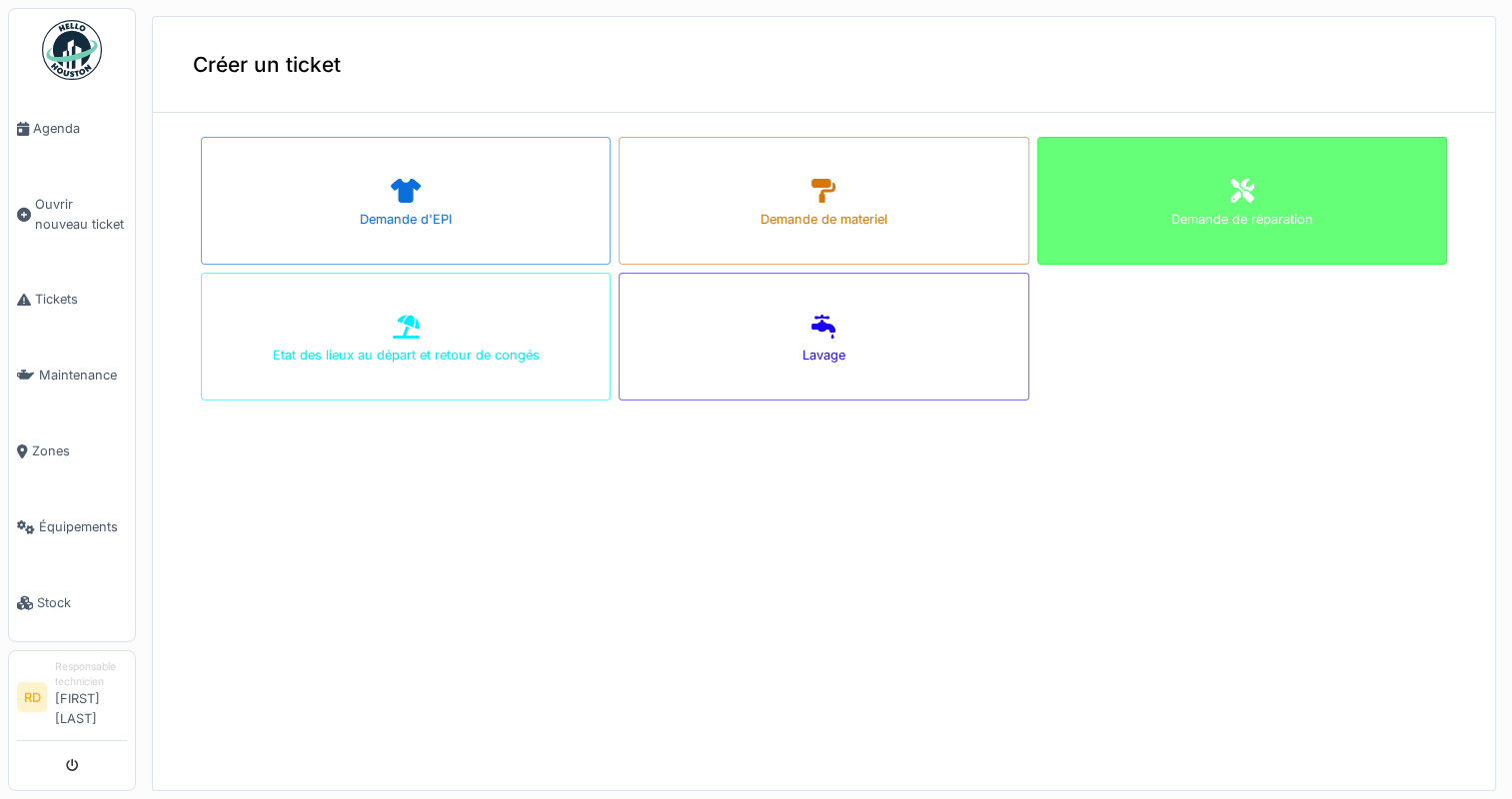click on "Demande de réparation" at bounding box center [1242, 219] 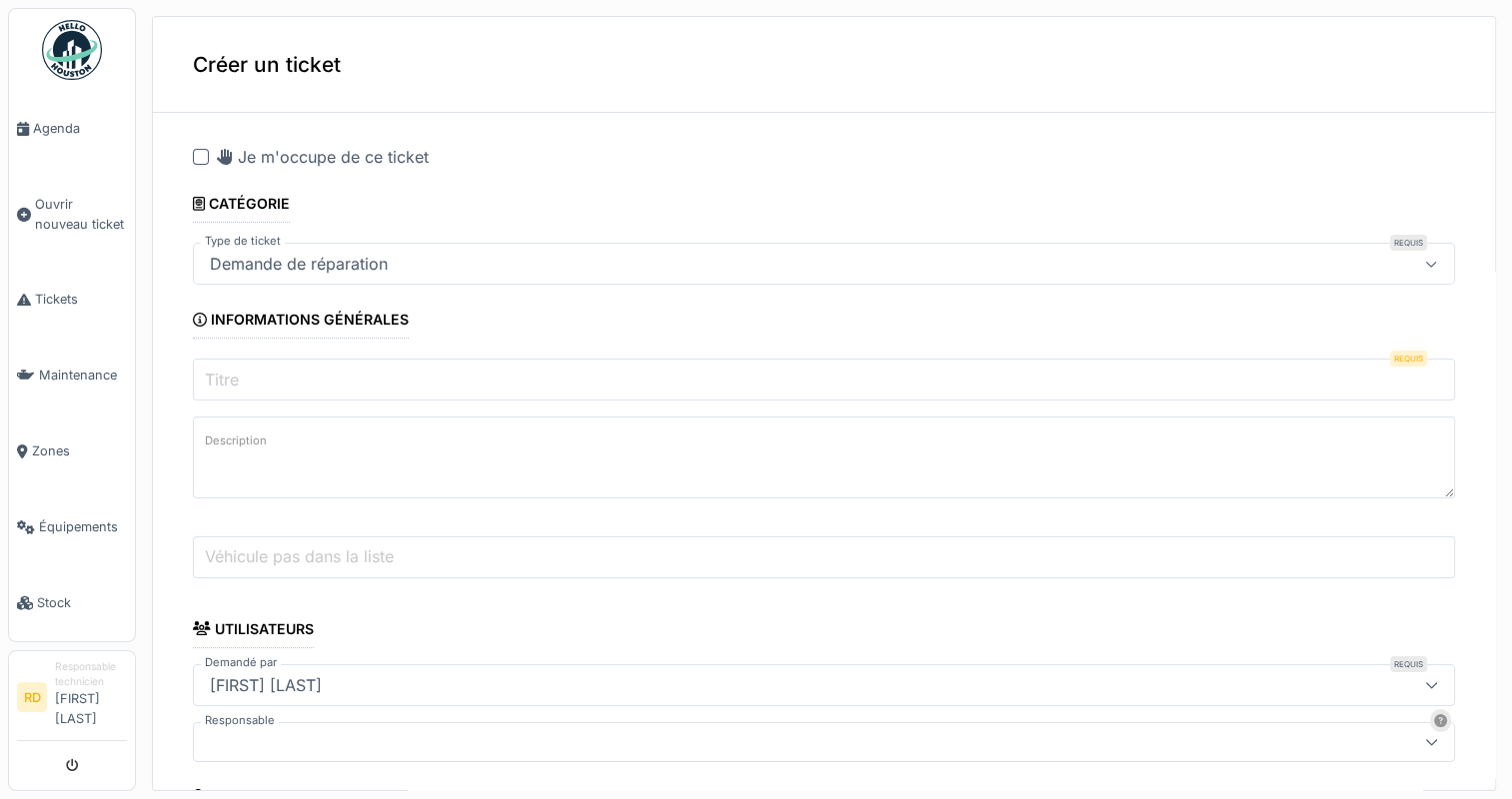 click on "Titre" at bounding box center (823, 380) 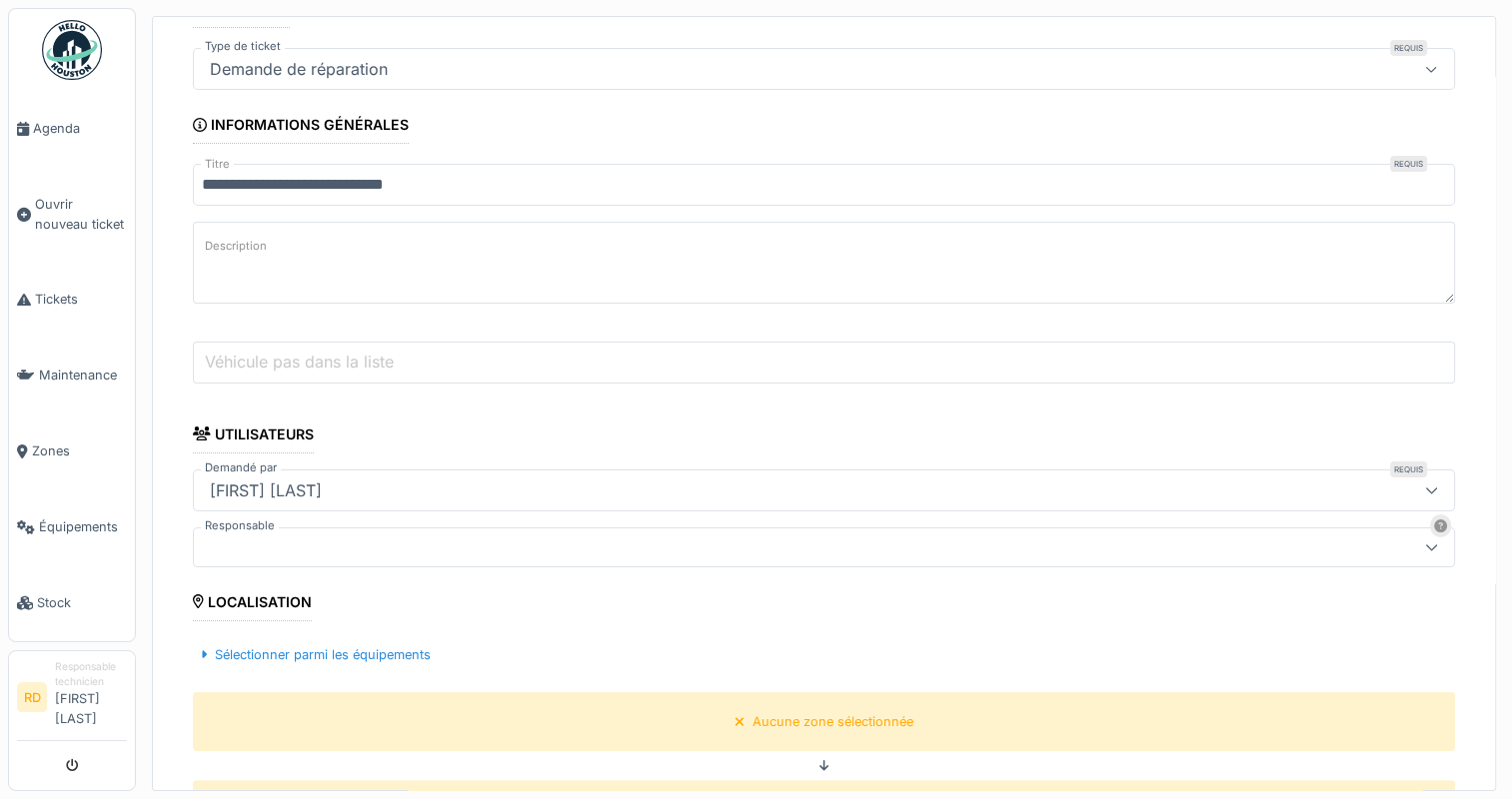 scroll, scrollTop: 200, scrollLeft: 0, axis: vertical 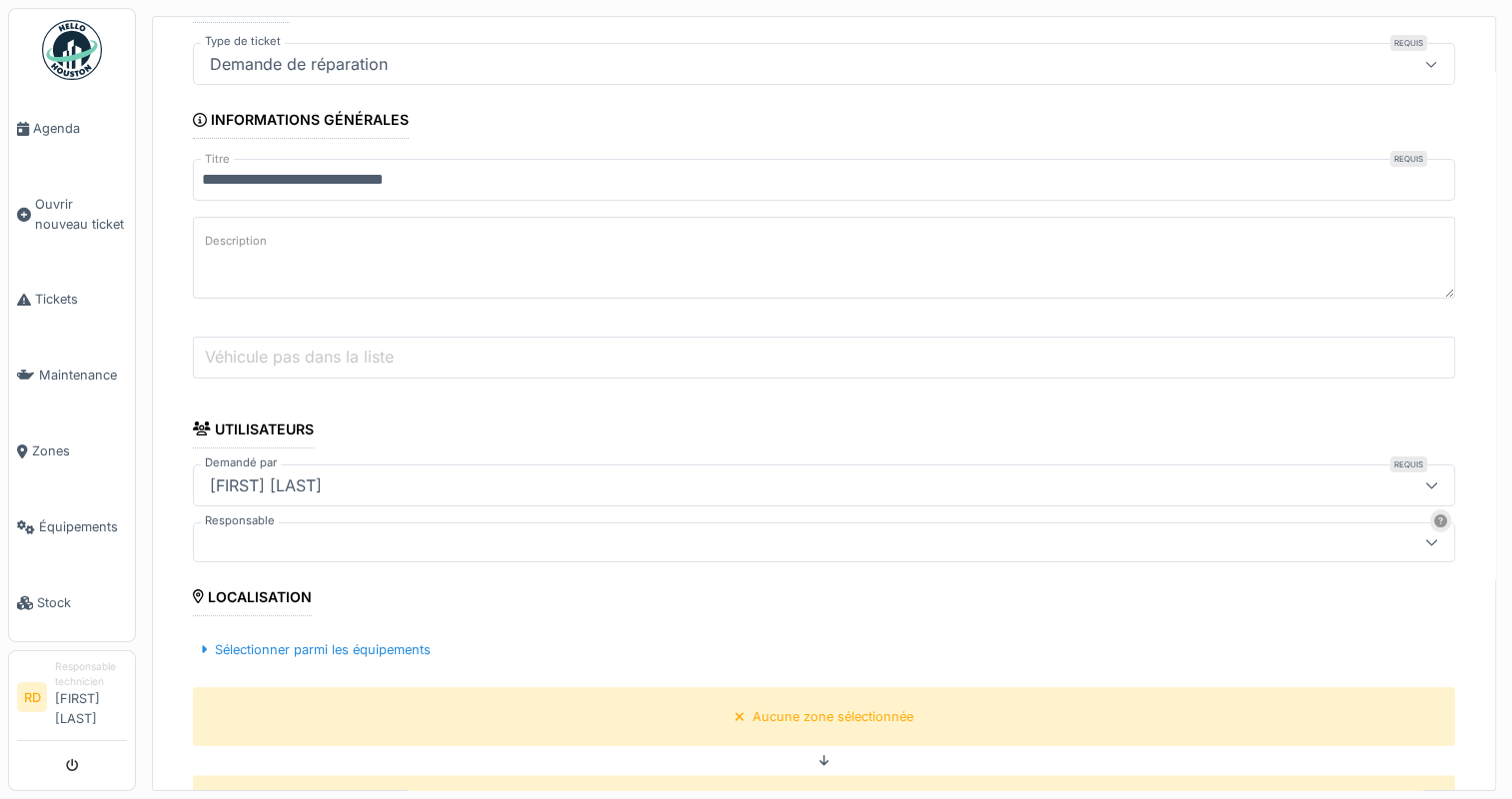 click at bounding box center (760, 542) 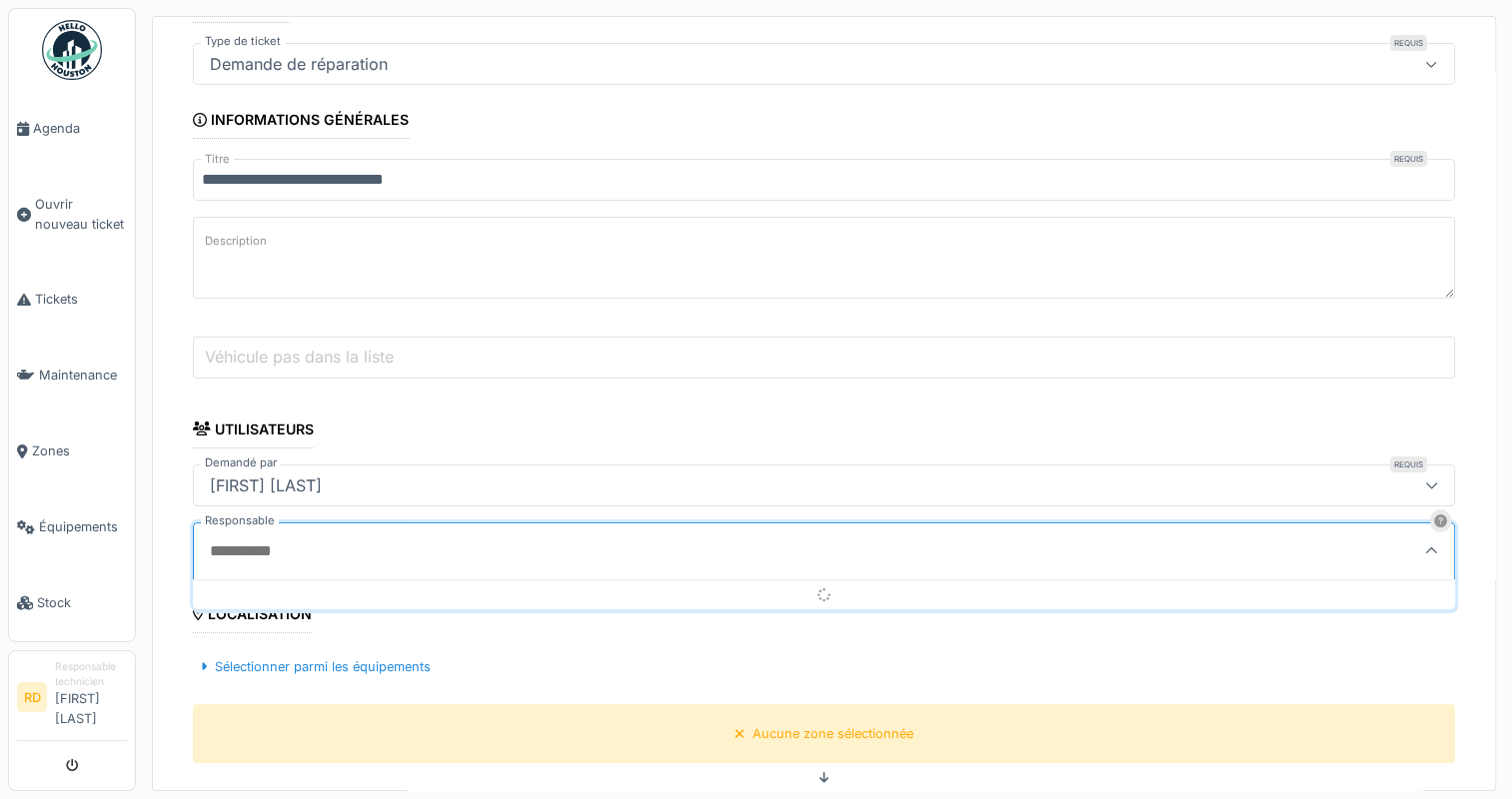 scroll, scrollTop: 4, scrollLeft: 0, axis: vertical 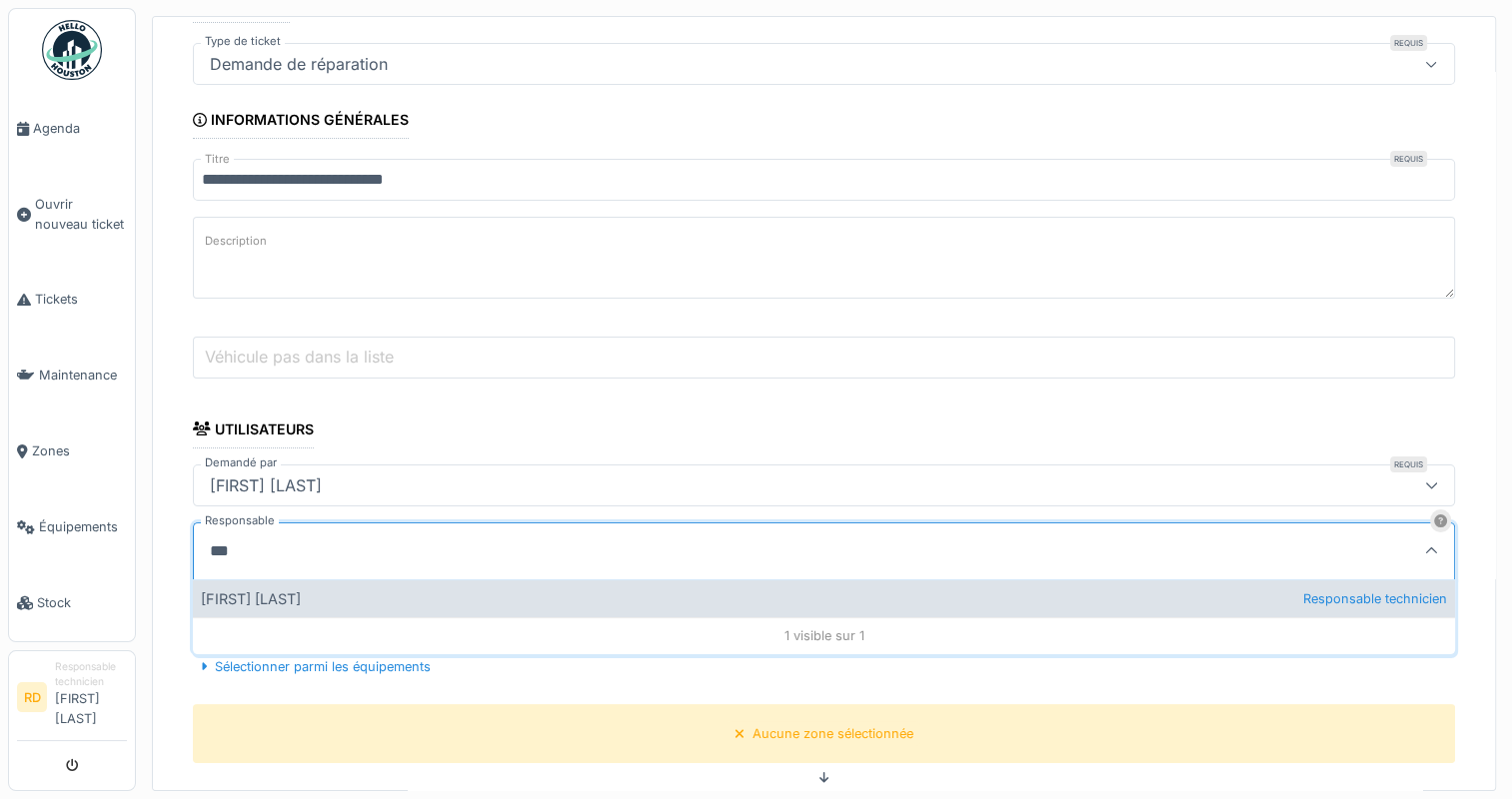type on "***" 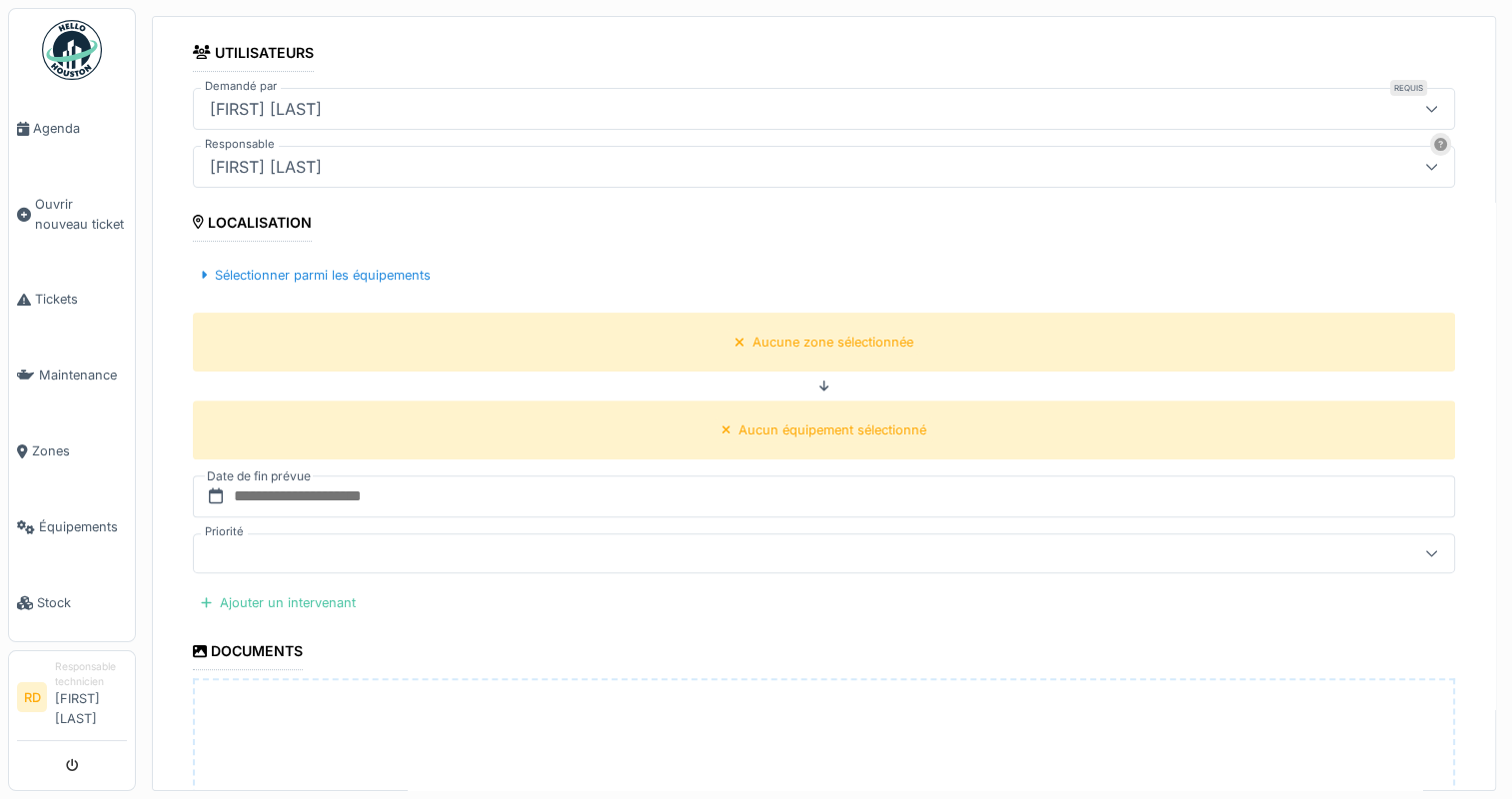 scroll, scrollTop: 599, scrollLeft: 0, axis: vertical 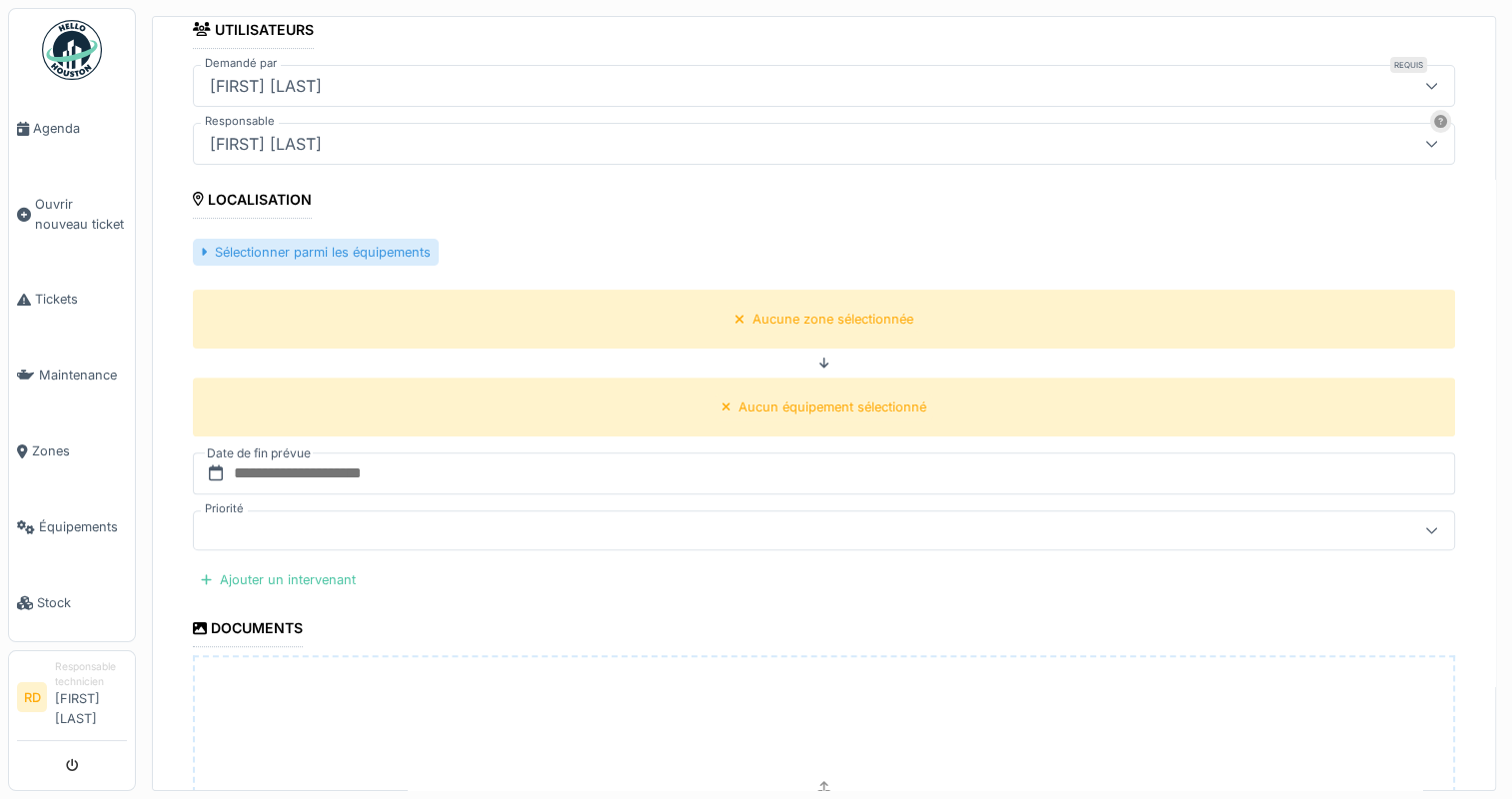 click on "Sélectionner parmi les équipements" at bounding box center [316, 252] 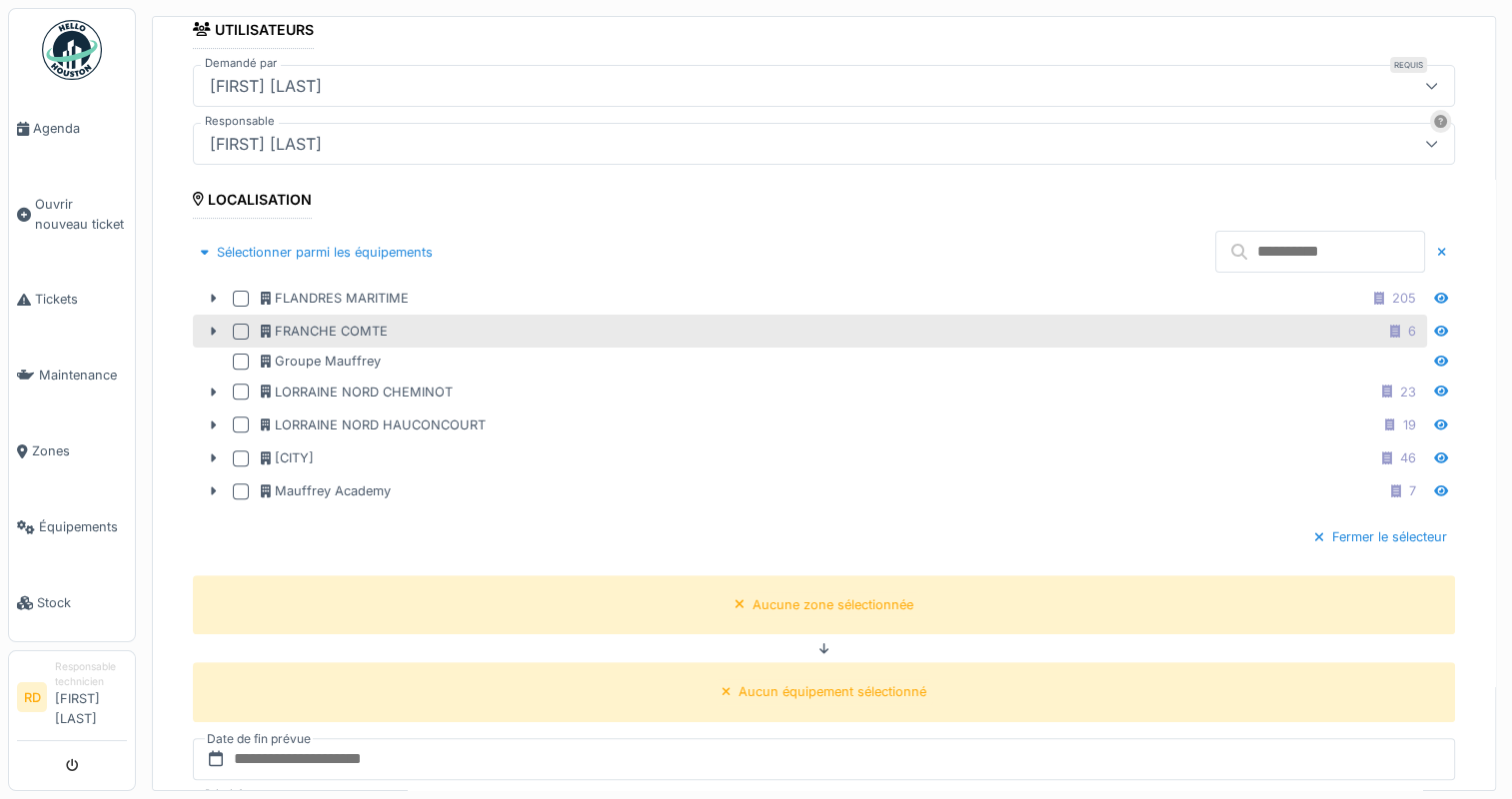 click at bounding box center (241, 332) 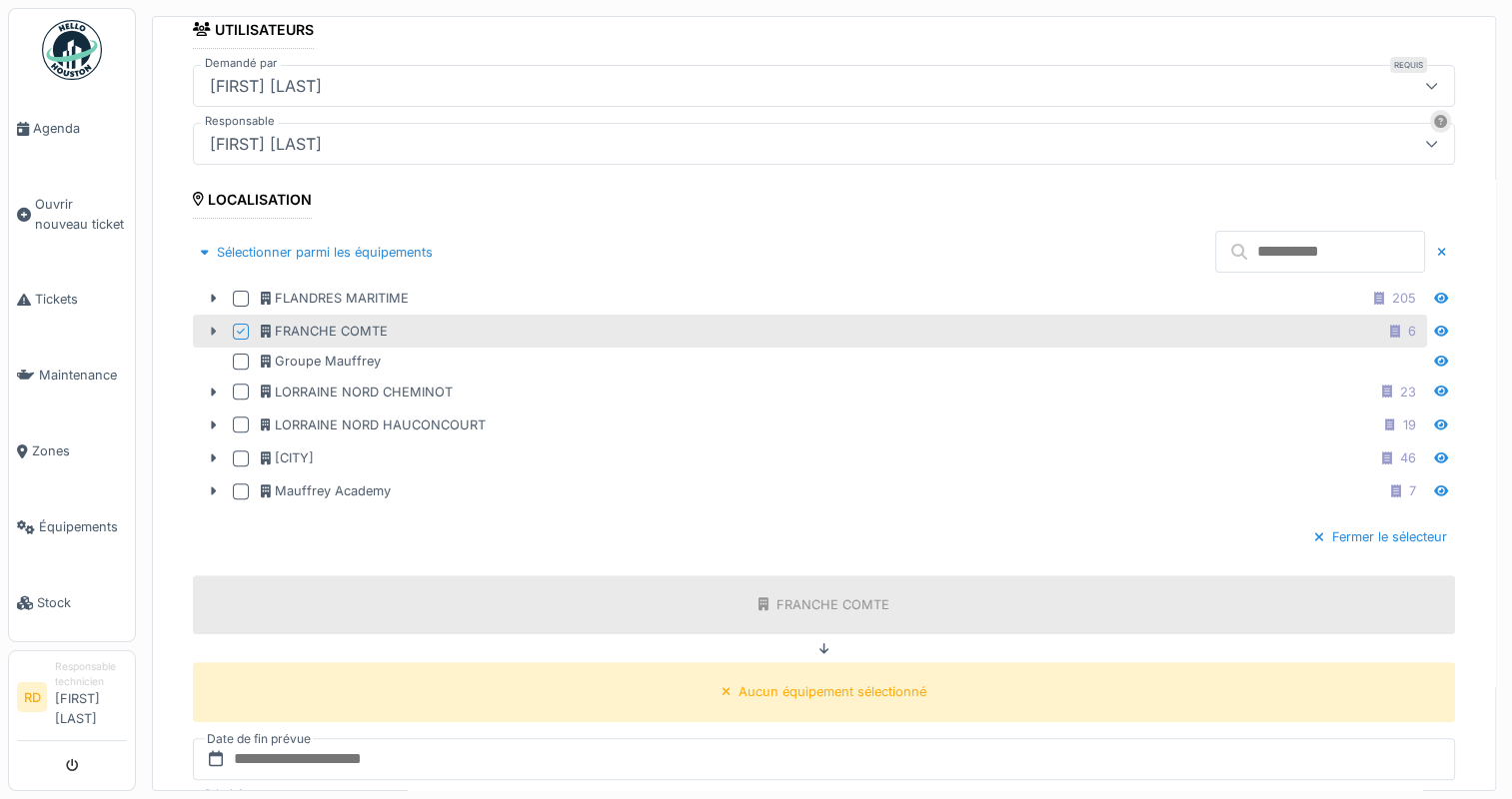 click 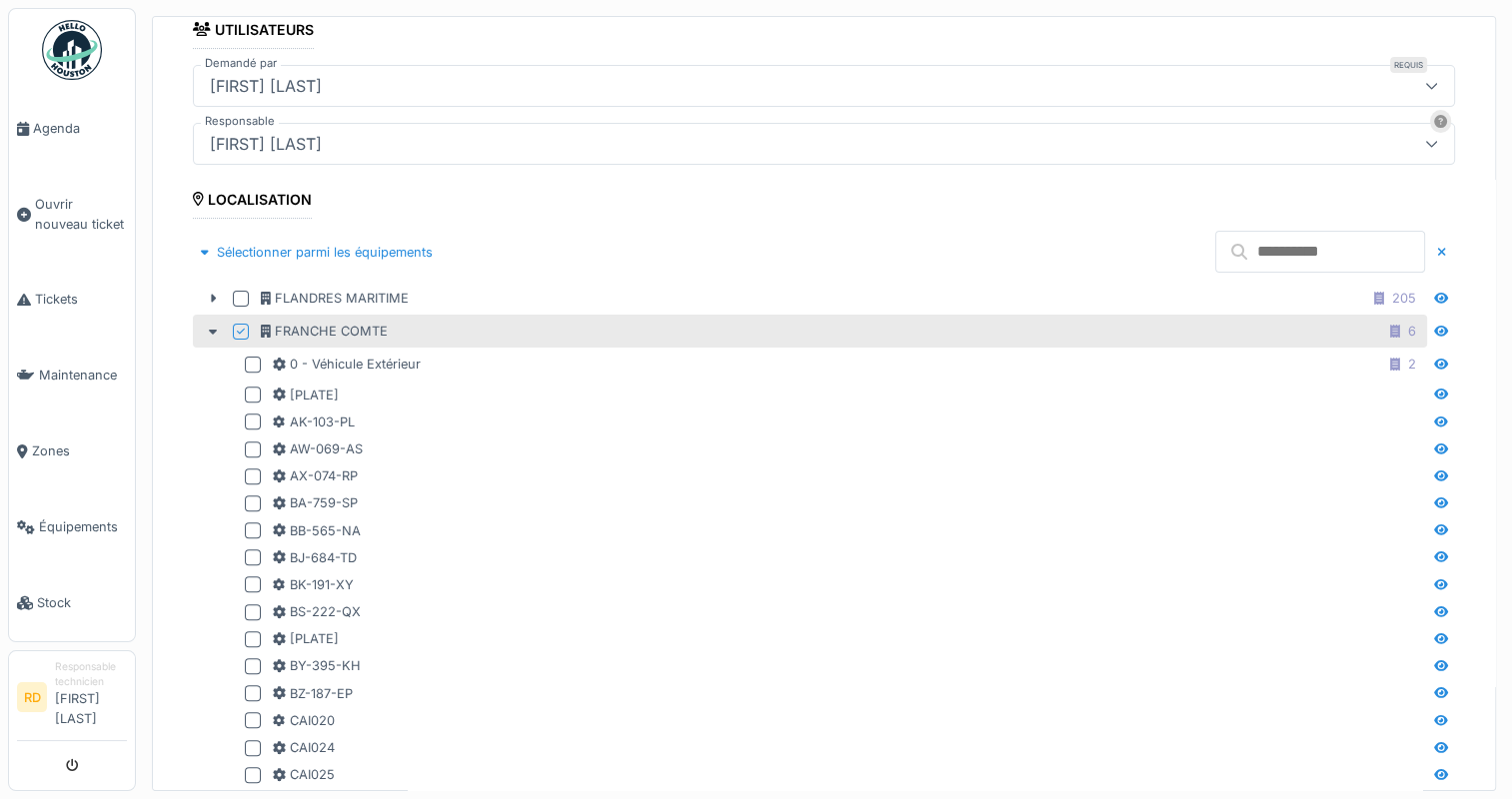 click at bounding box center (1320, 252) 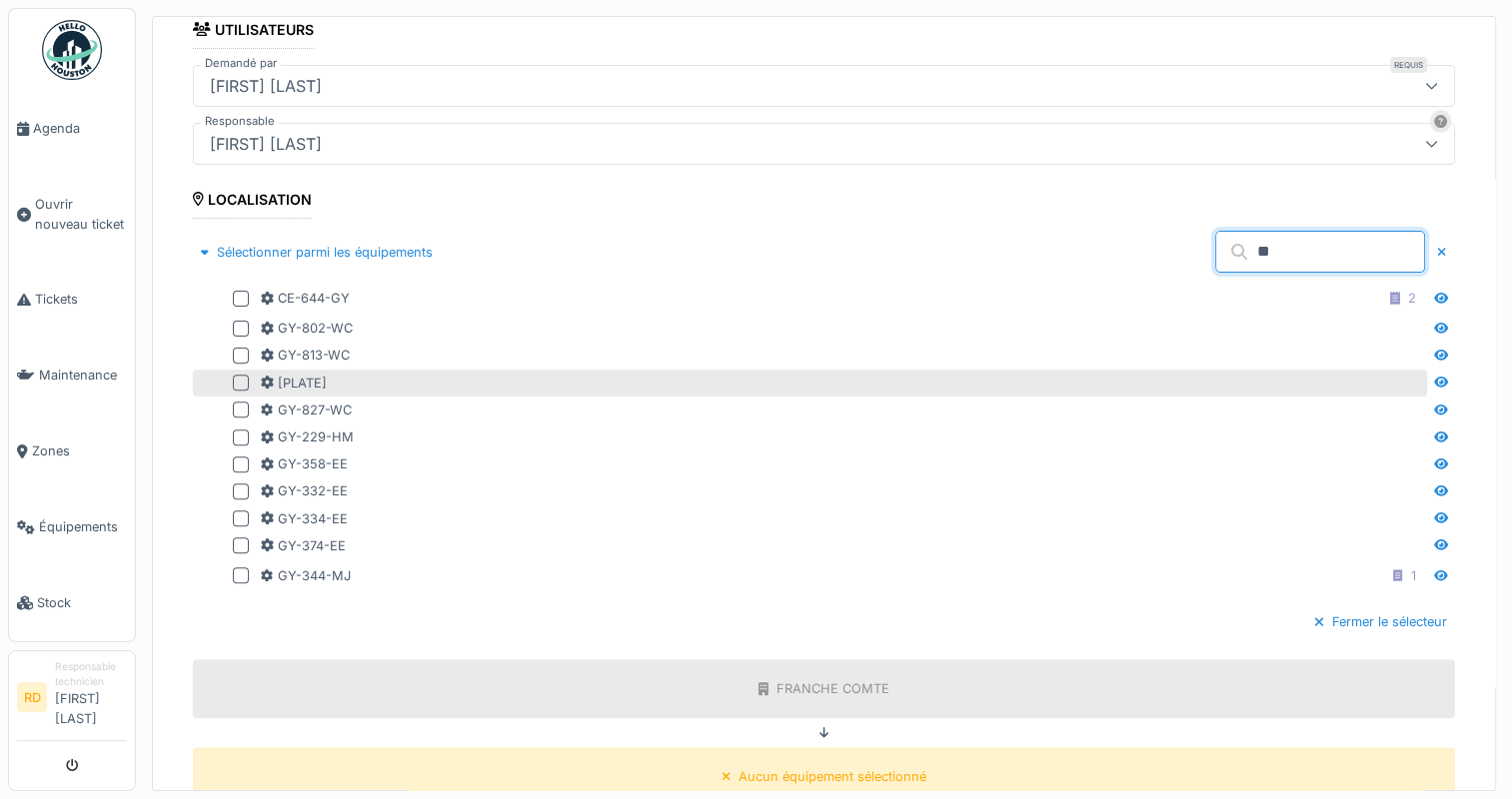 type on "**" 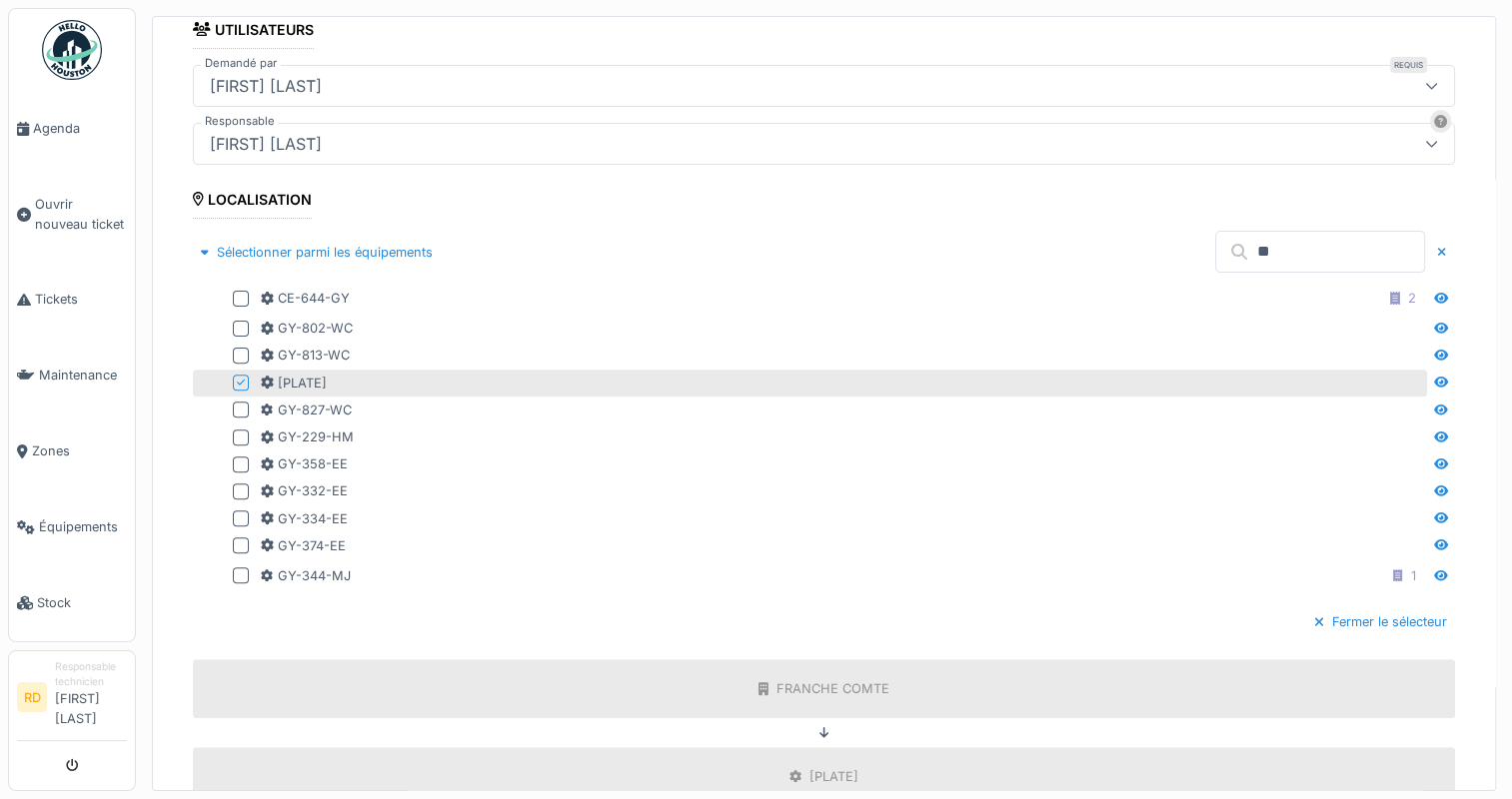 scroll, scrollTop: 999, scrollLeft: 0, axis: vertical 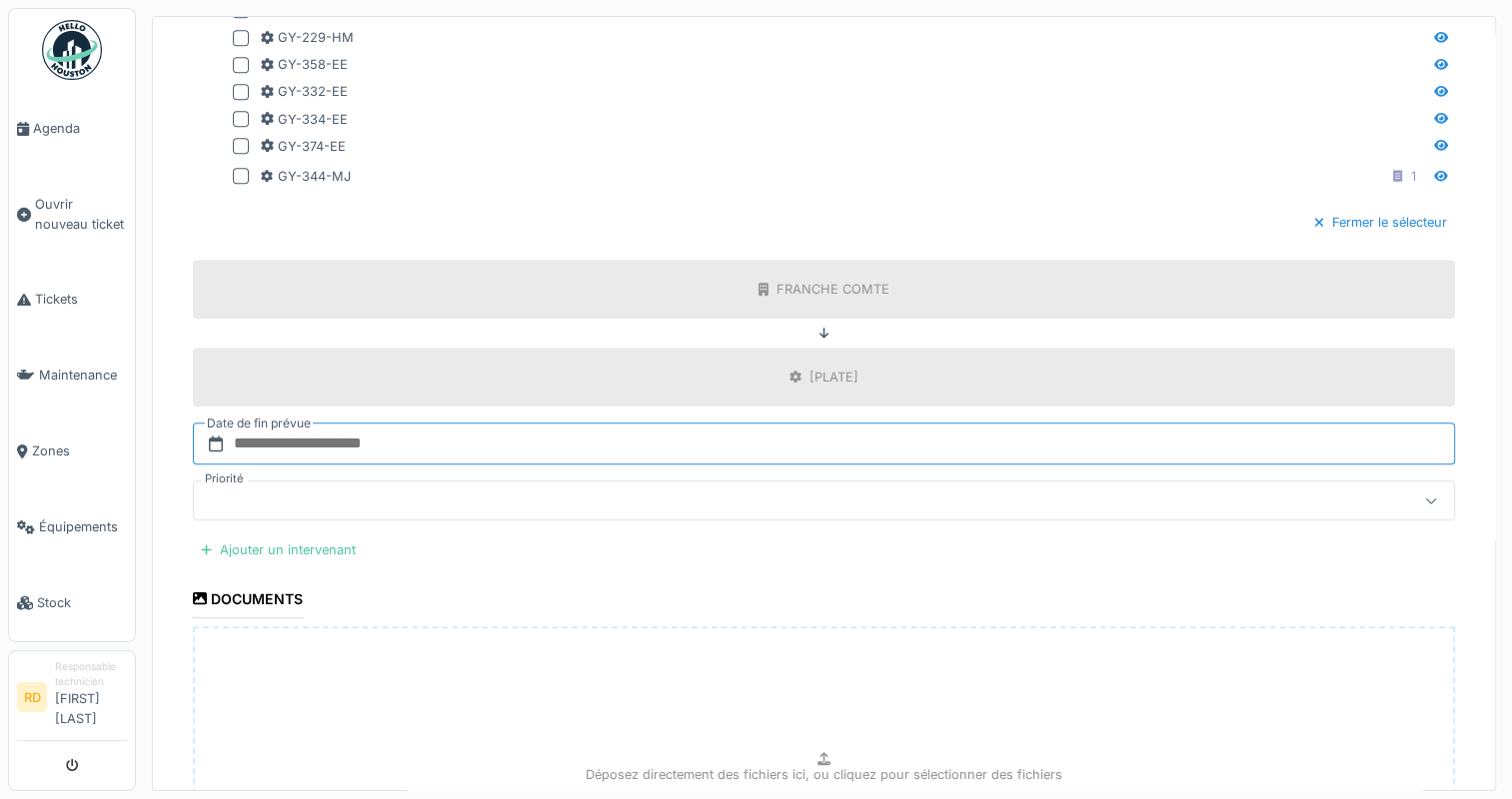 click at bounding box center [823, 443] 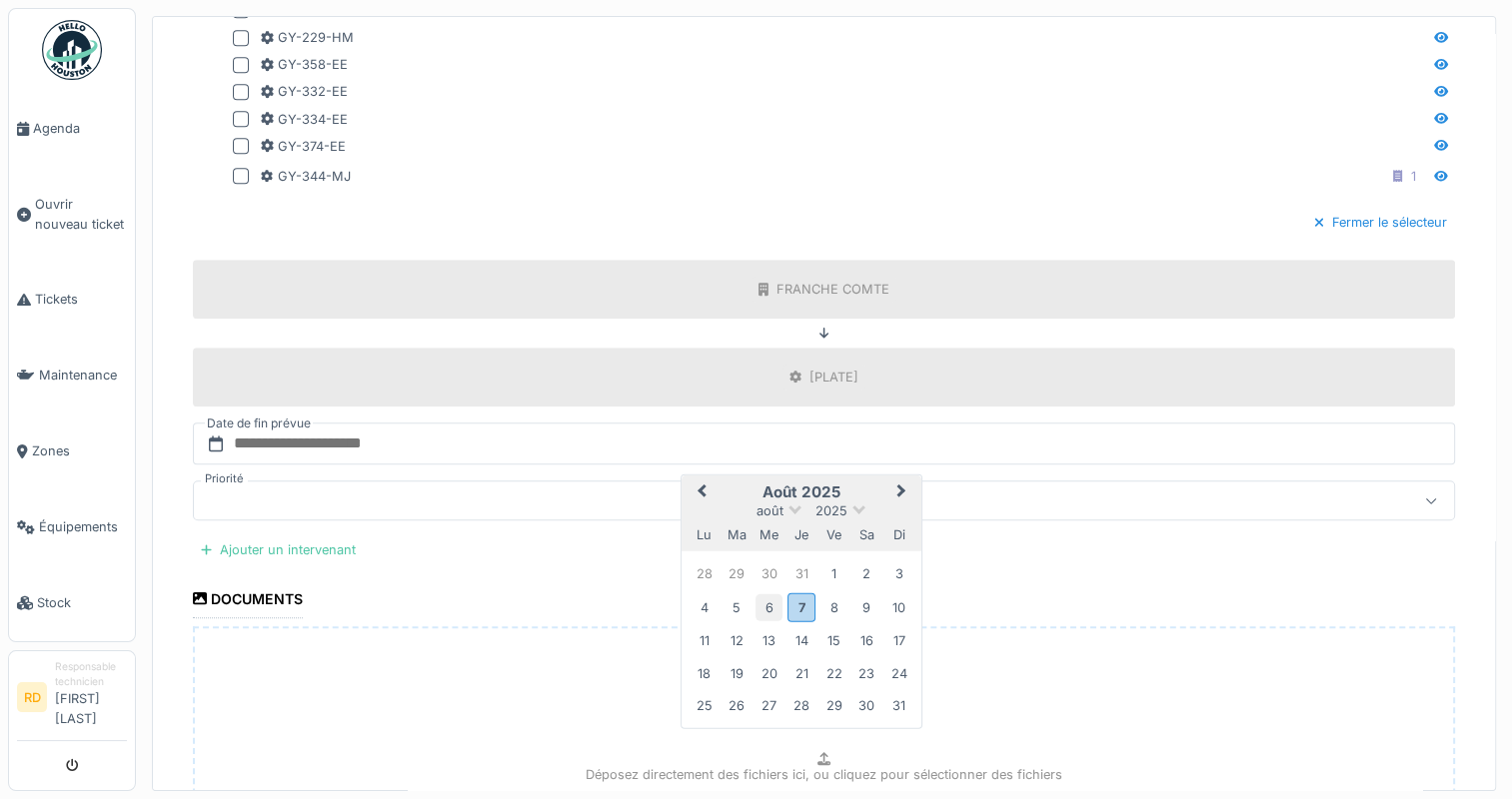 click on "6" at bounding box center [768, 606] 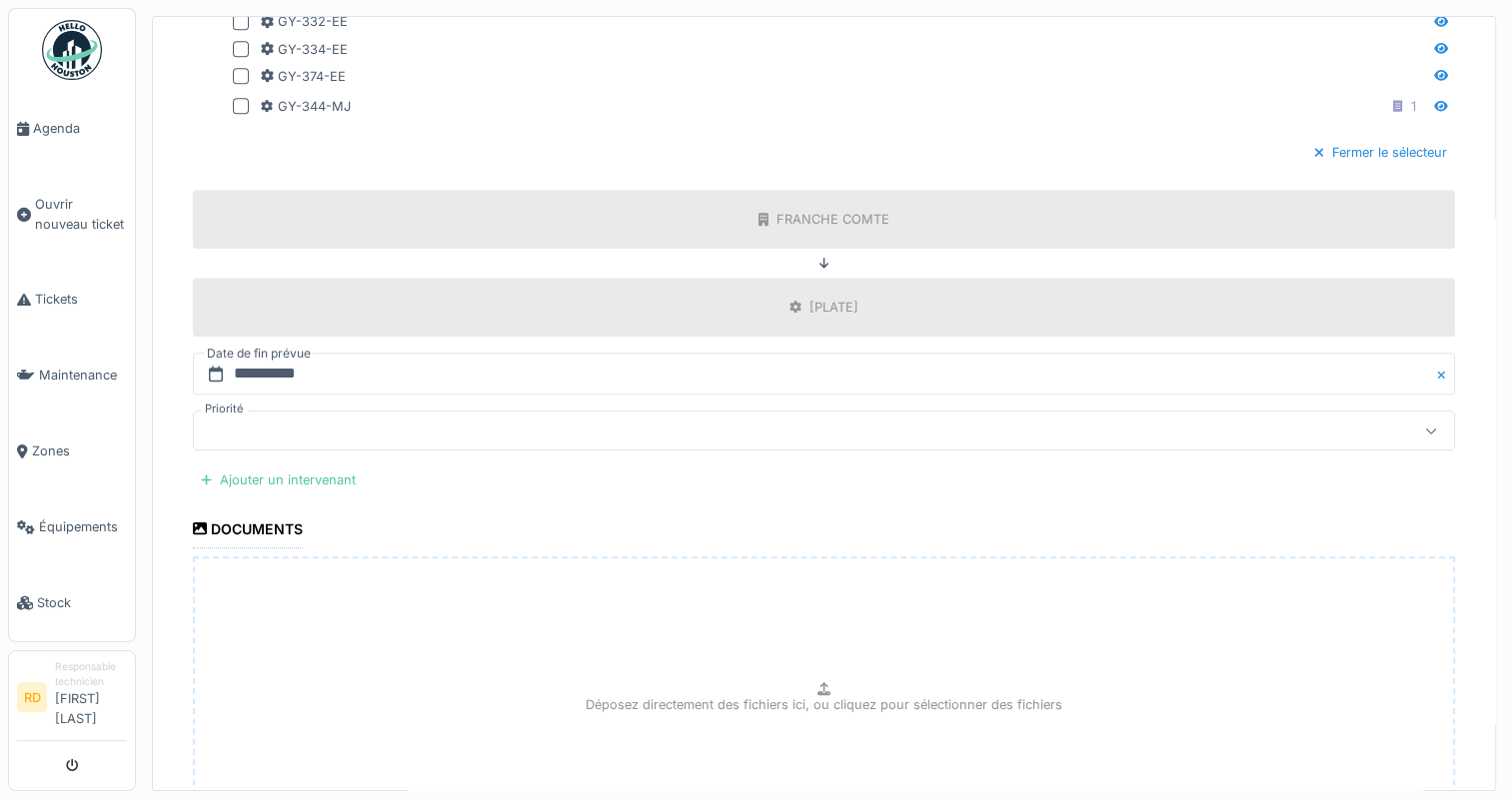 scroll, scrollTop: 1198, scrollLeft: 0, axis: vertical 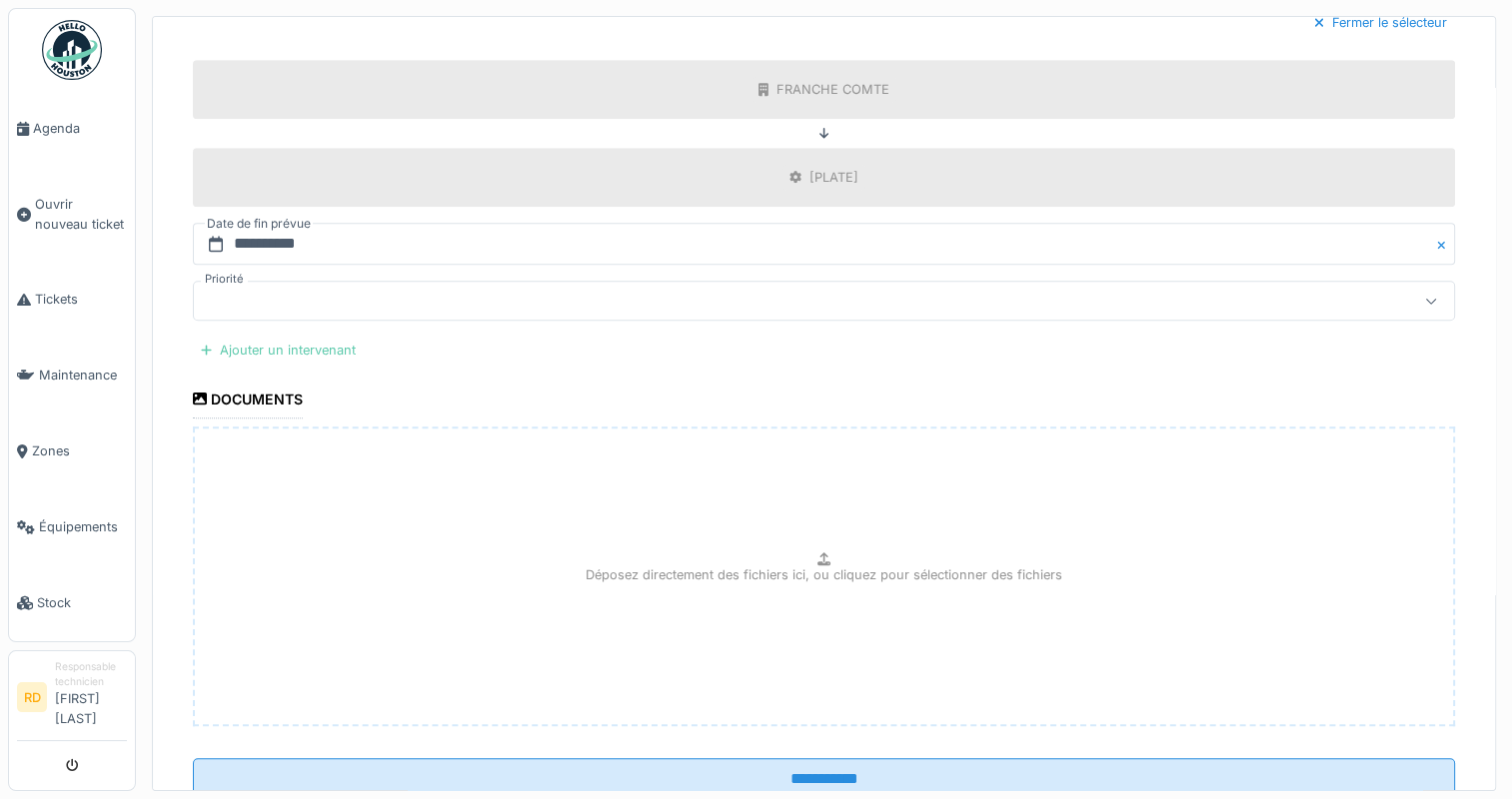 click on "Ajouter un intervenant" at bounding box center [278, 350] 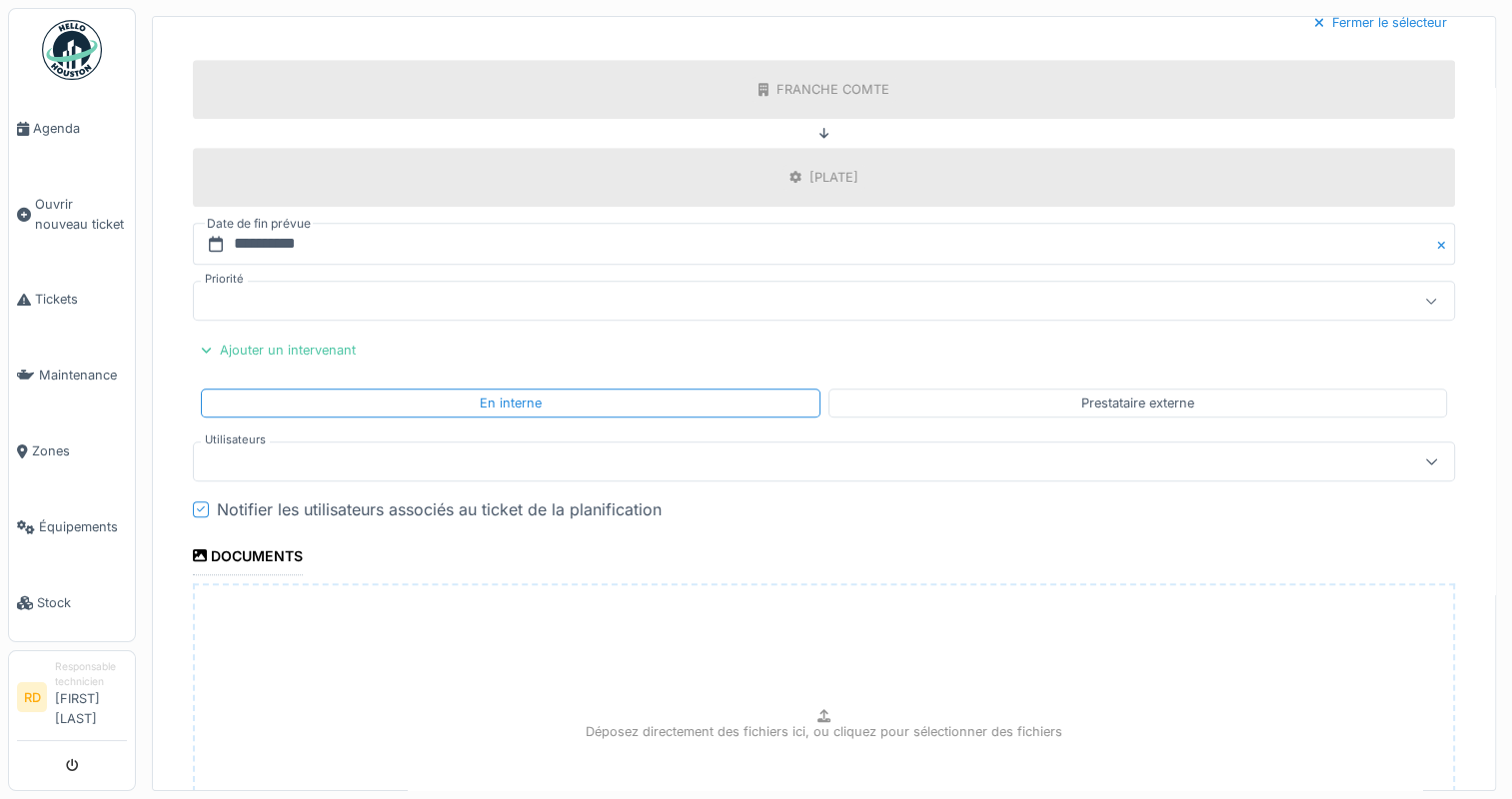 click at bounding box center [760, 461] 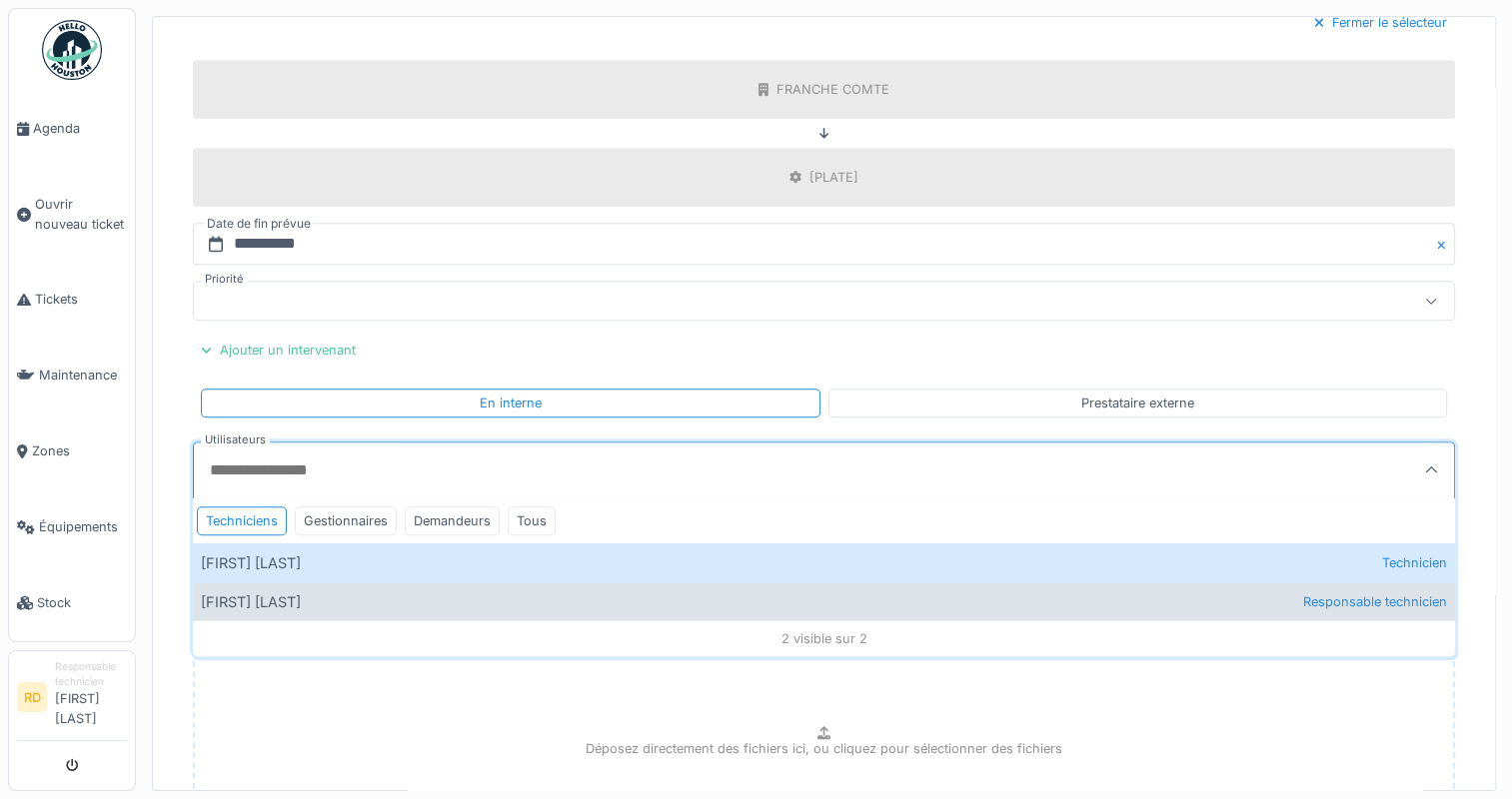 click on "Raphael Desessert   Responsable technicien" at bounding box center [823, 601] 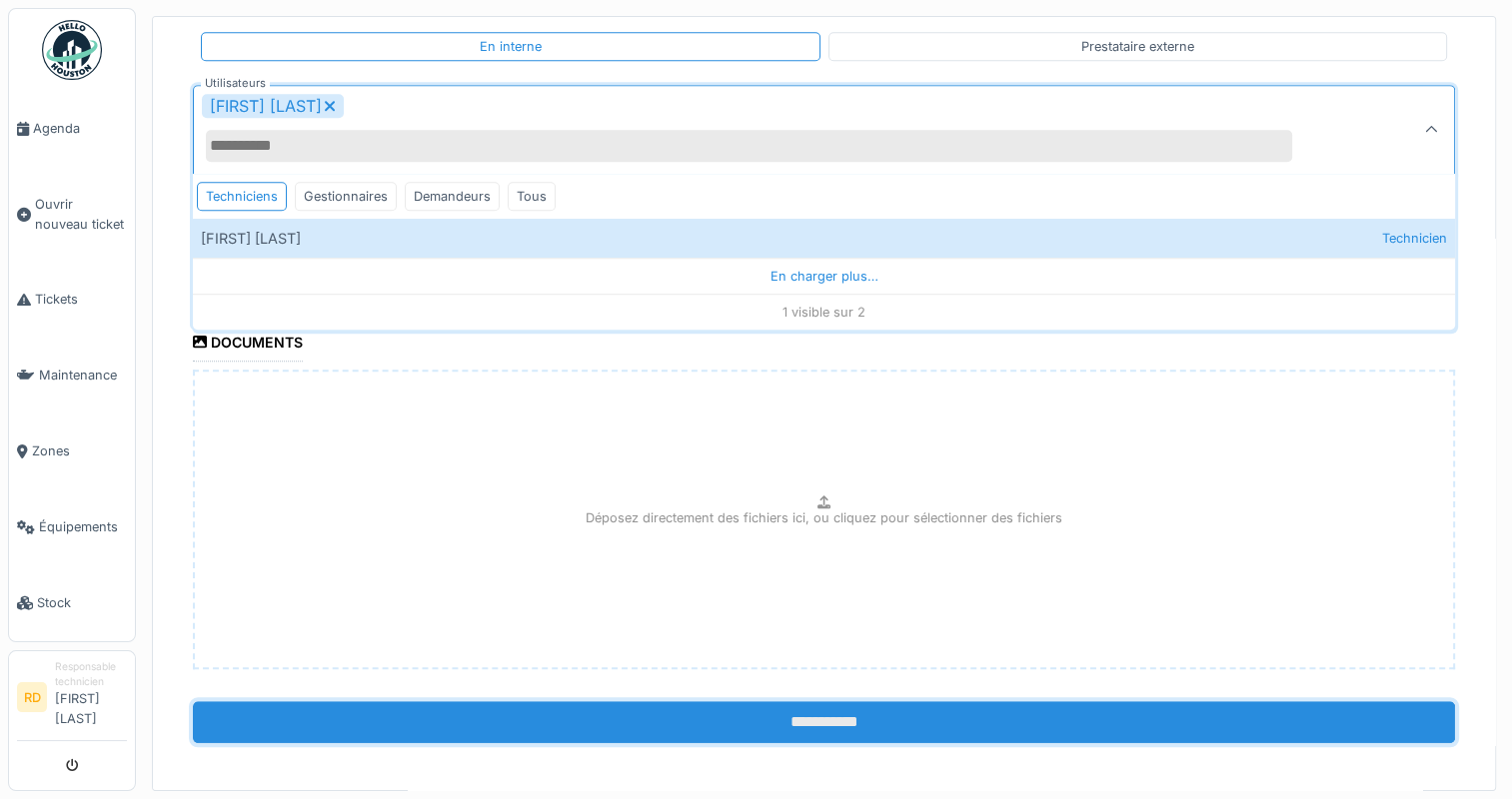click on "**********" at bounding box center (823, 722) 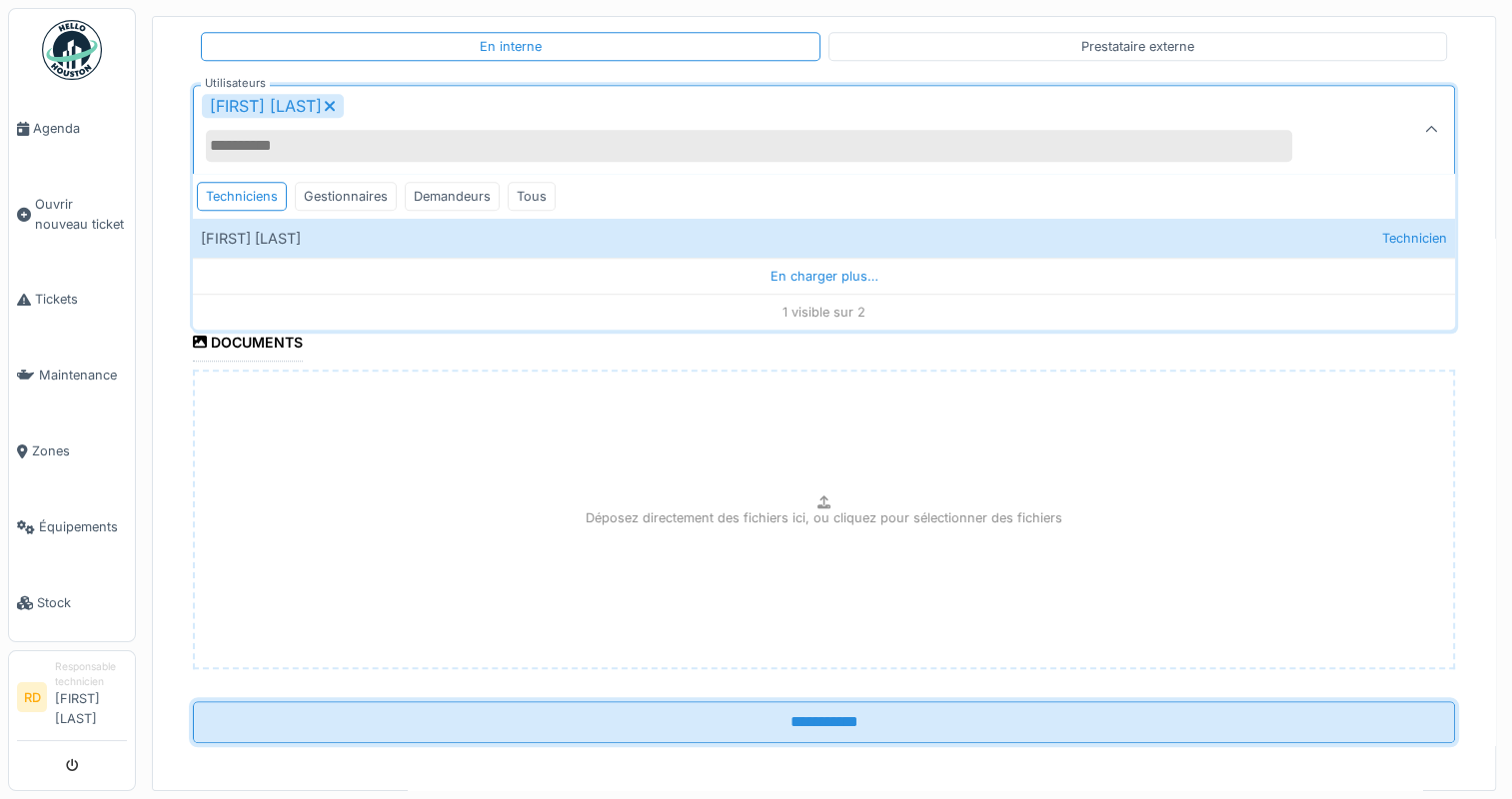 scroll, scrollTop: 1508, scrollLeft: 0, axis: vertical 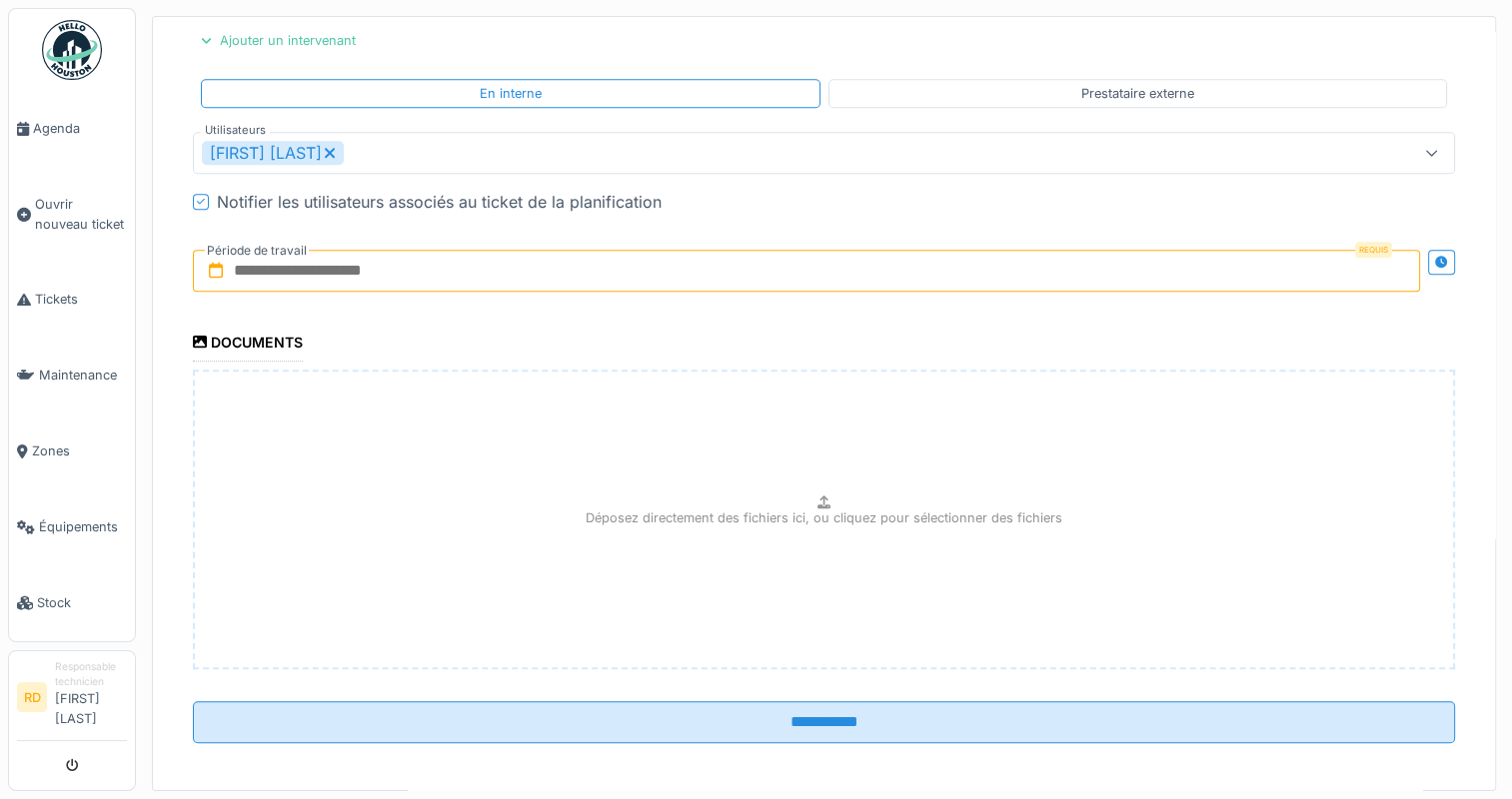 click at bounding box center [806, 271] 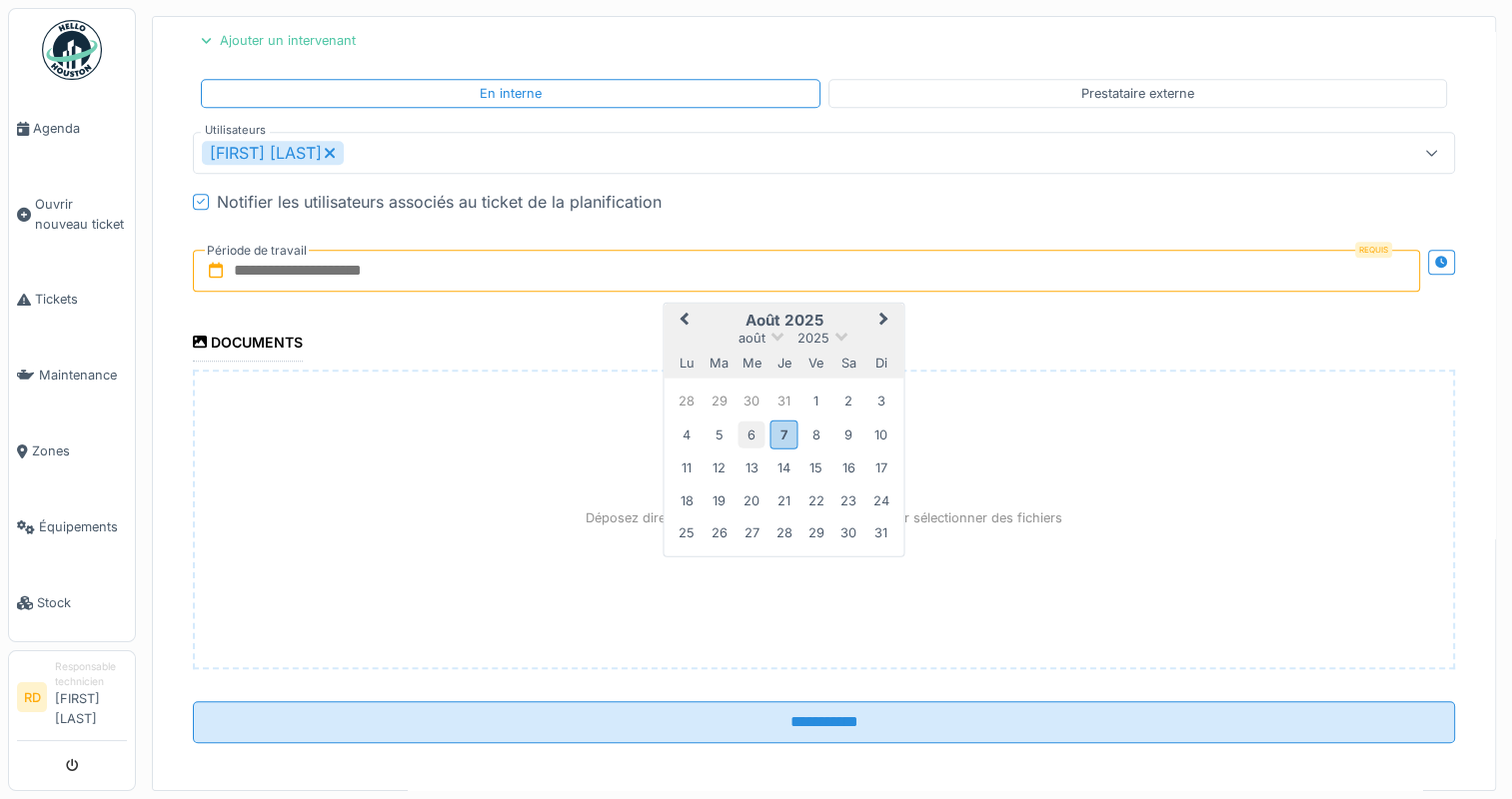 click on "6" at bounding box center [751, 433] 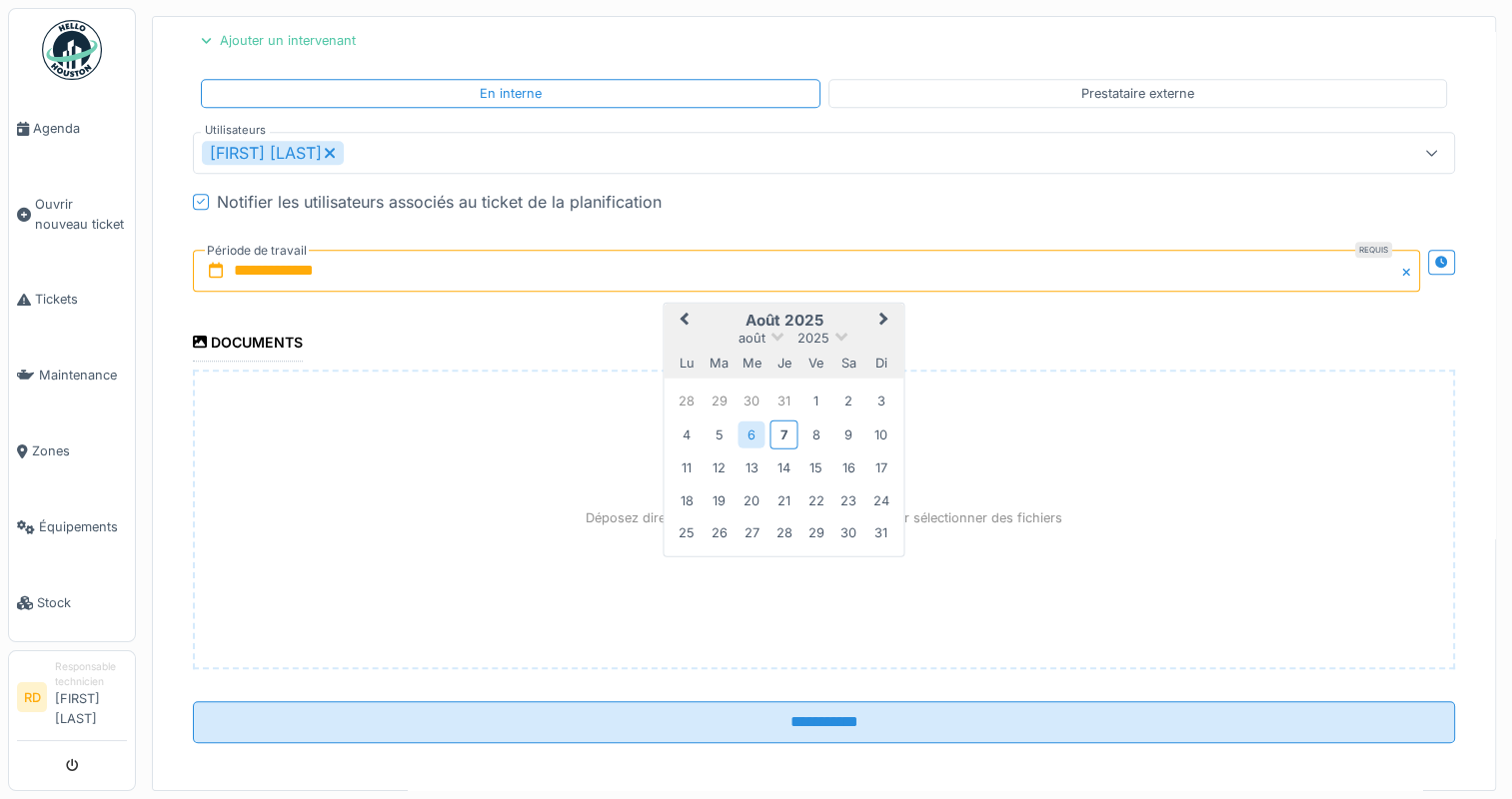 scroll, scrollTop: 7, scrollLeft: 0, axis: vertical 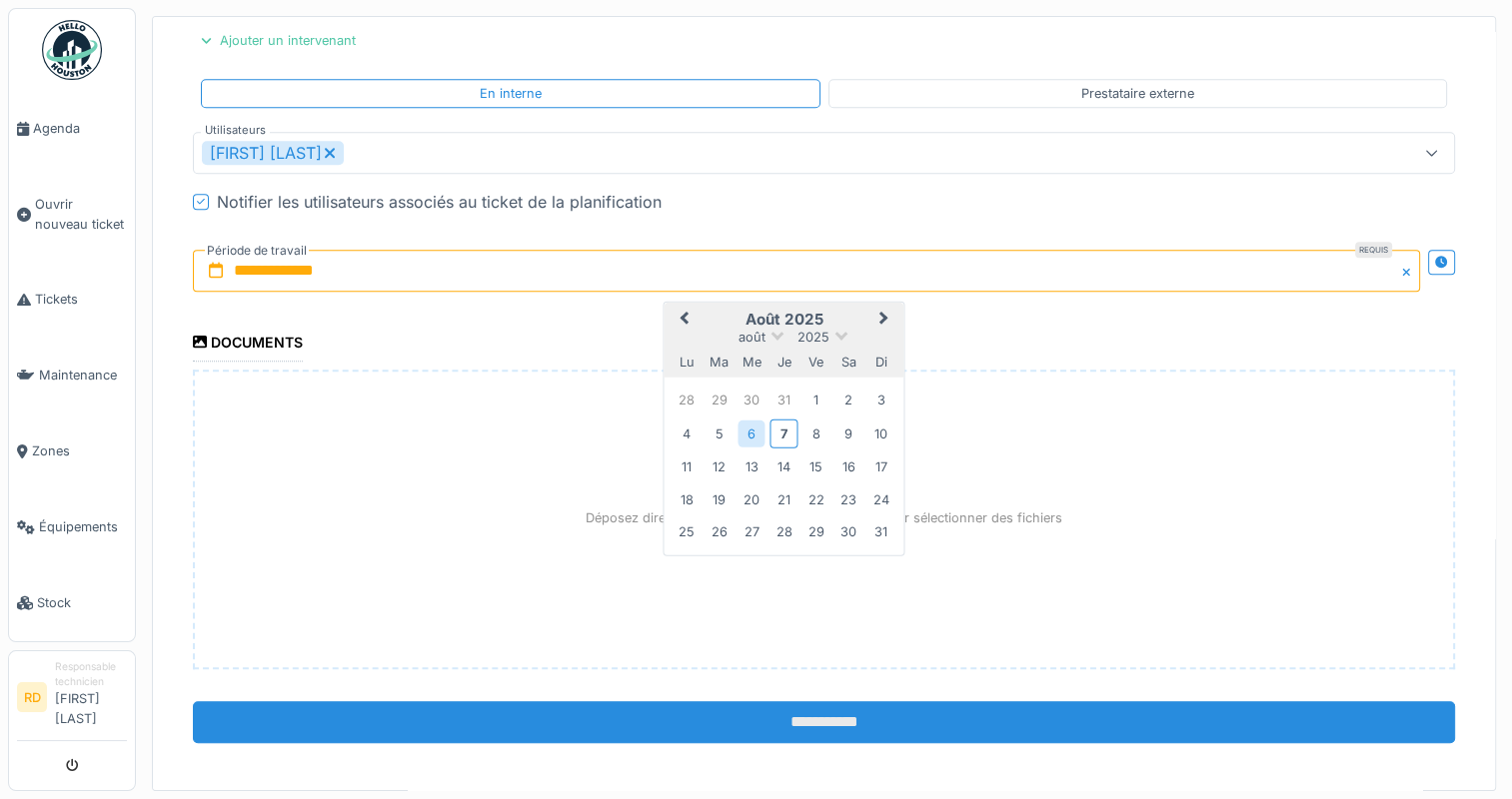 click on "**********" at bounding box center [823, 722] 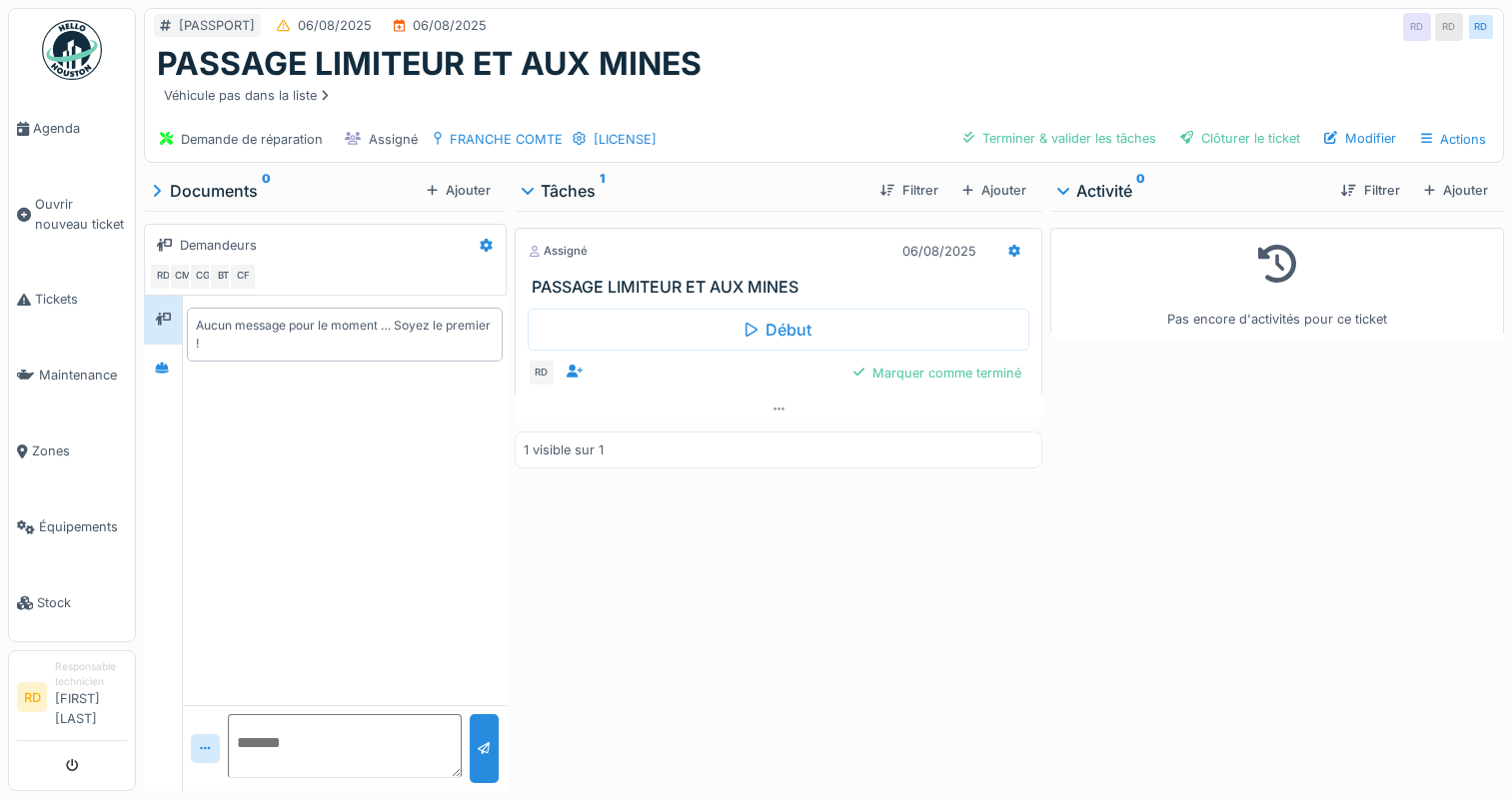 scroll, scrollTop: 0, scrollLeft: 0, axis: both 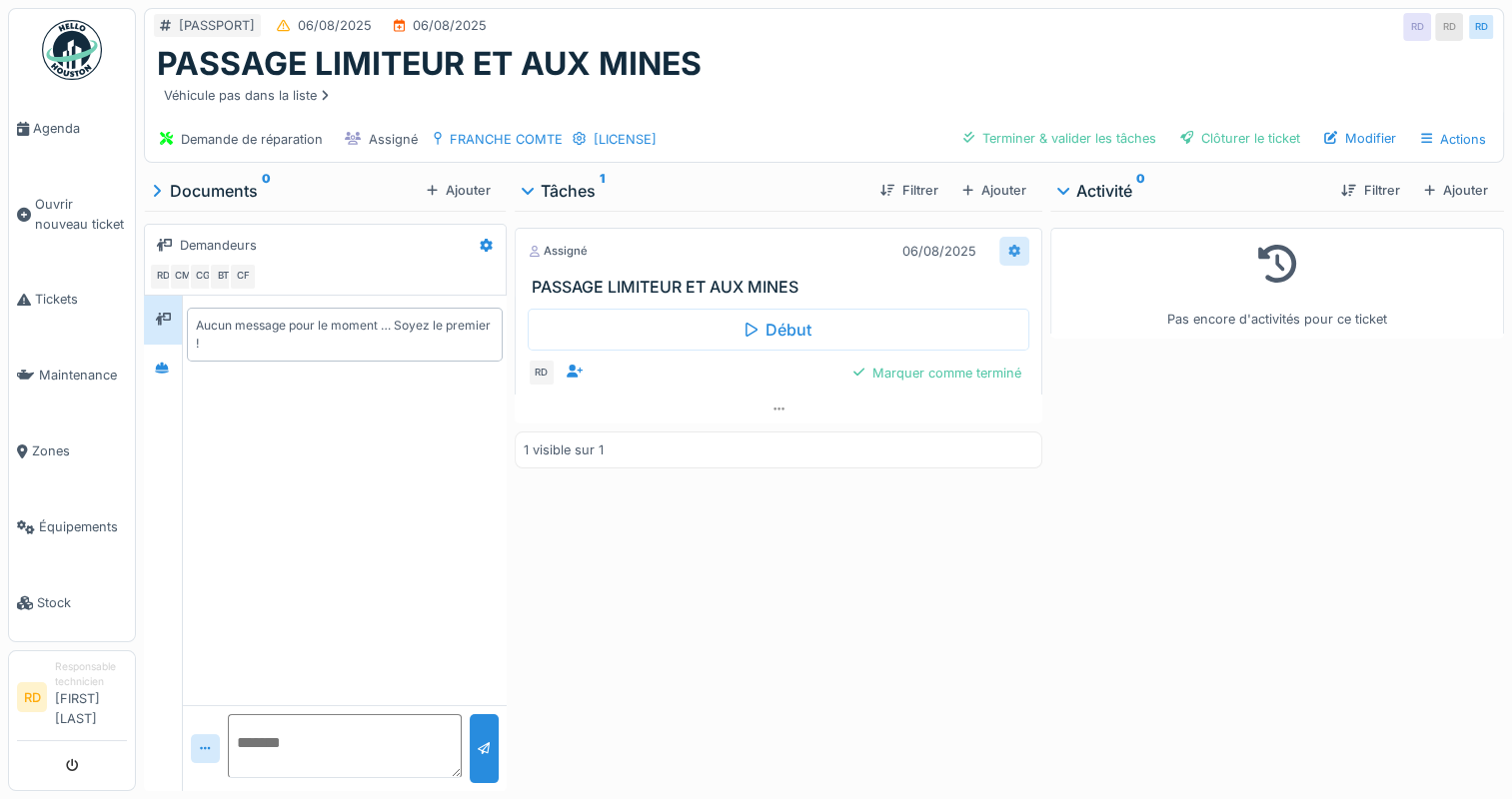 click 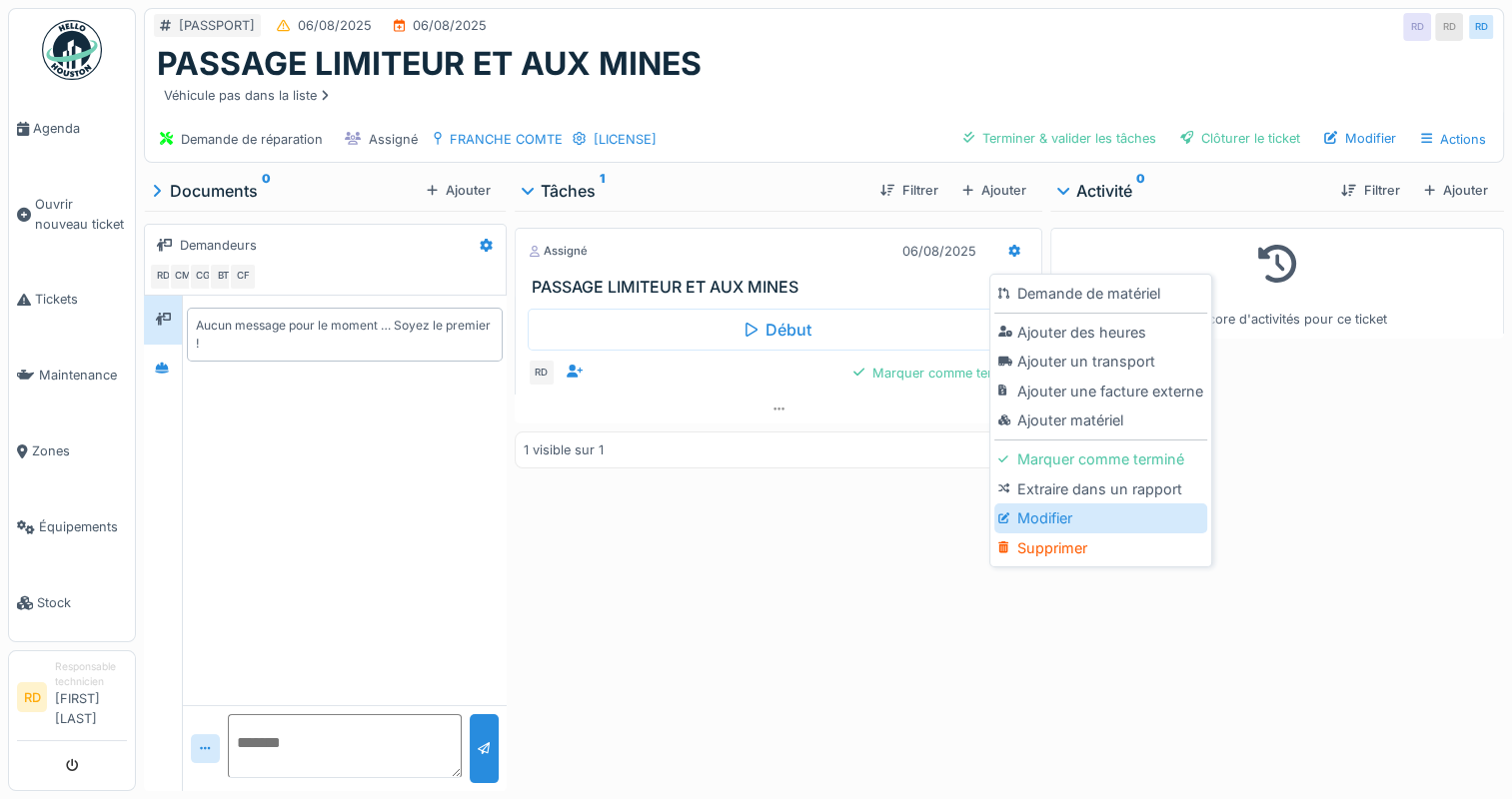 click on "Modifier" at bounding box center [1100, 518] 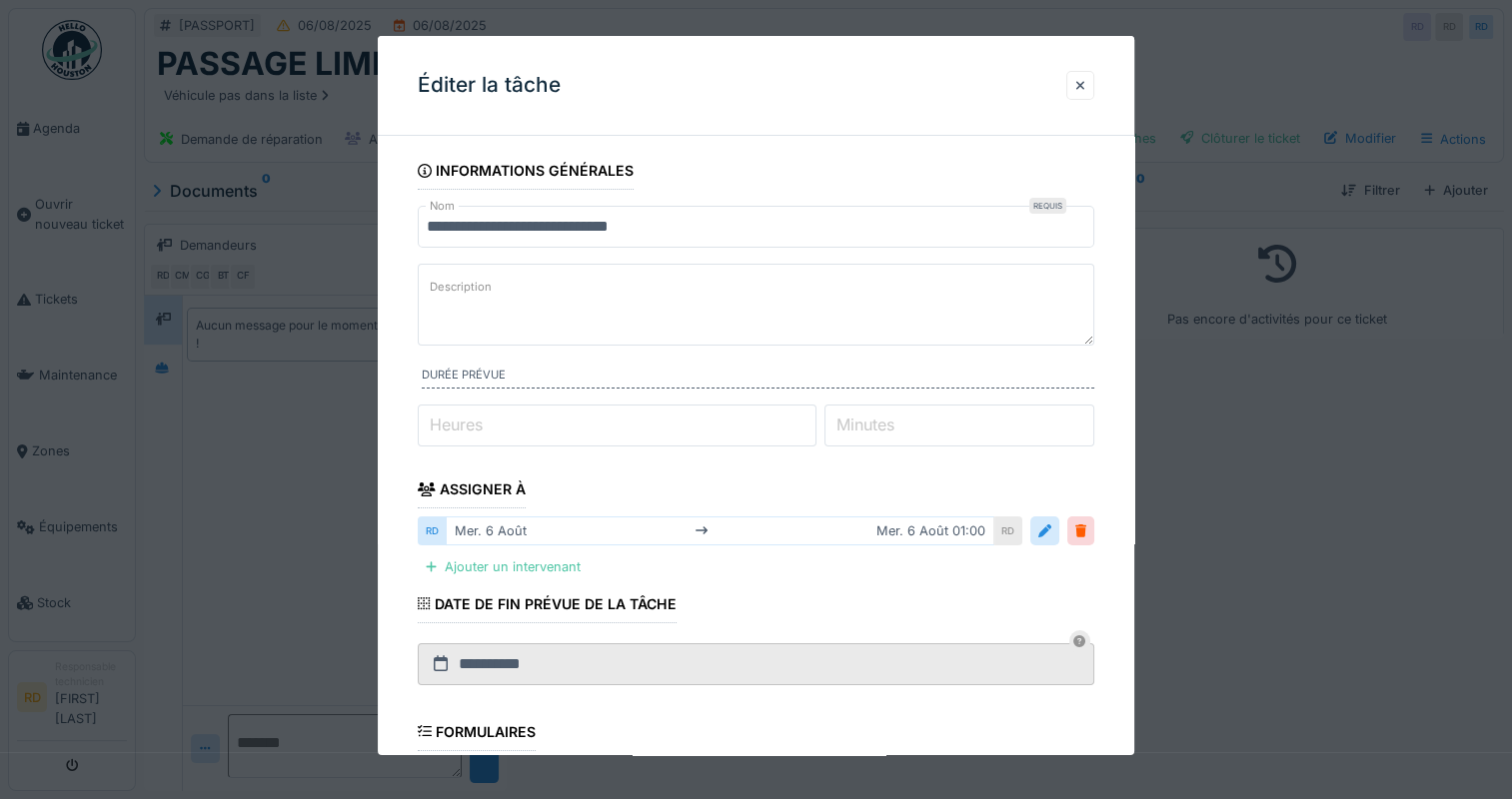 click on "Heures" at bounding box center [456, 424] 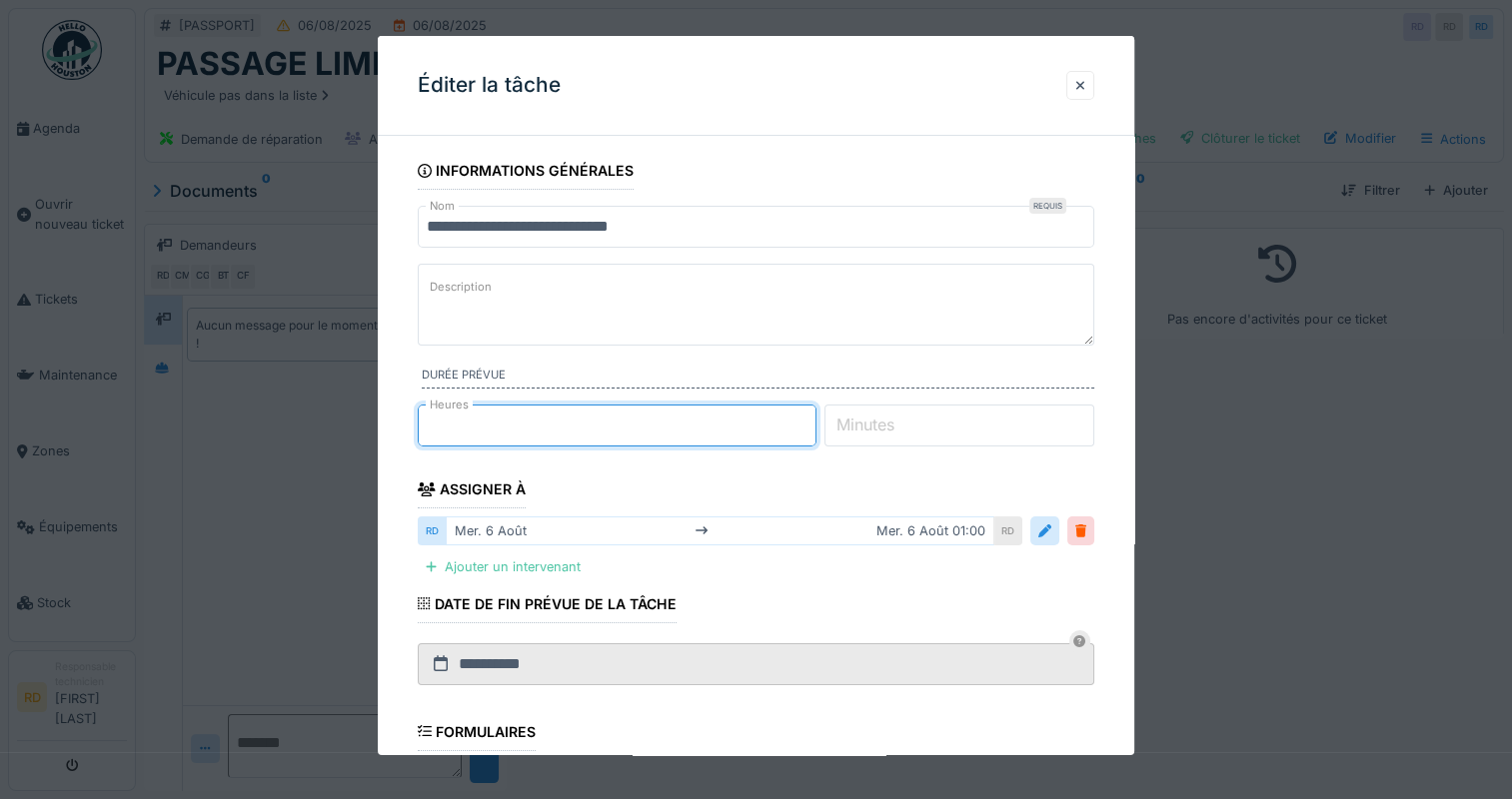 type on "**" 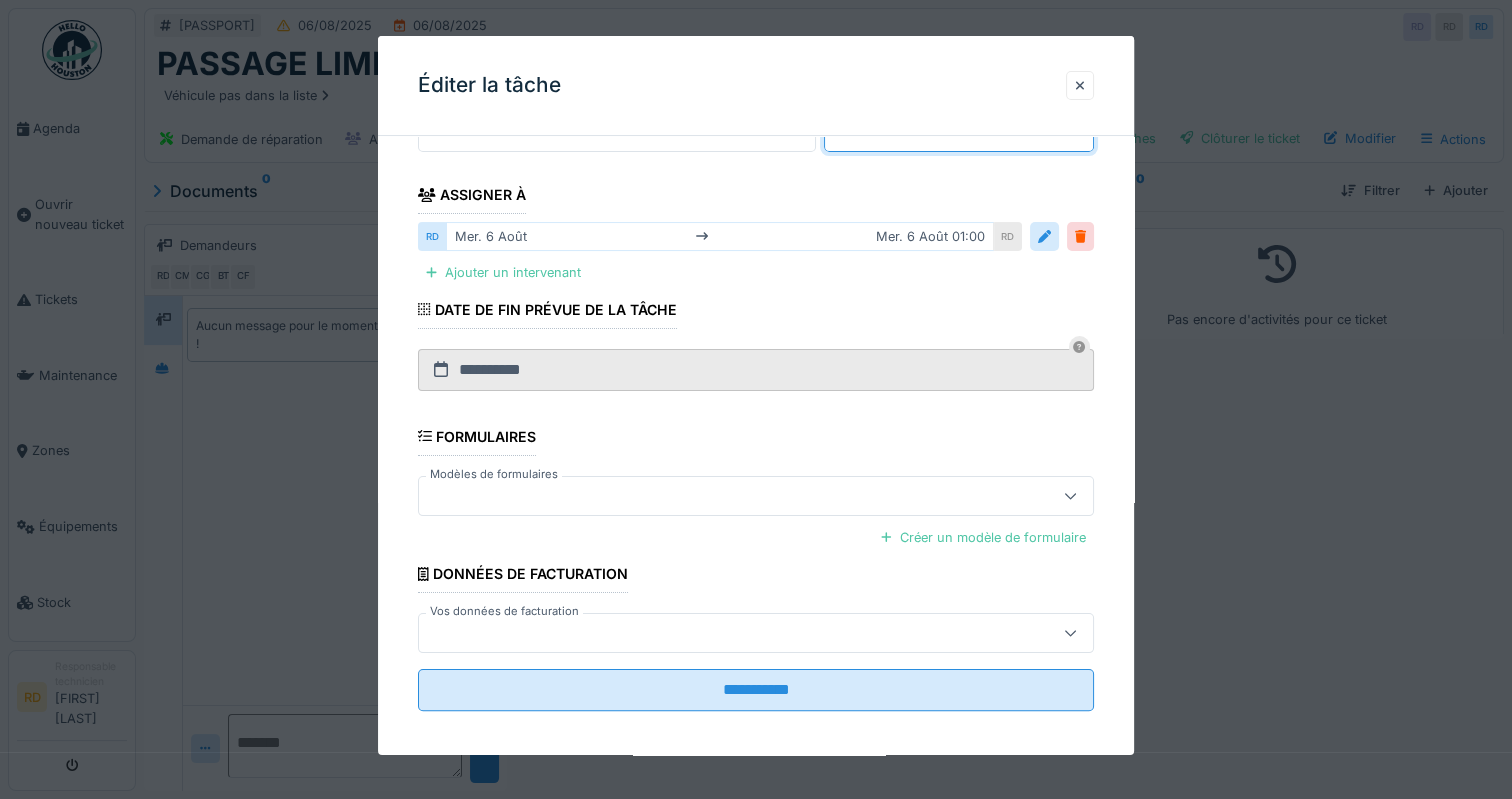 scroll, scrollTop: 300, scrollLeft: 0, axis: vertical 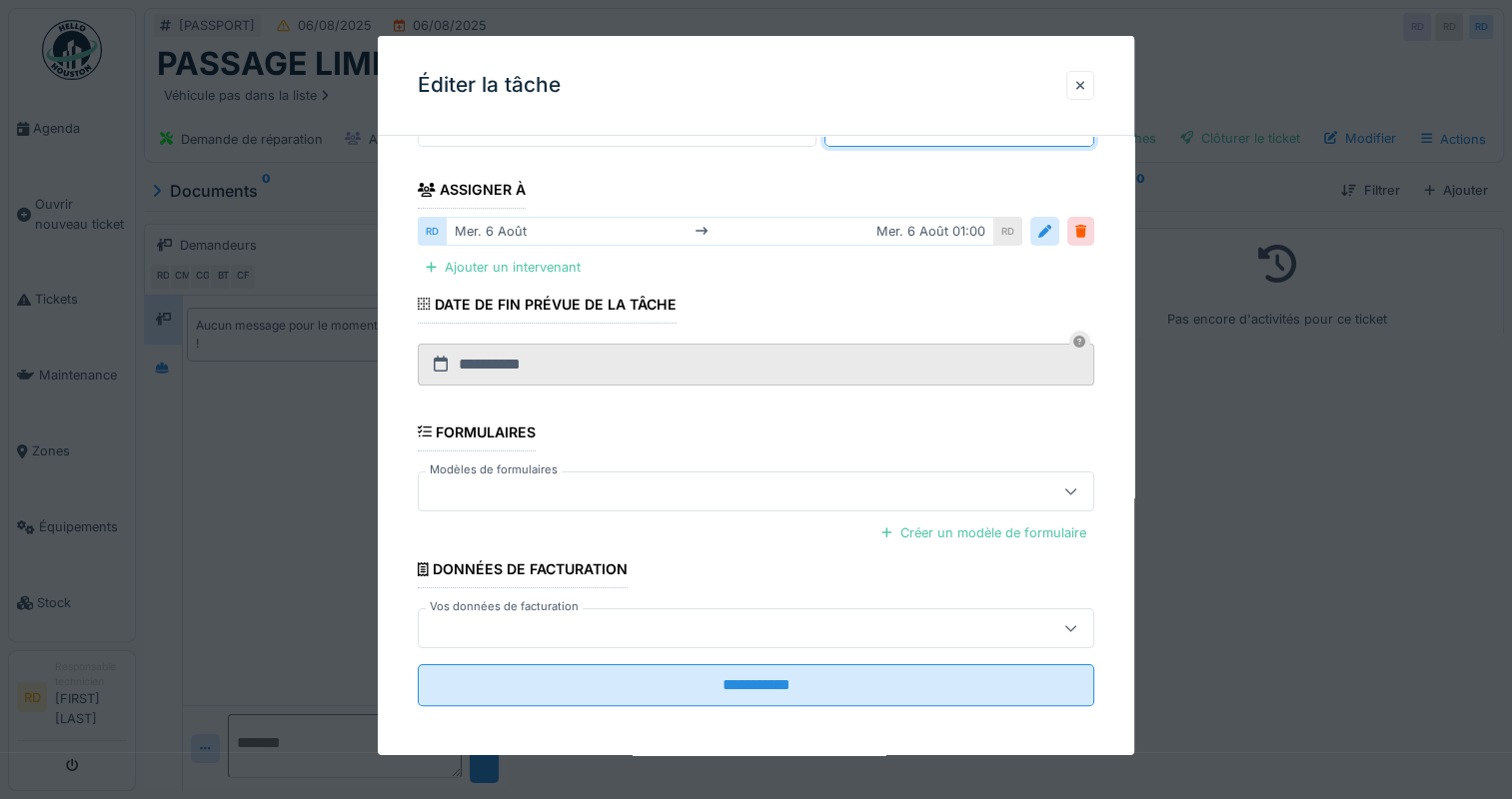 type on "**" 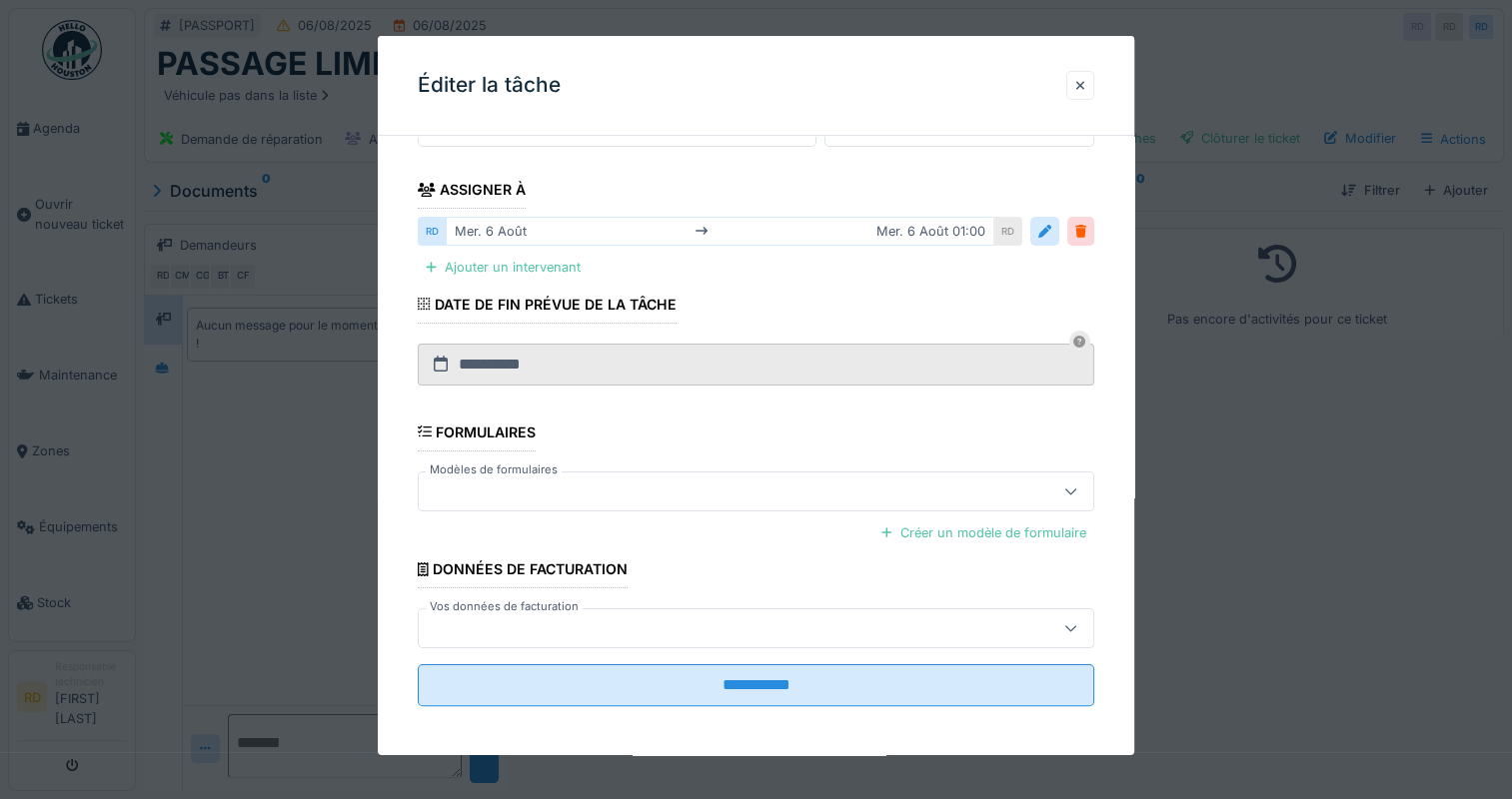 click on "Date de fin prévue de la tâche" at bounding box center (547, 307) 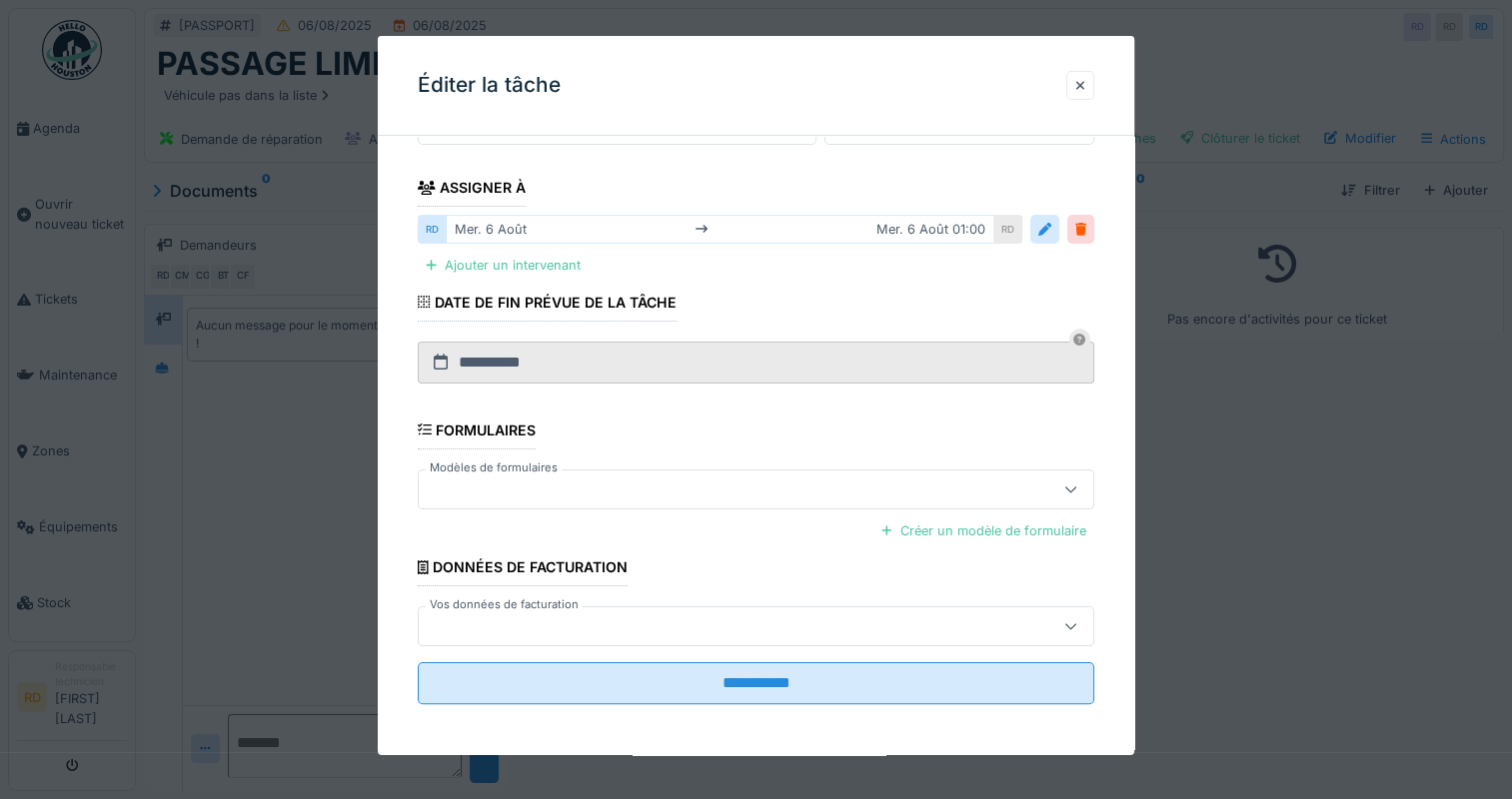 scroll, scrollTop: 303, scrollLeft: 0, axis: vertical 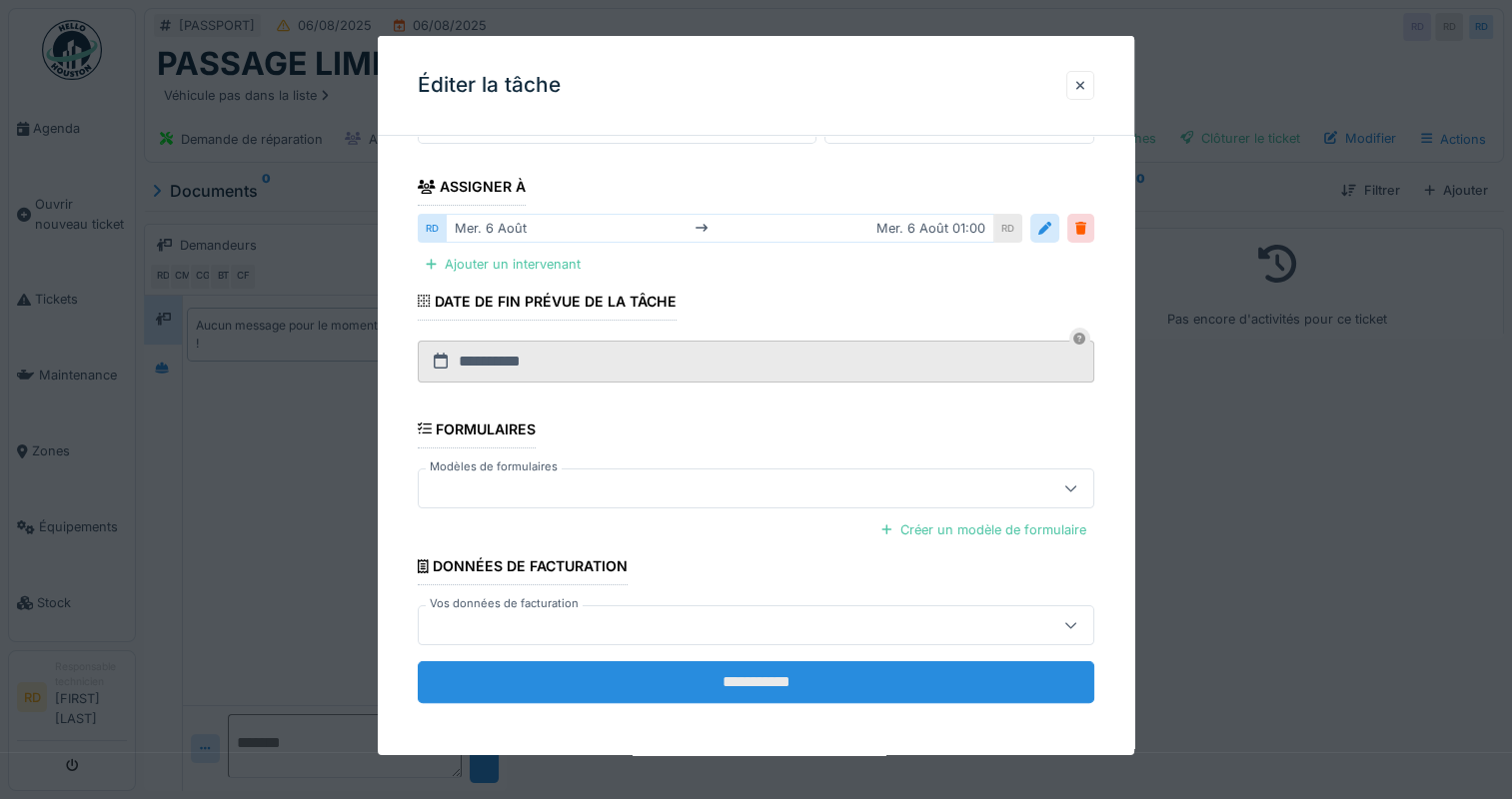 click on "**********" at bounding box center [756, 682] 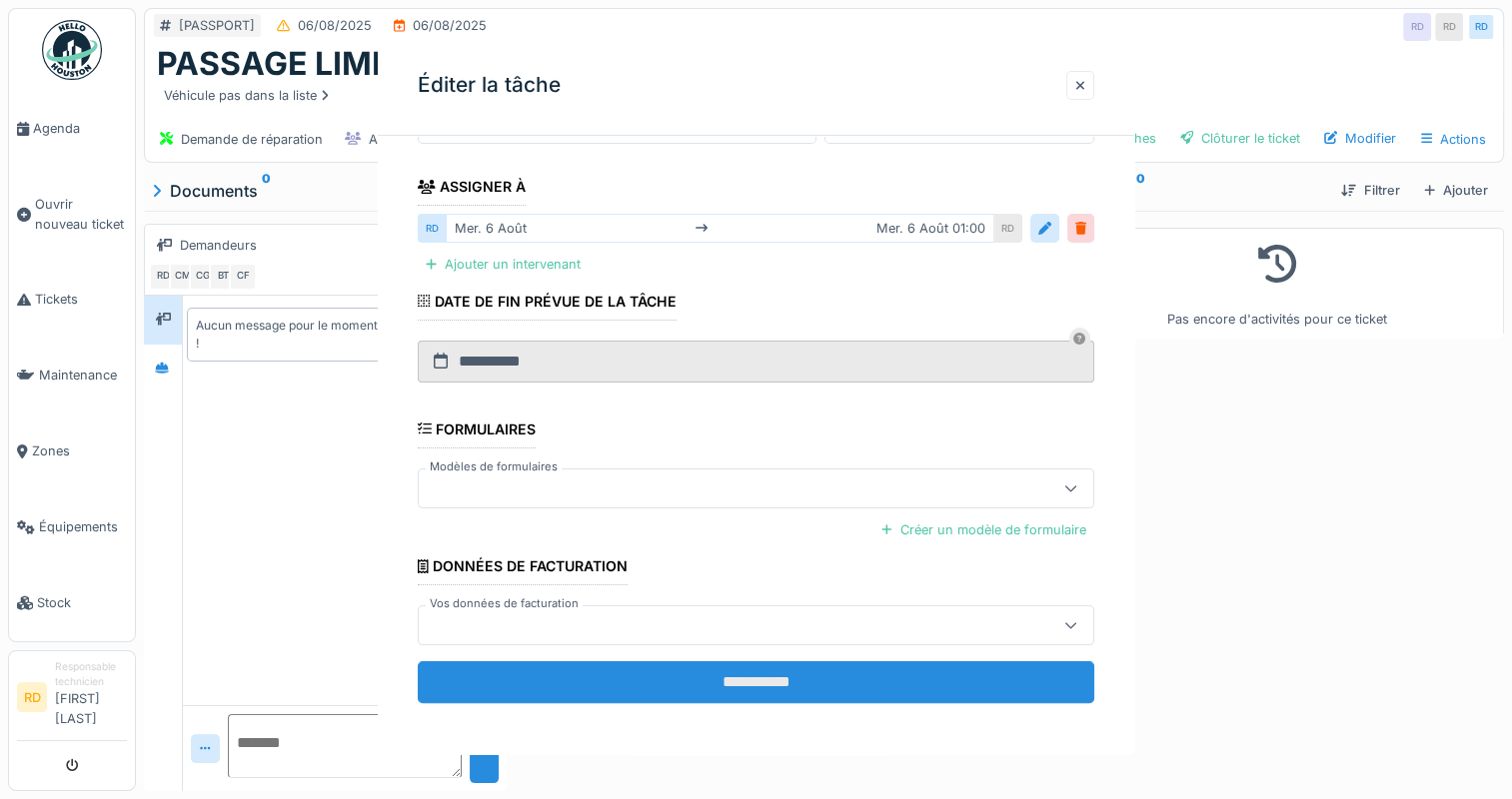 scroll, scrollTop: 0, scrollLeft: 0, axis: both 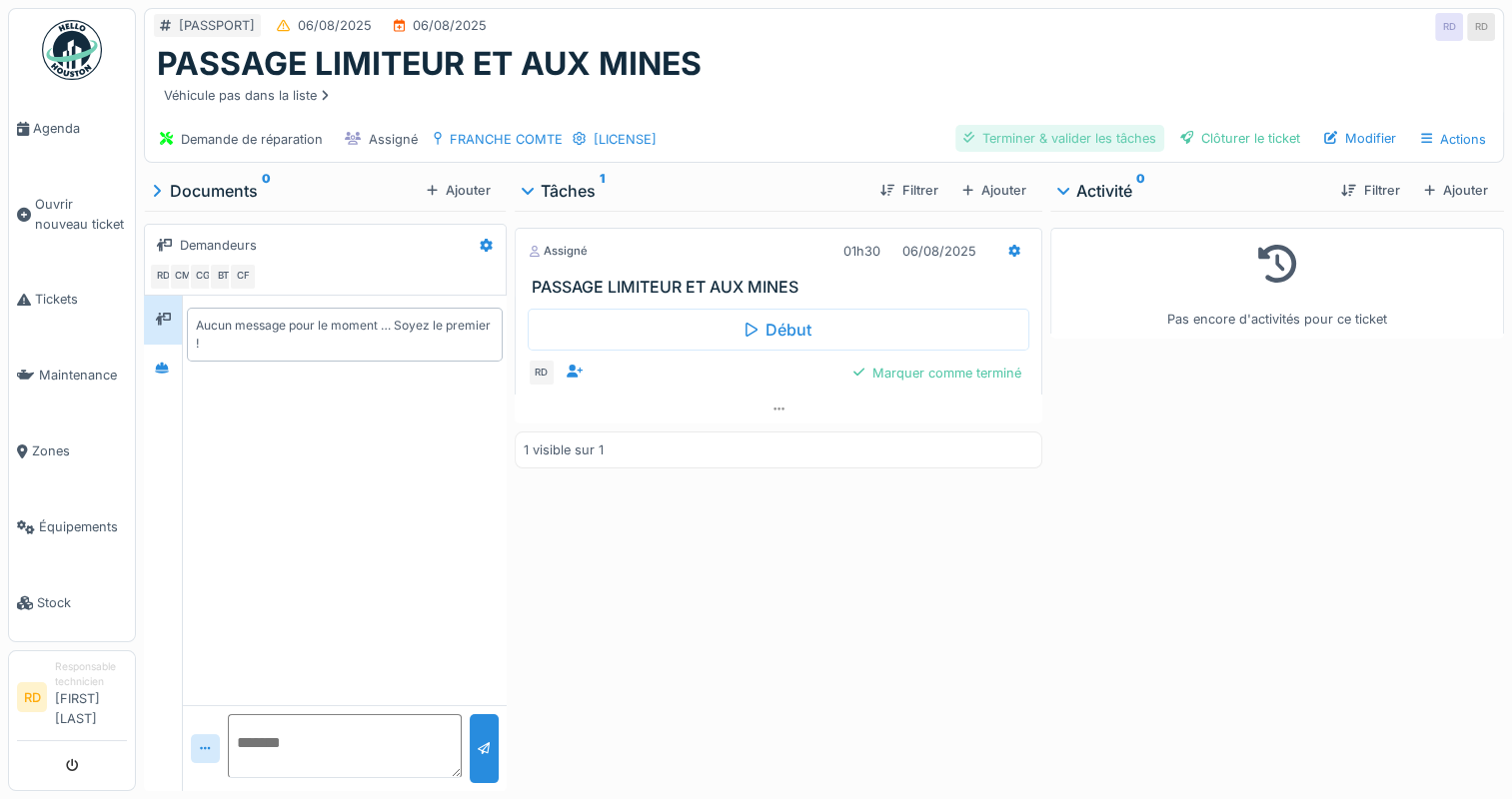 click on "Terminer & valider les tâches" at bounding box center (1059, 138) 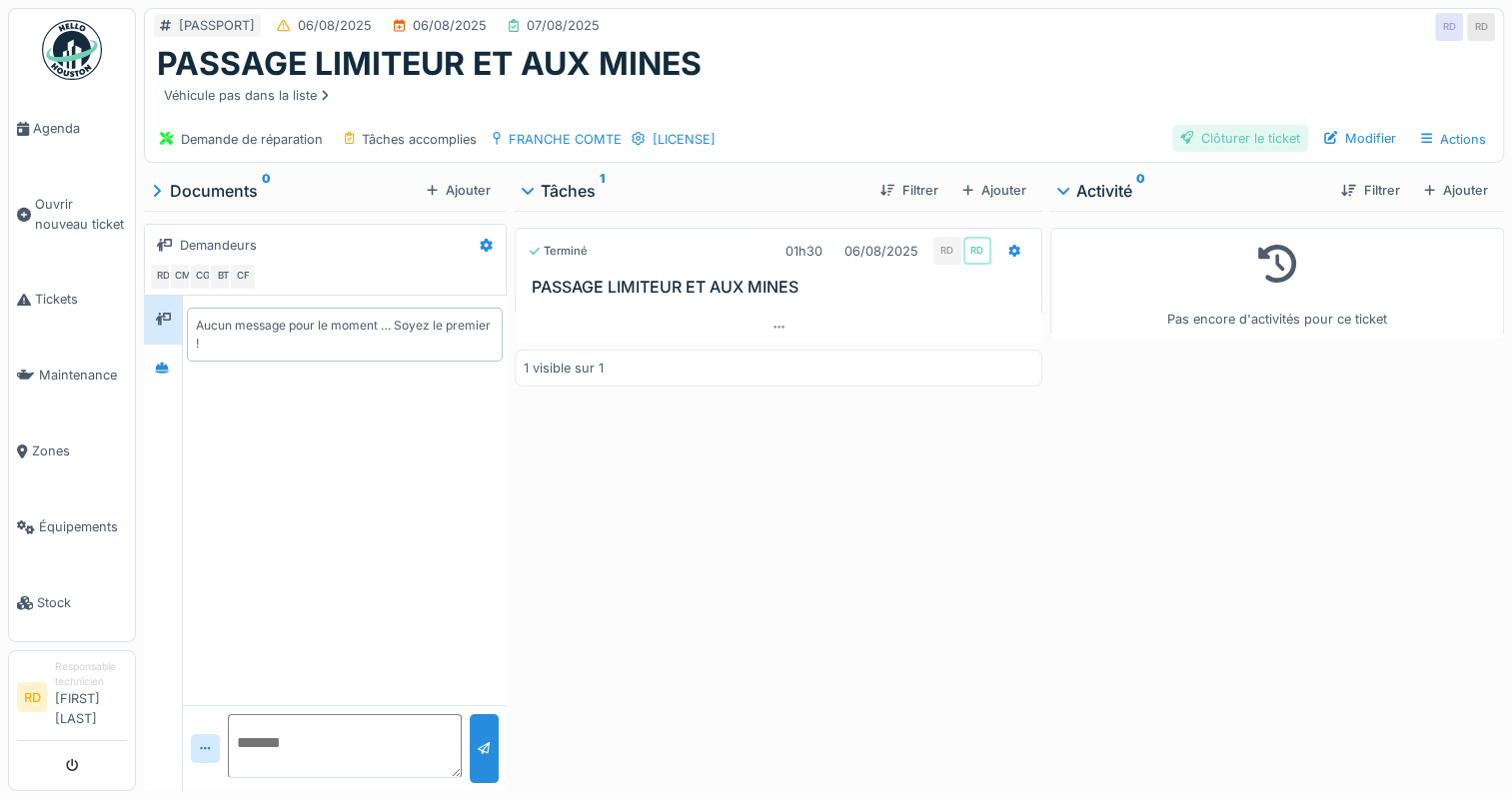 click on "Clôturer le ticket" at bounding box center (1240, 138) 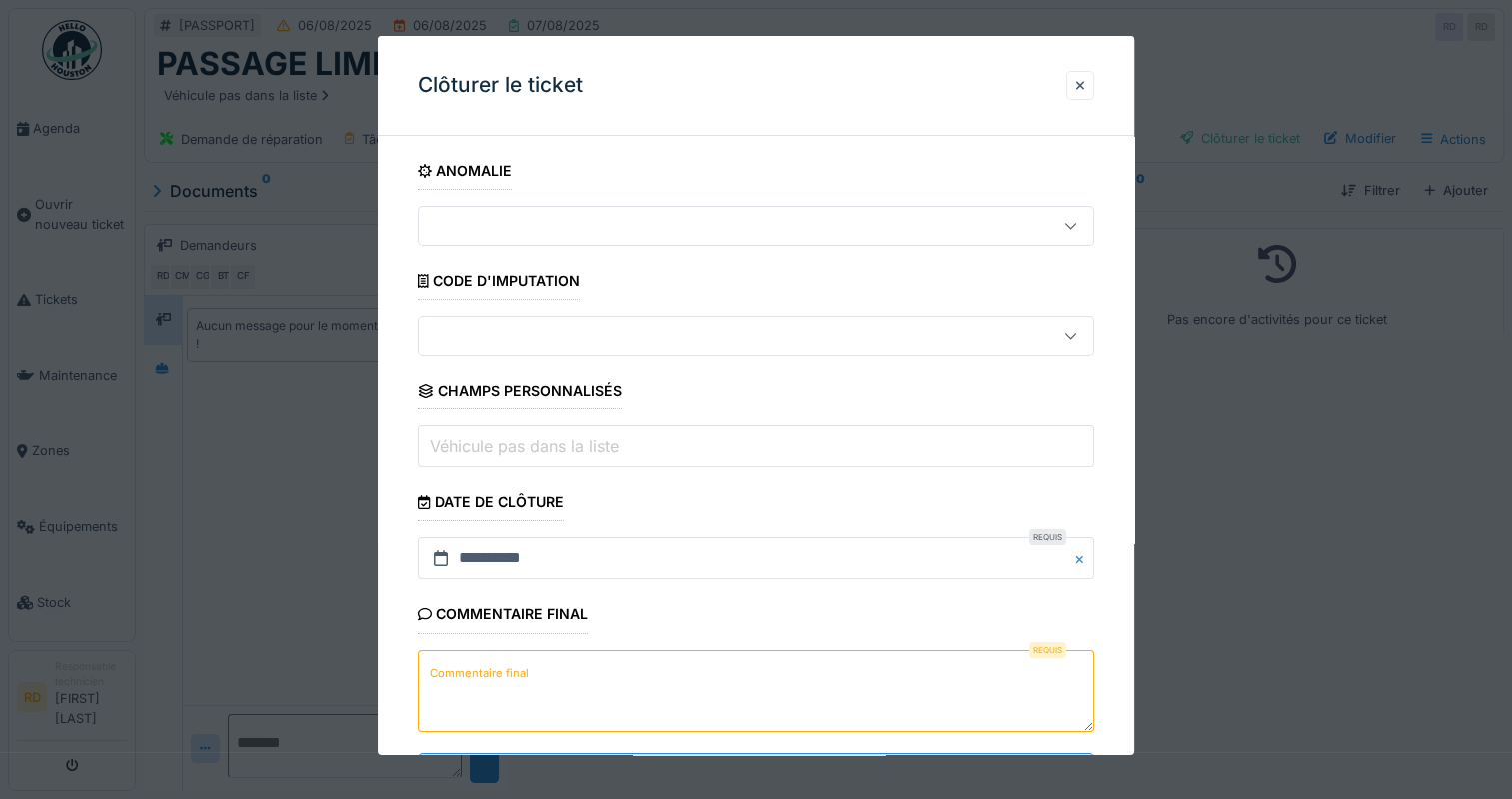 click on "Commentaire final" at bounding box center [479, 673] 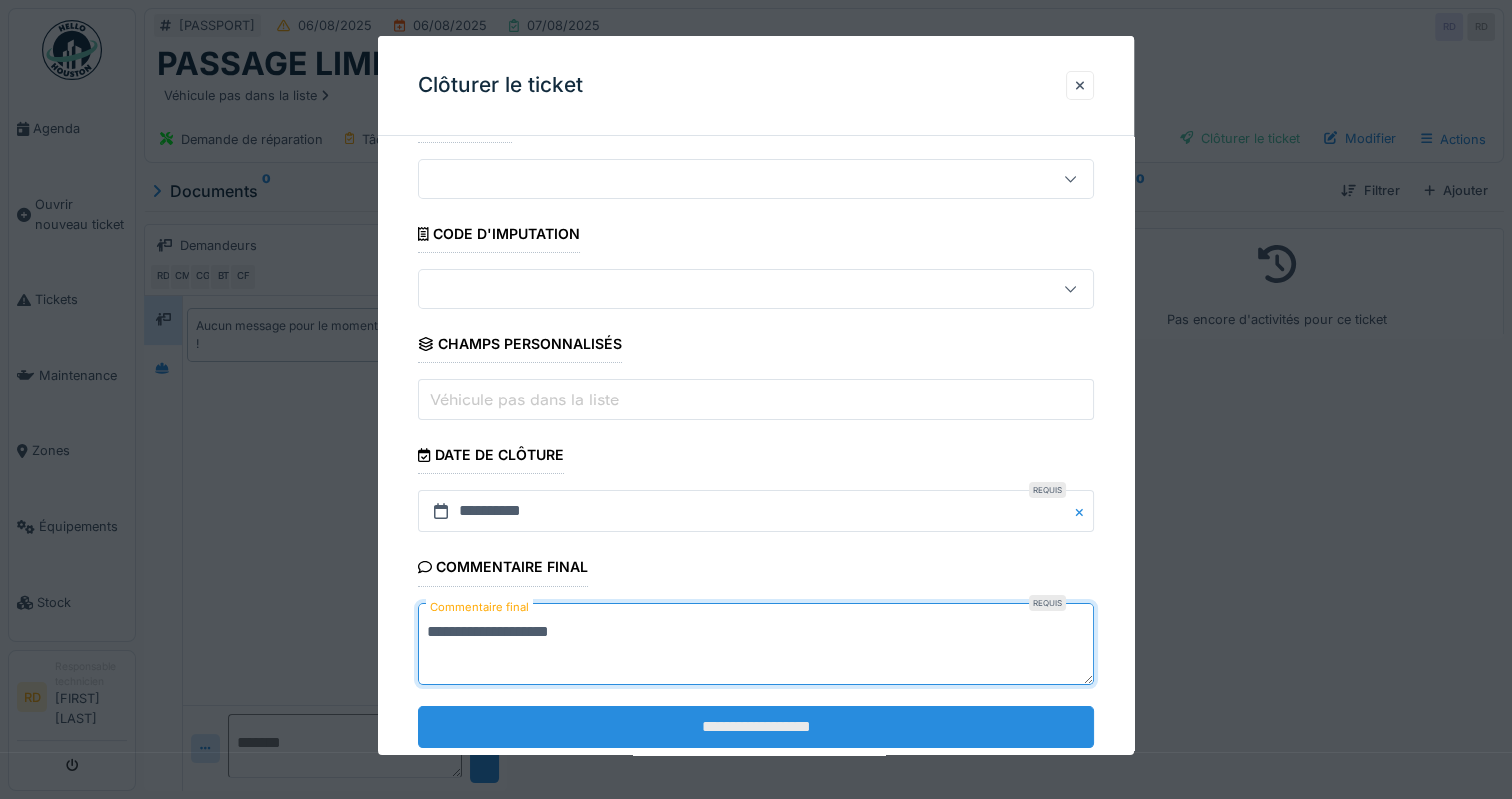scroll, scrollTop: 92, scrollLeft: 0, axis: vertical 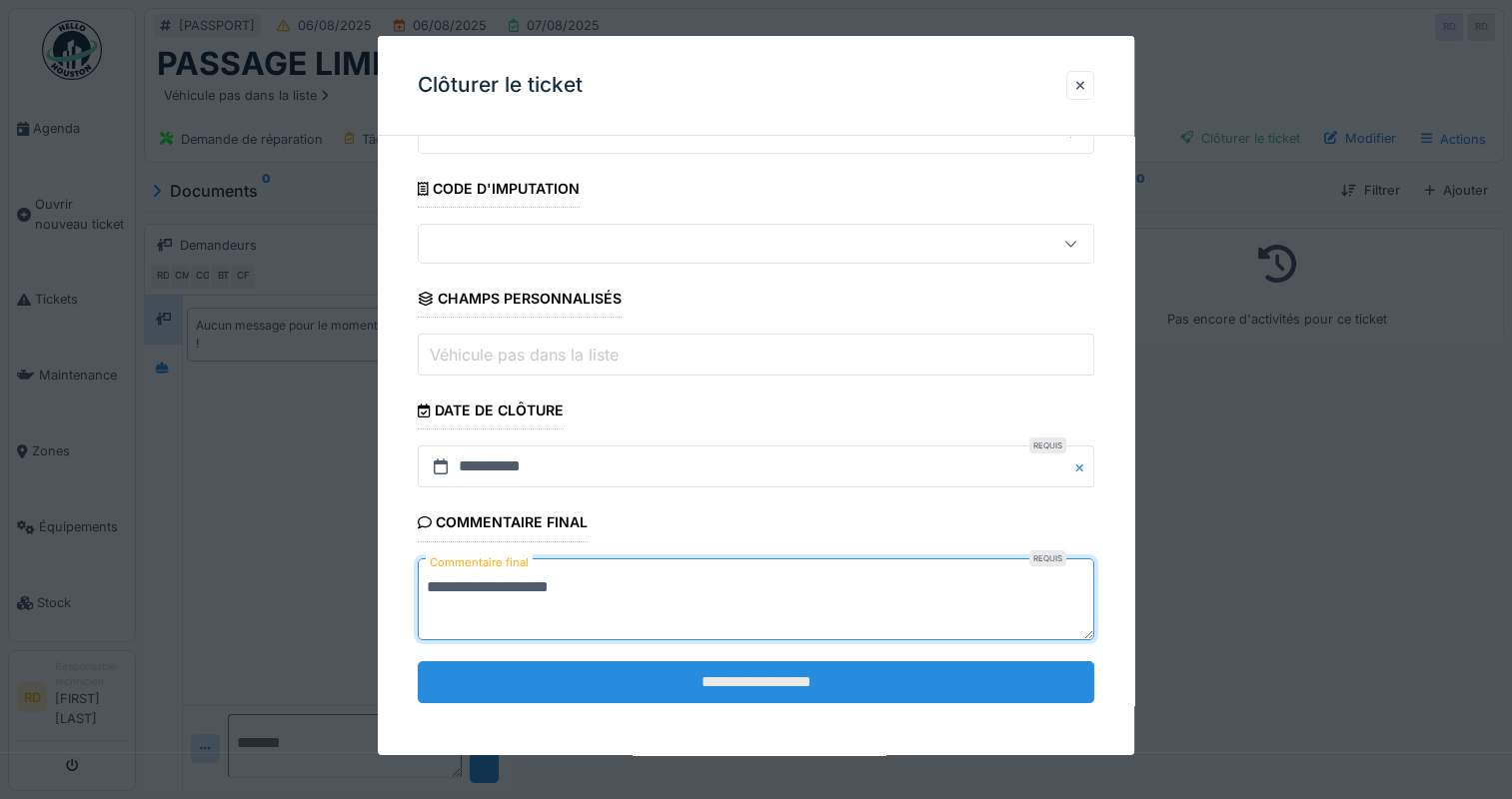 type on "**********" 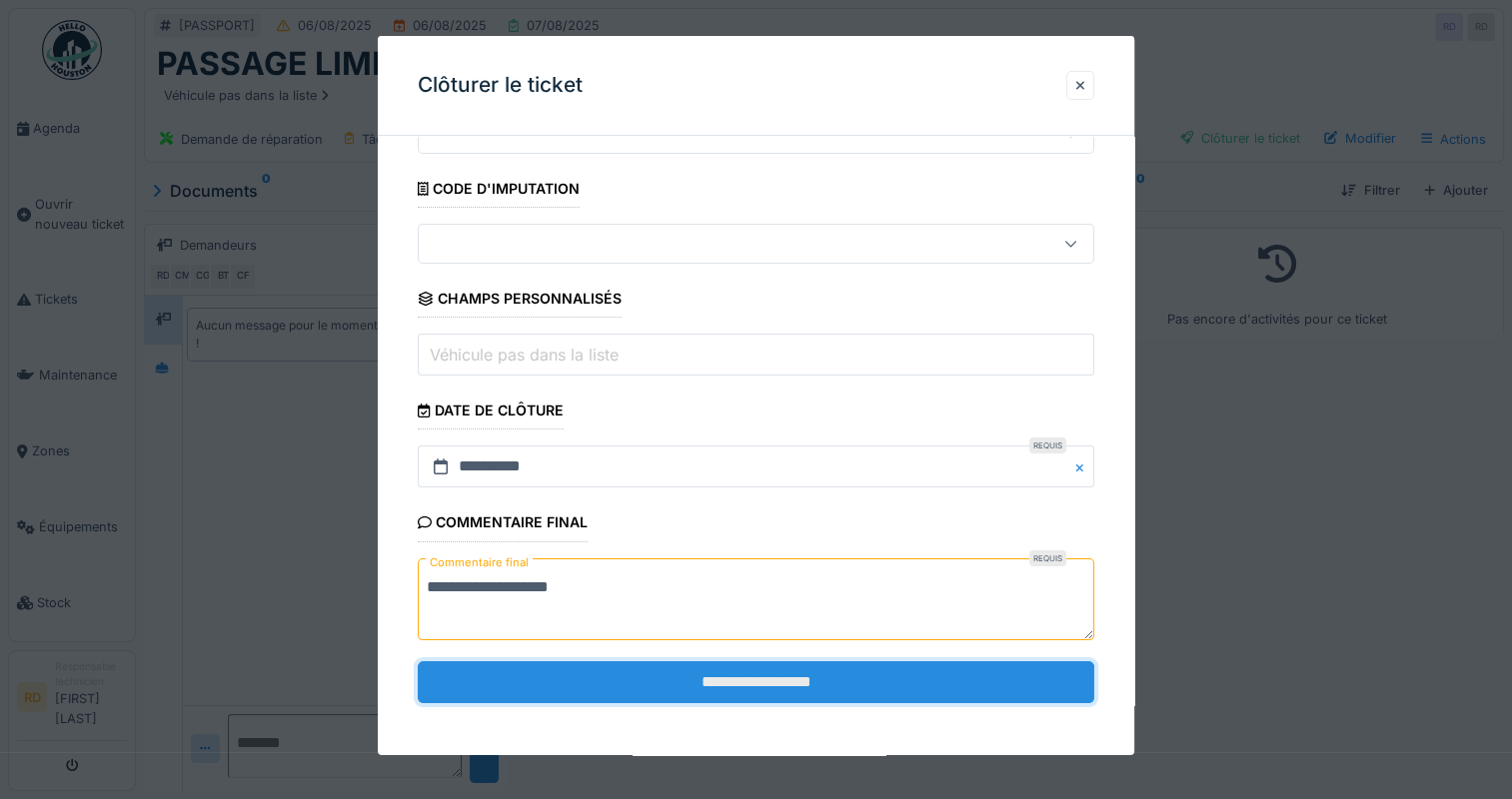 click on "**********" at bounding box center [756, 682] 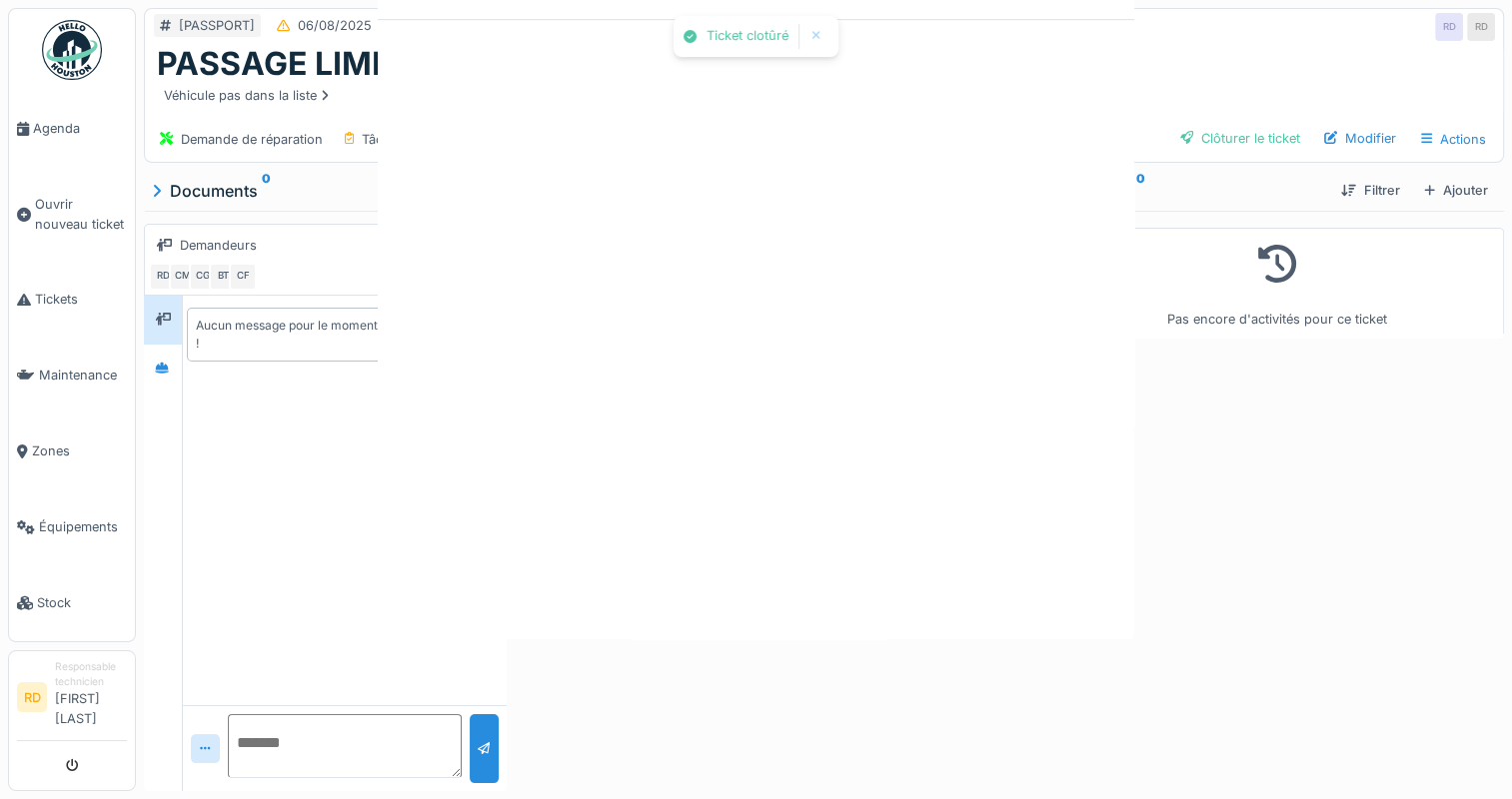 scroll, scrollTop: 0, scrollLeft: 0, axis: both 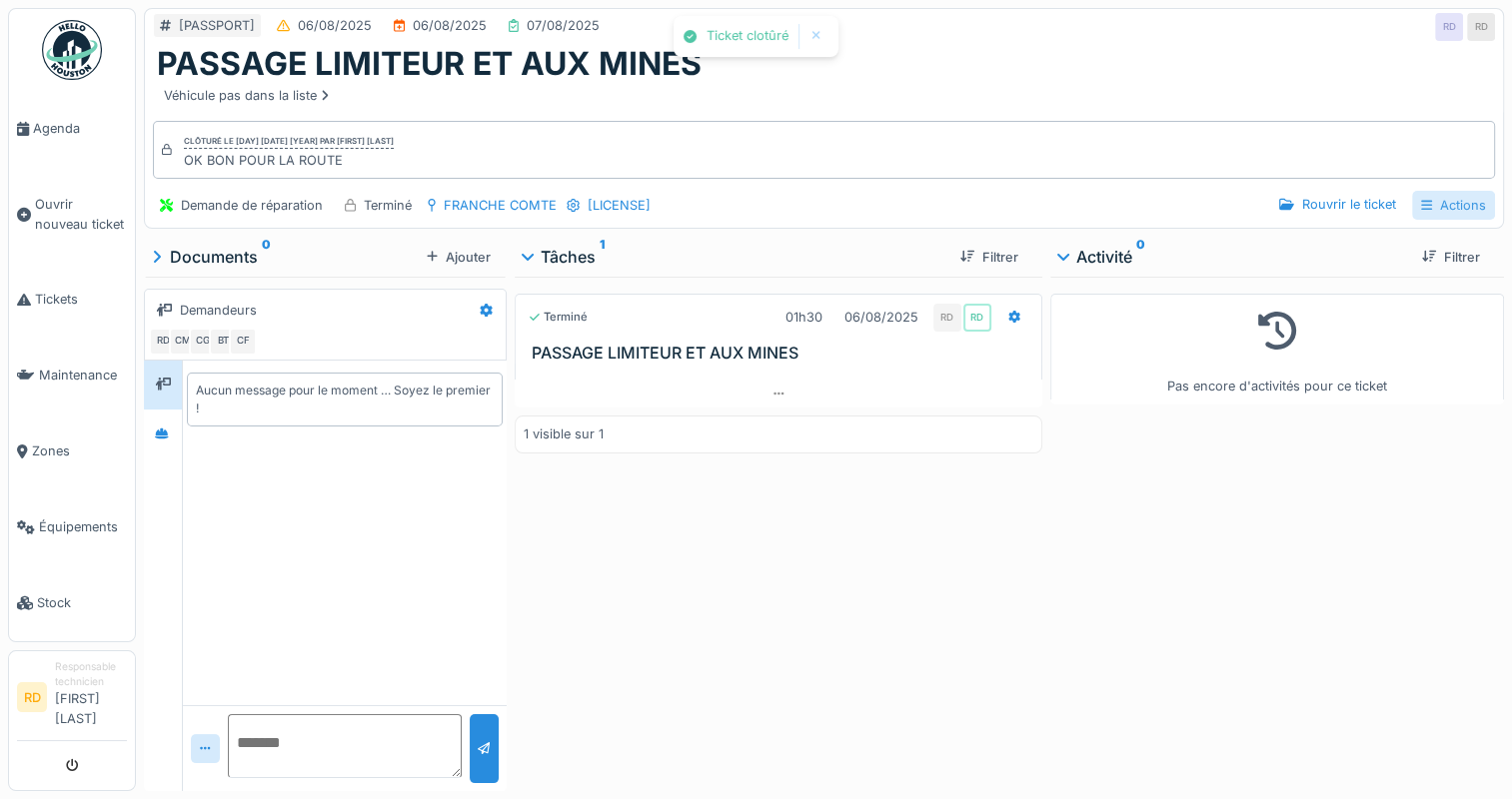 click on "Actions" at bounding box center (1453, 205) 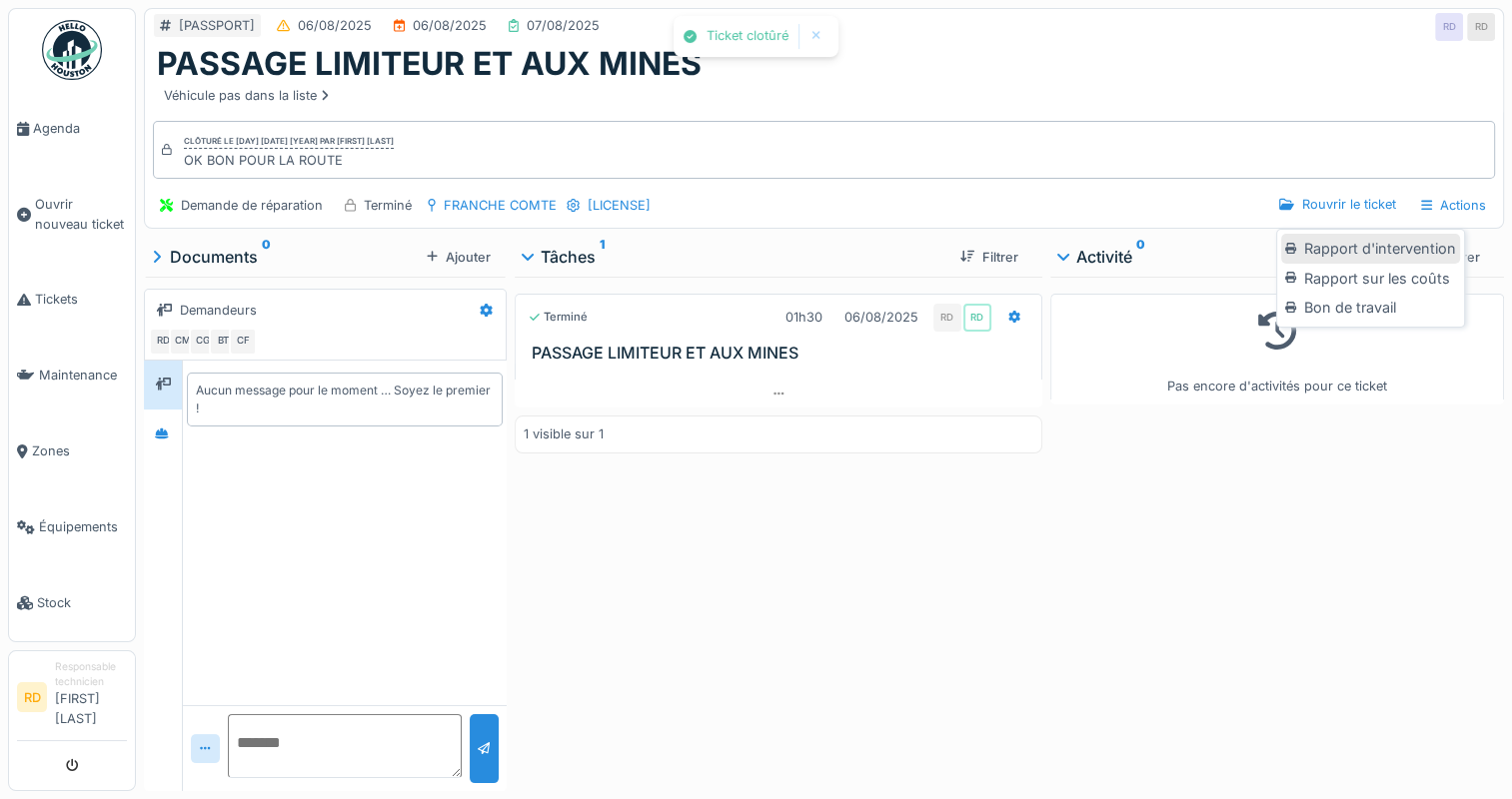 click on "Rapport d'intervention" at bounding box center [1370, 249] 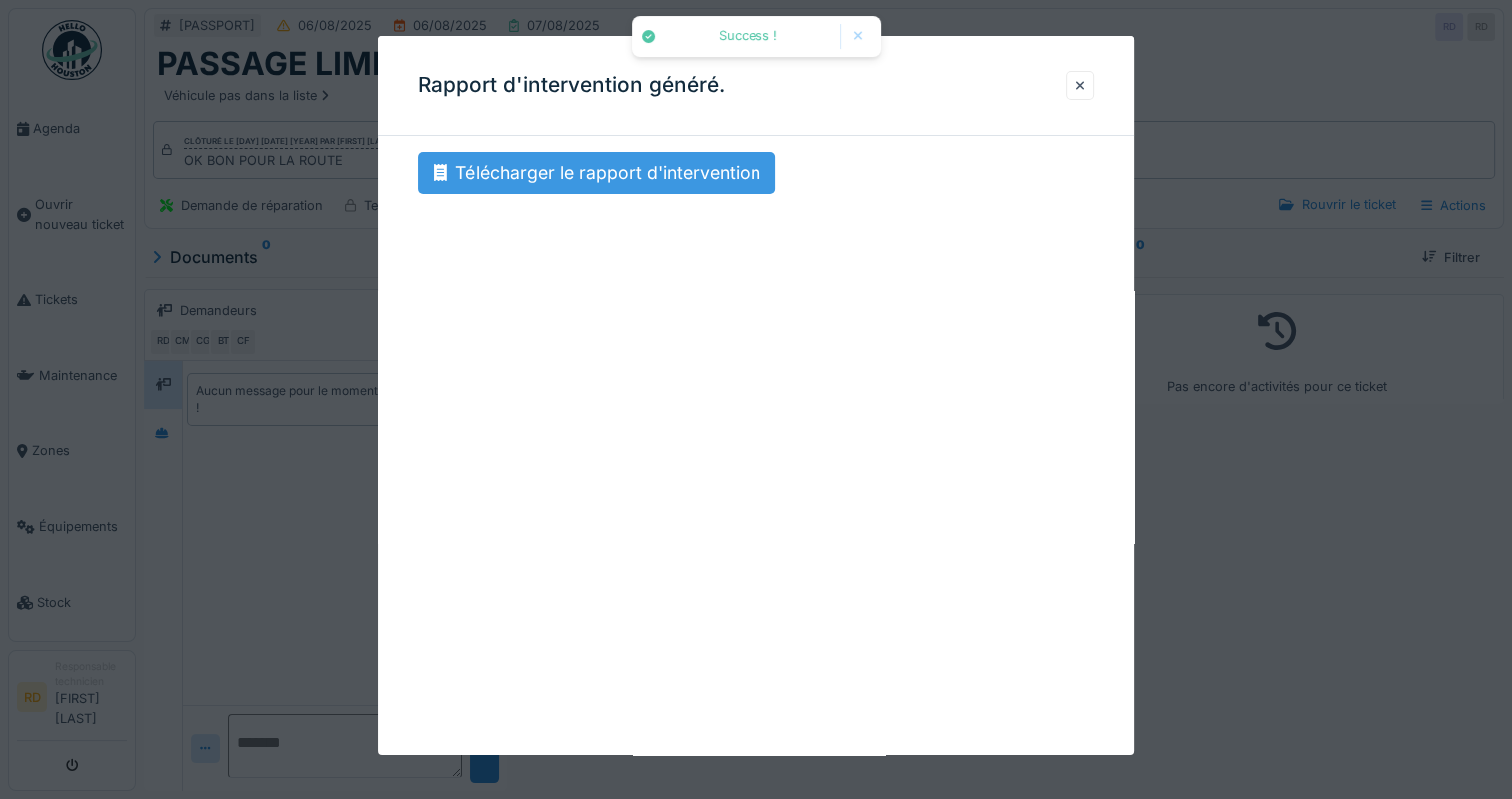 click on "Télécharger le rapport d'intervention" at bounding box center [597, 173] 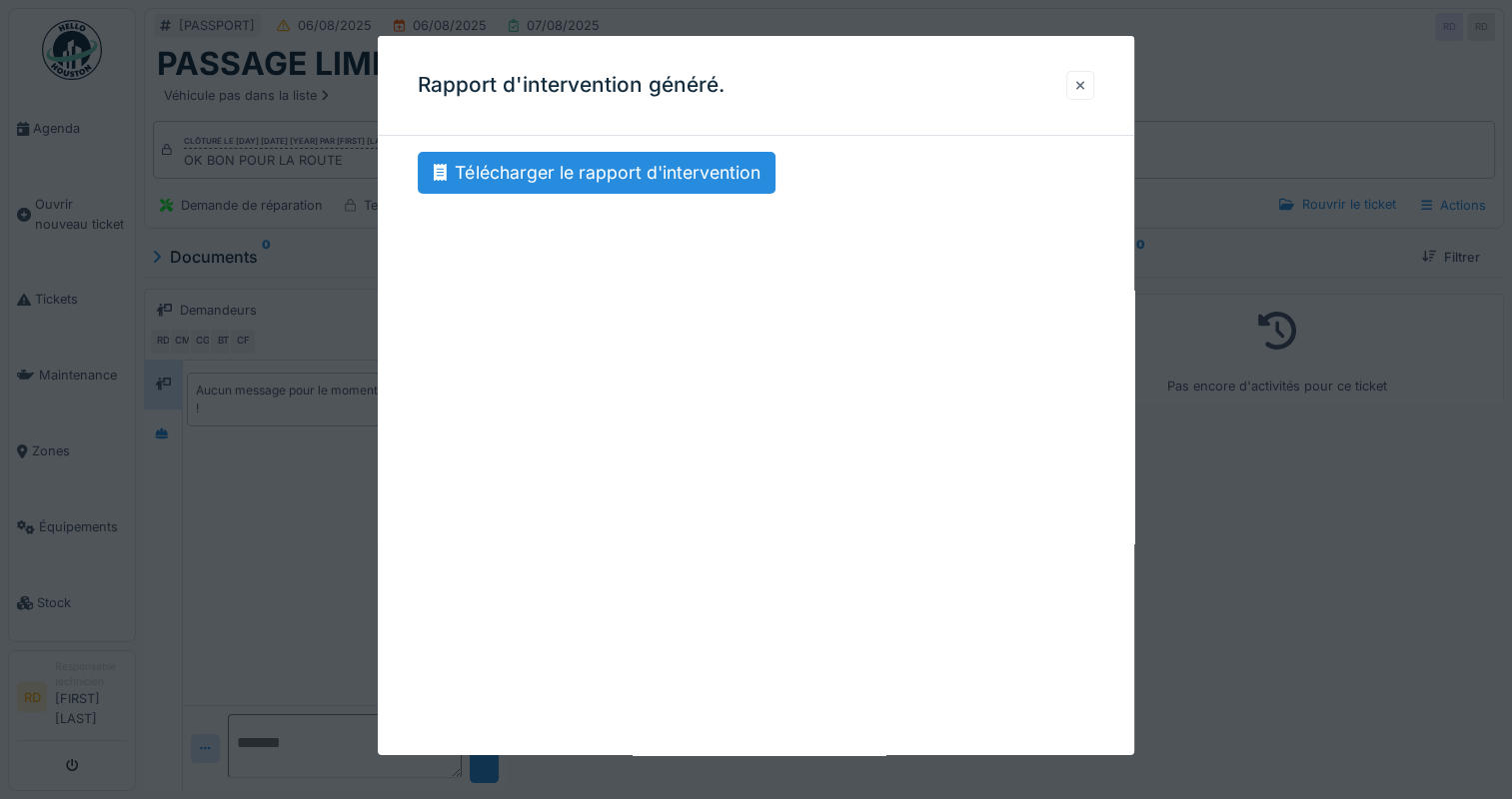 click at bounding box center [1080, 85] 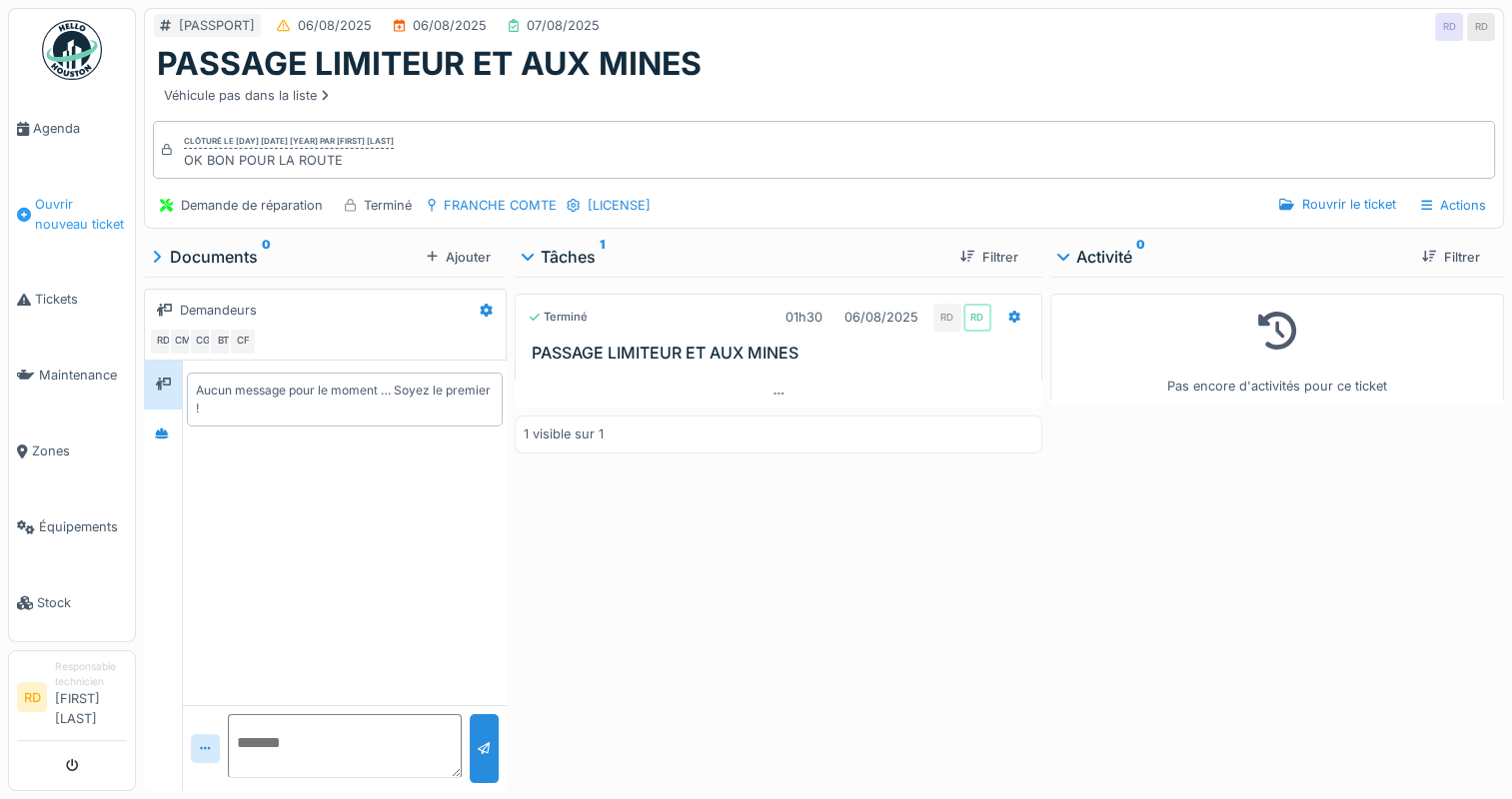 click on "Ouvrir nouveau ticket" at bounding box center (81, 214) 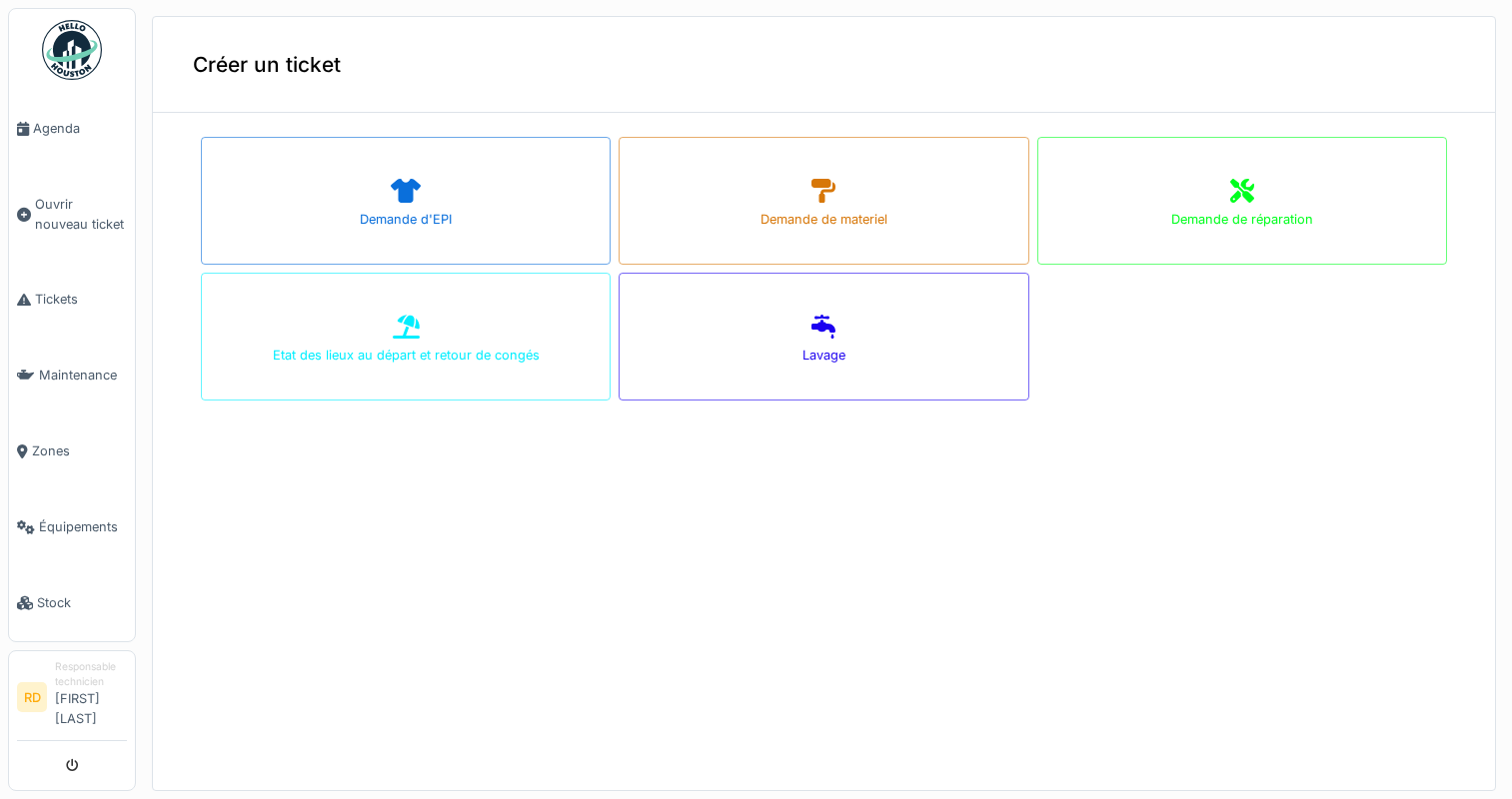 scroll, scrollTop: 0, scrollLeft: 0, axis: both 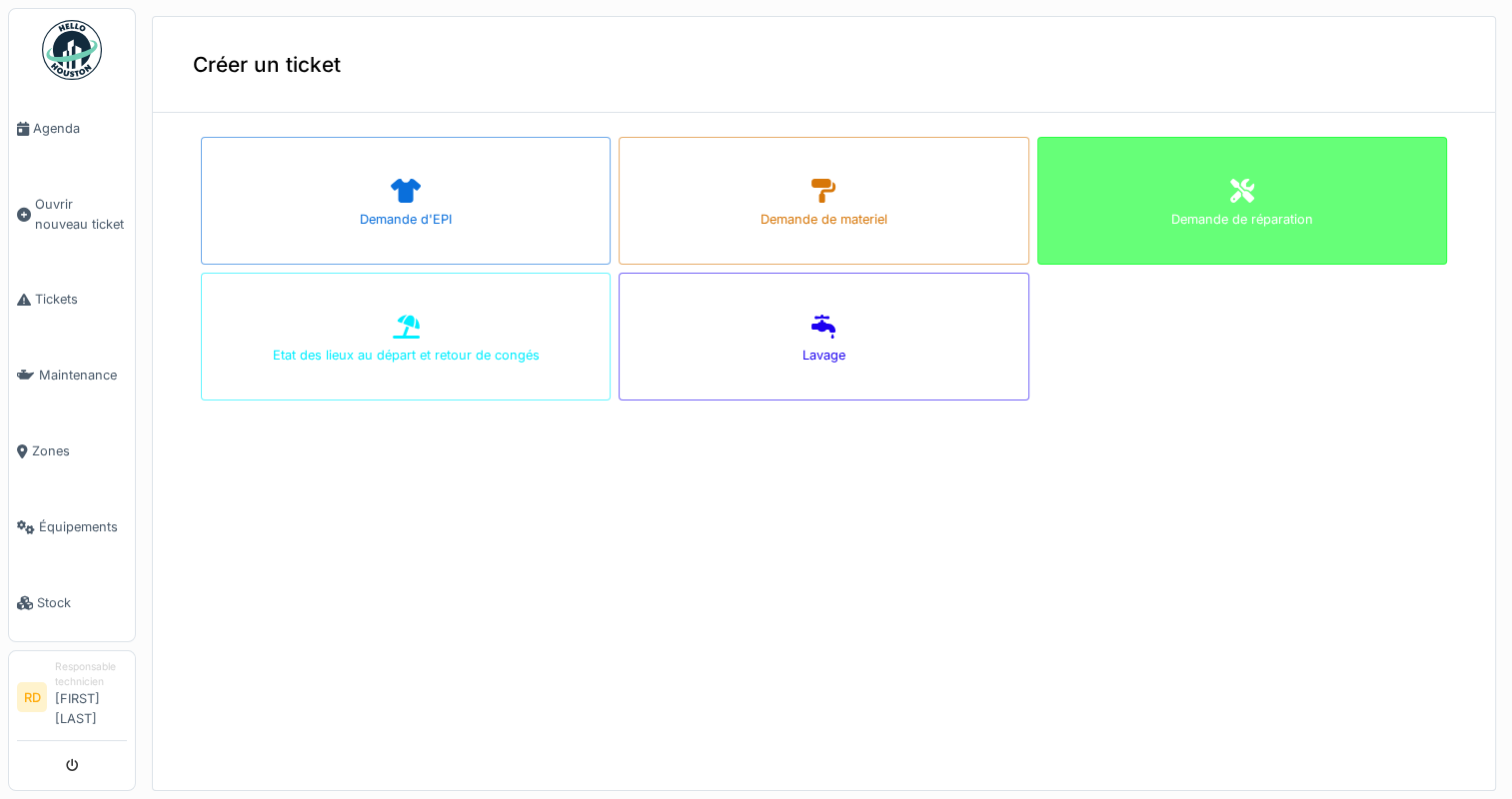 click on "Demande de réparation" at bounding box center [1242, 201] 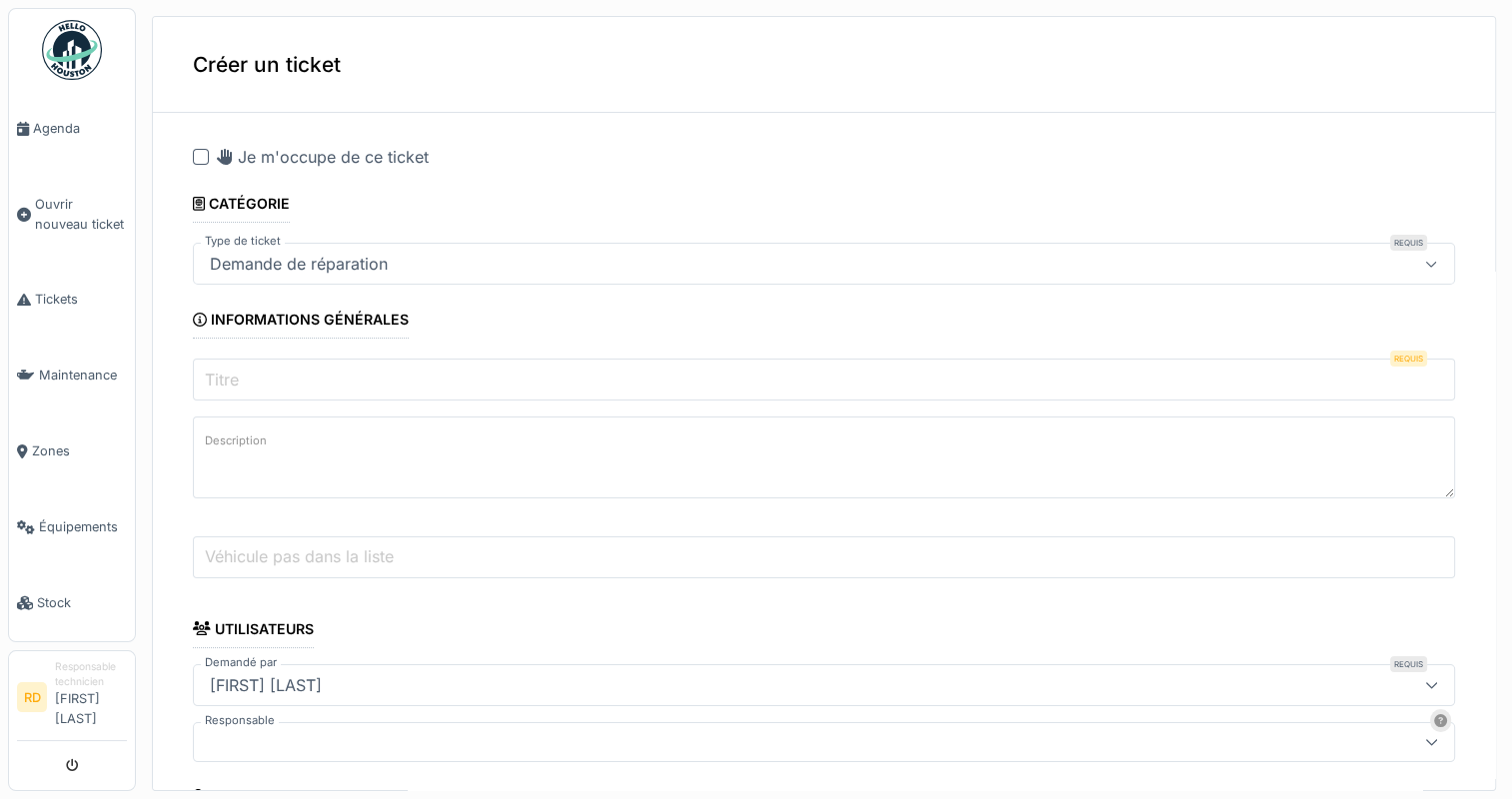 click on "Titre" at bounding box center [823, 380] 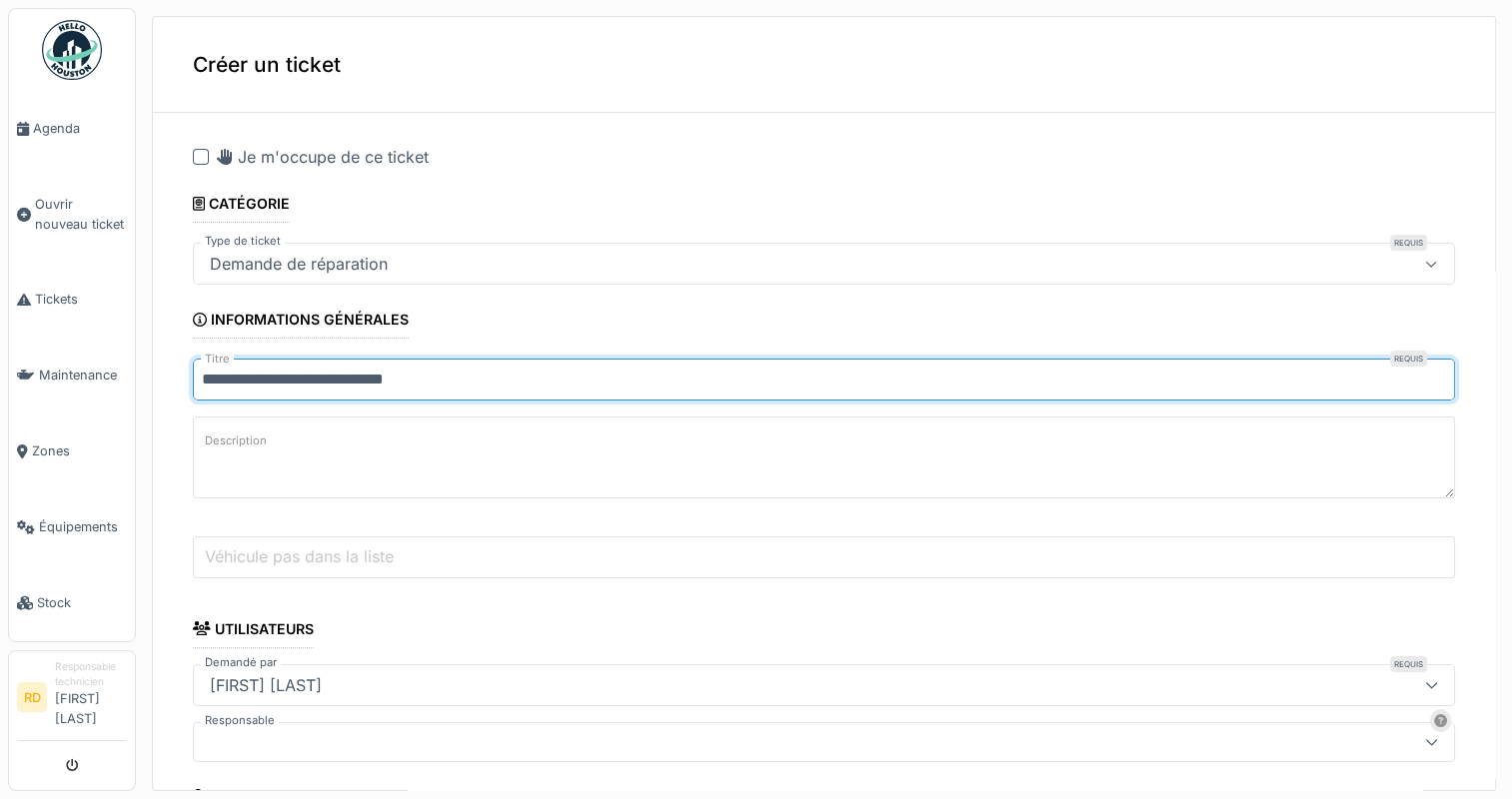 click on "**********" at bounding box center [823, 380] 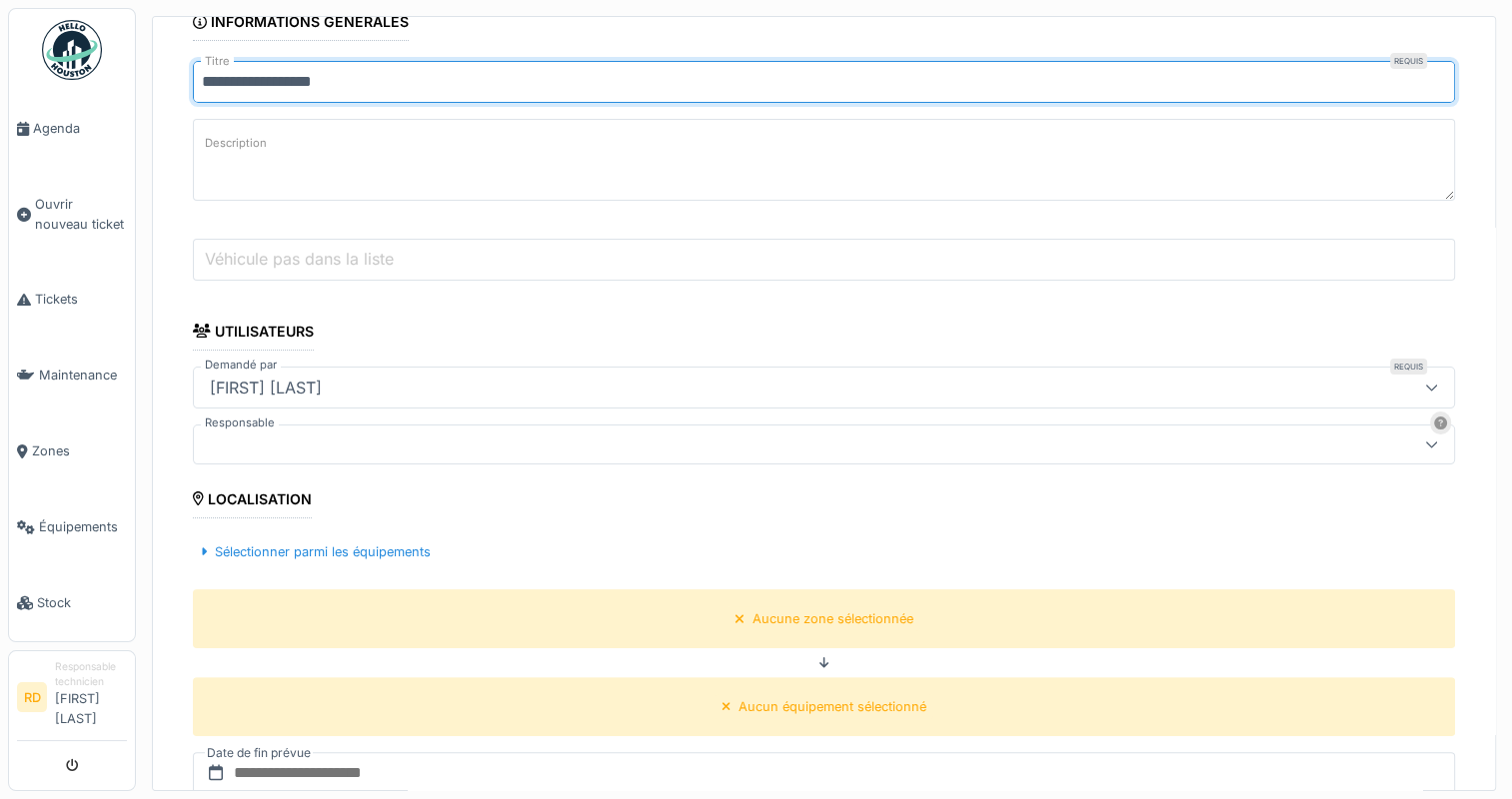 scroll, scrollTop: 300, scrollLeft: 0, axis: vertical 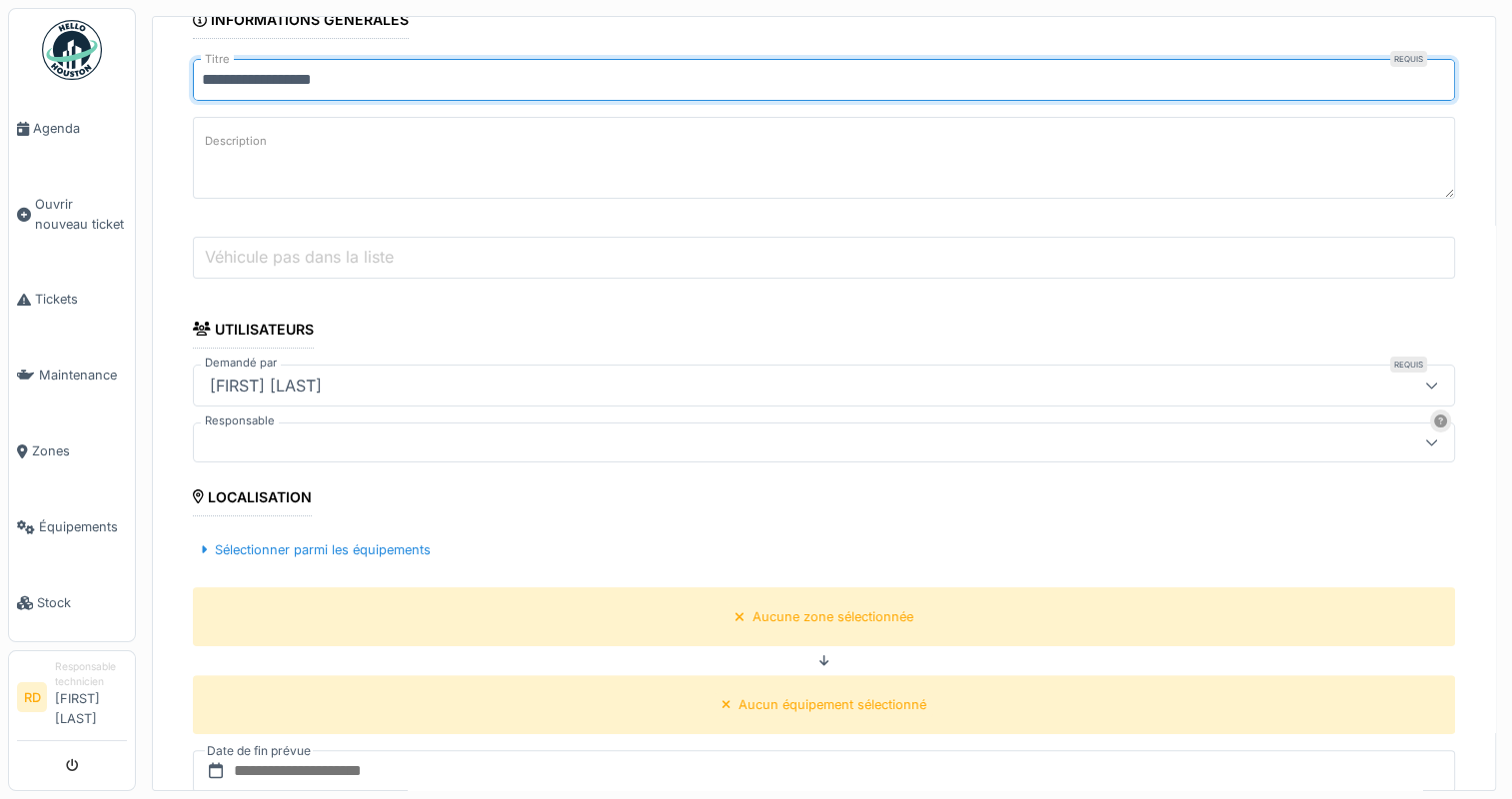 type on "**********" 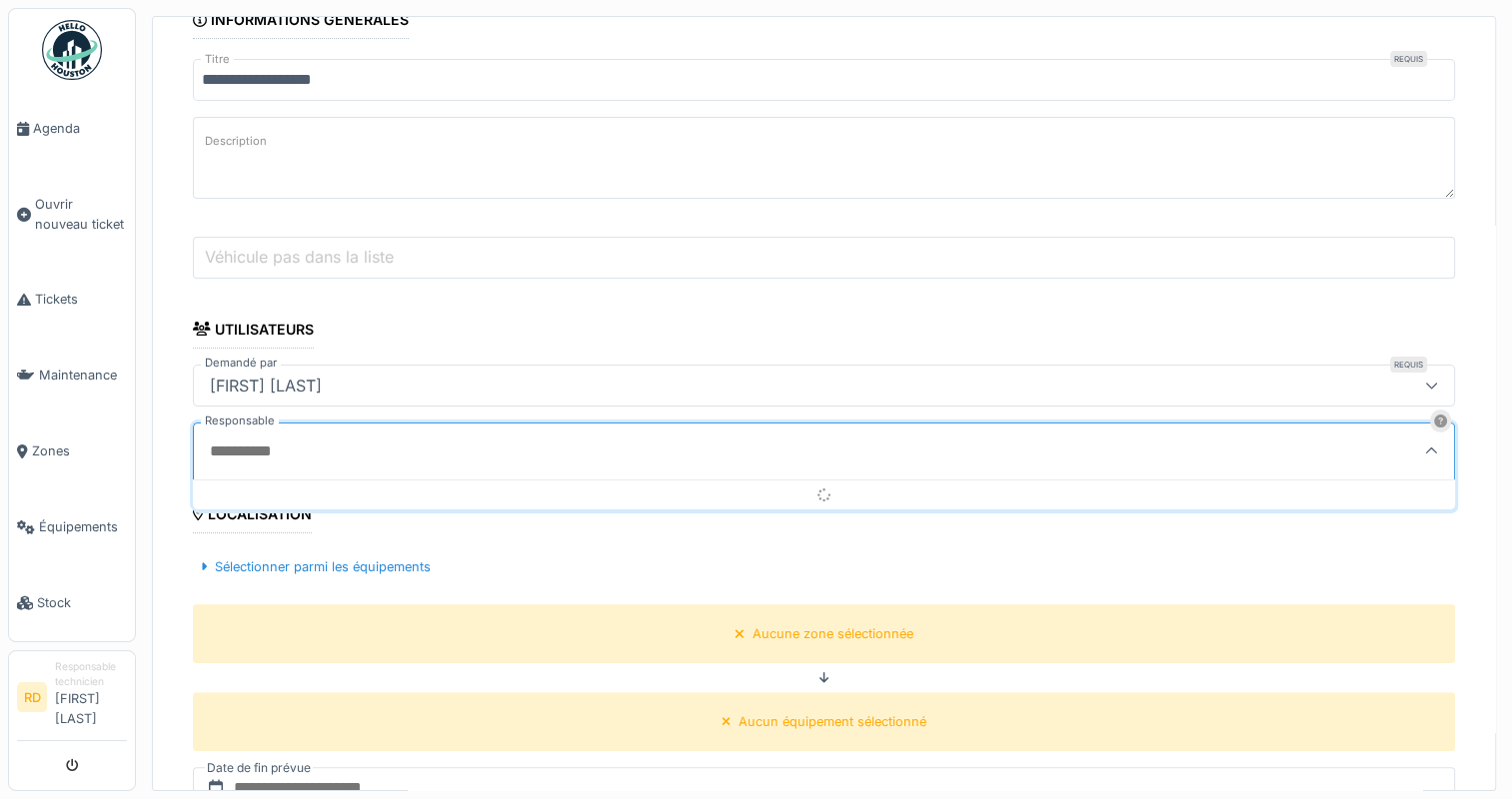 scroll, scrollTop: 4, scrollLeft: 0, axis: vertical 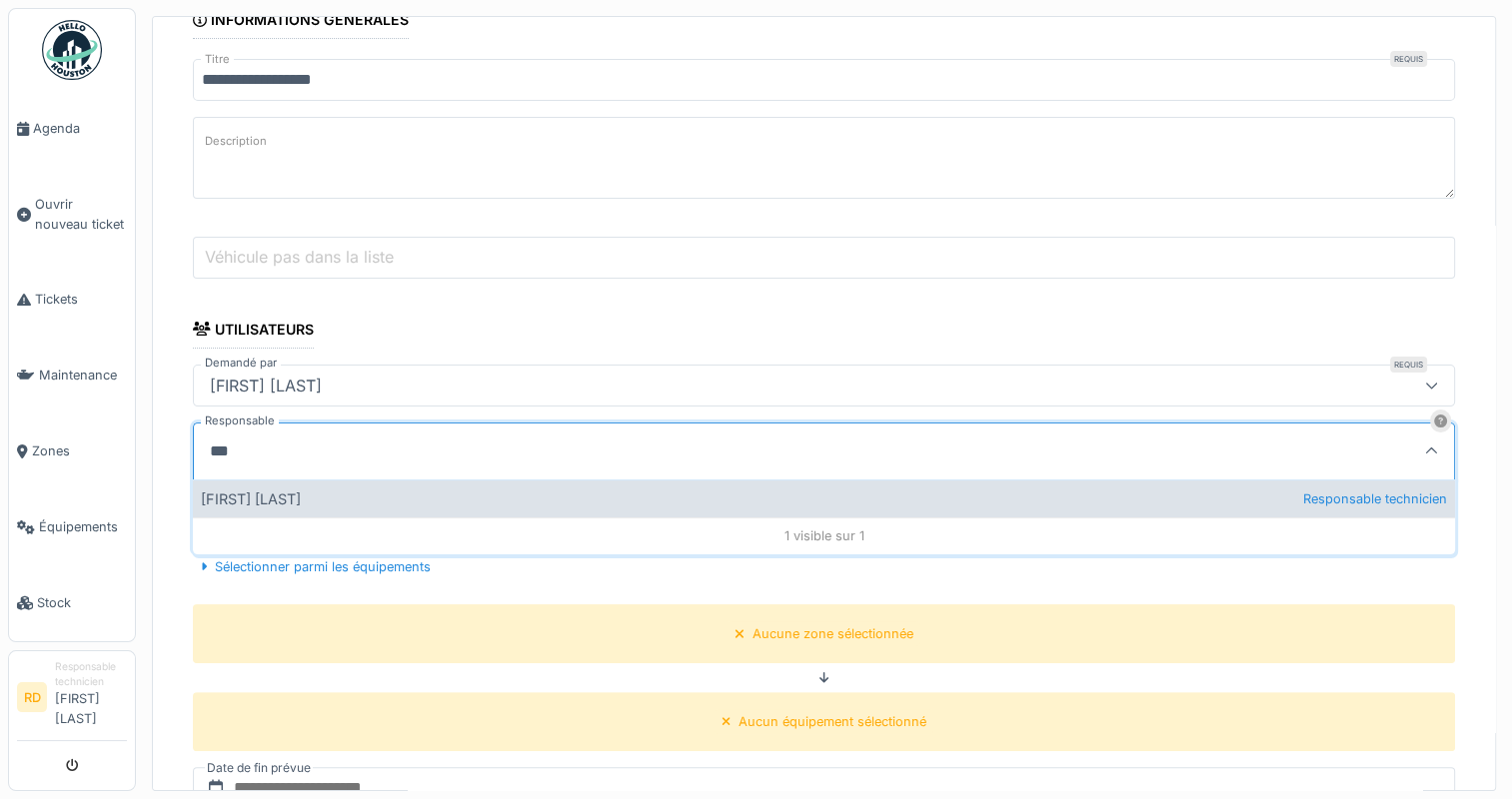type on "***" 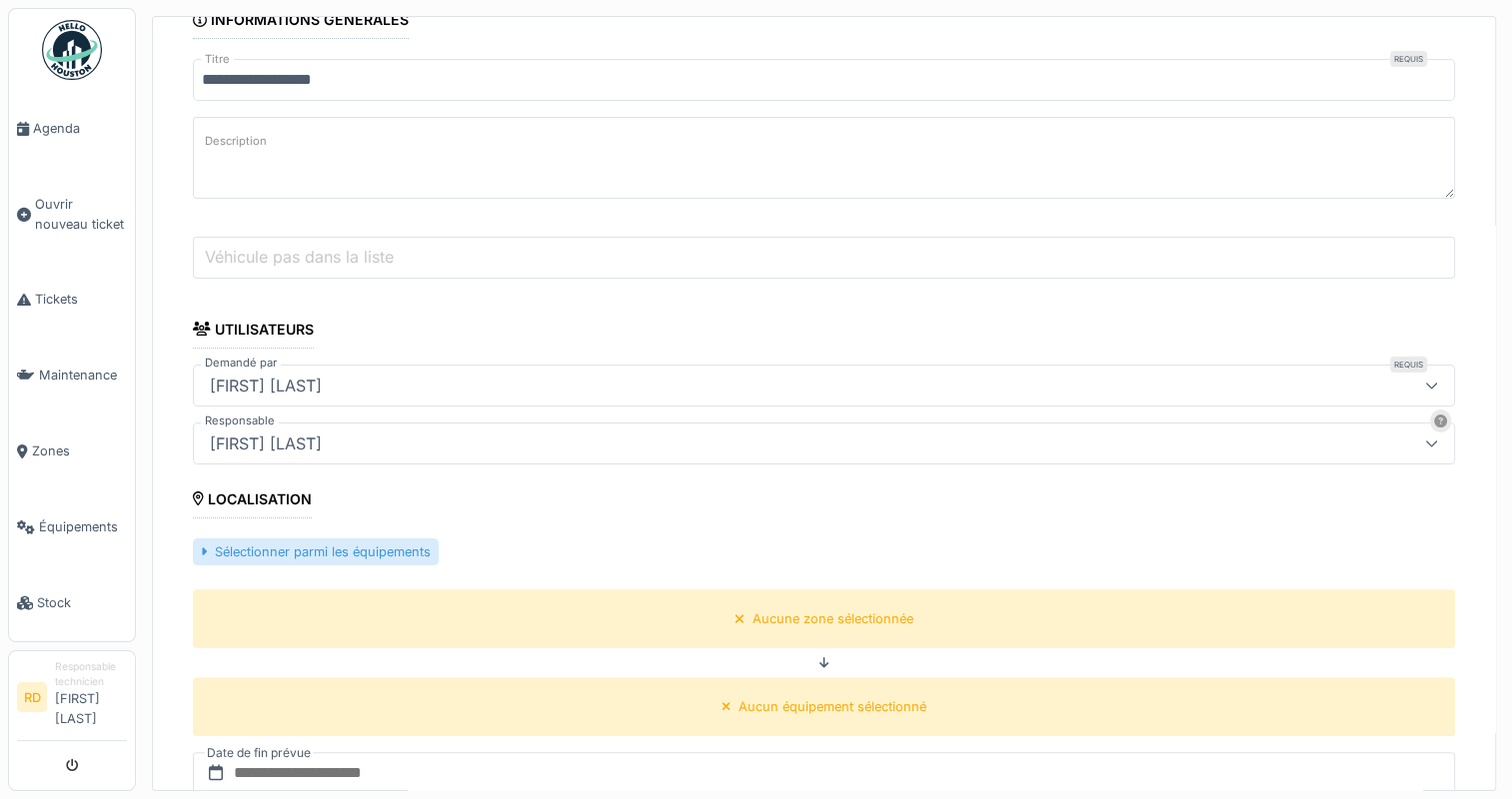 click on "Sélectionner parmi les équipements" at bounding box center [316, 551] 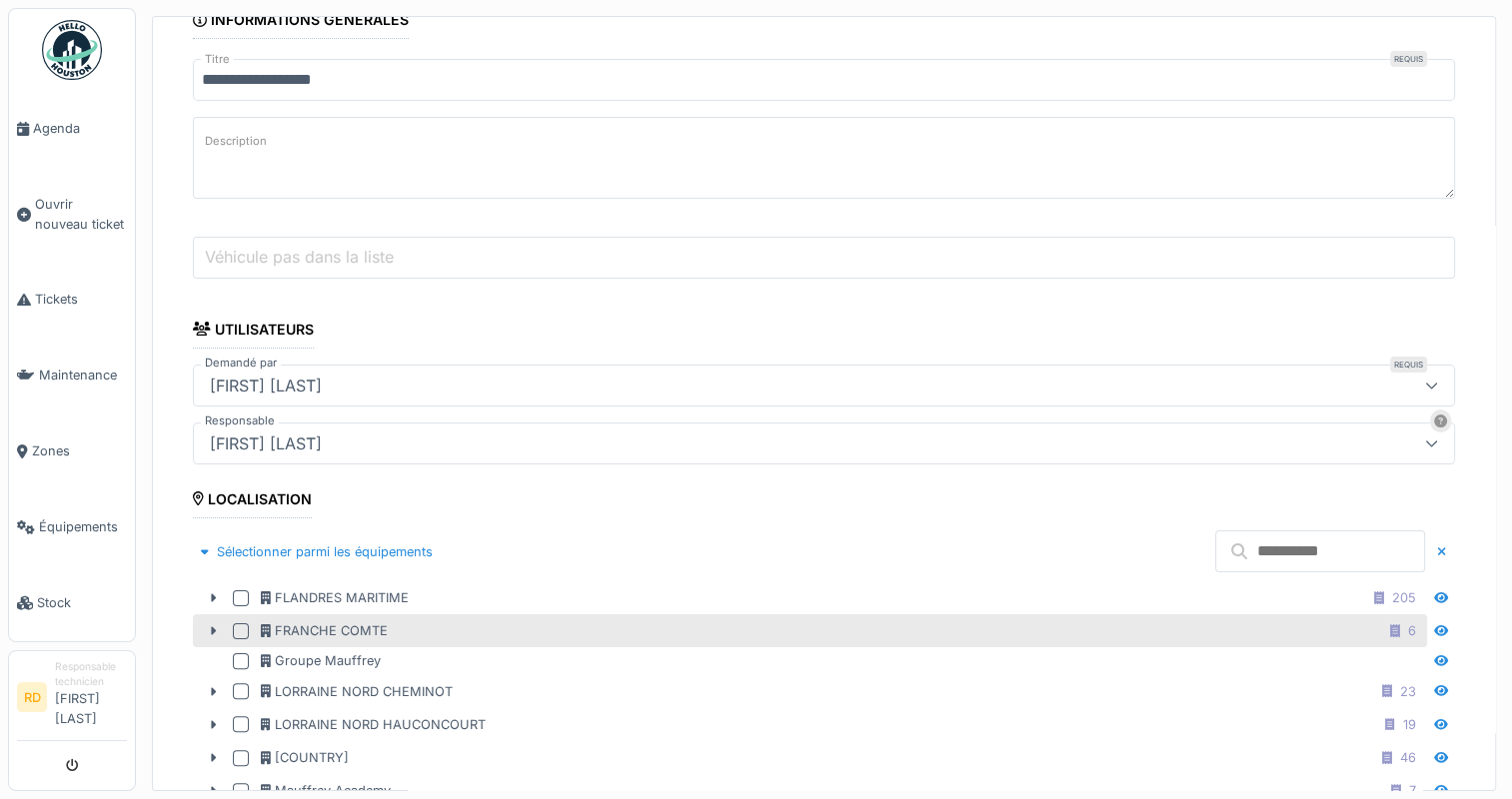 click at bounding box center (241, 631) 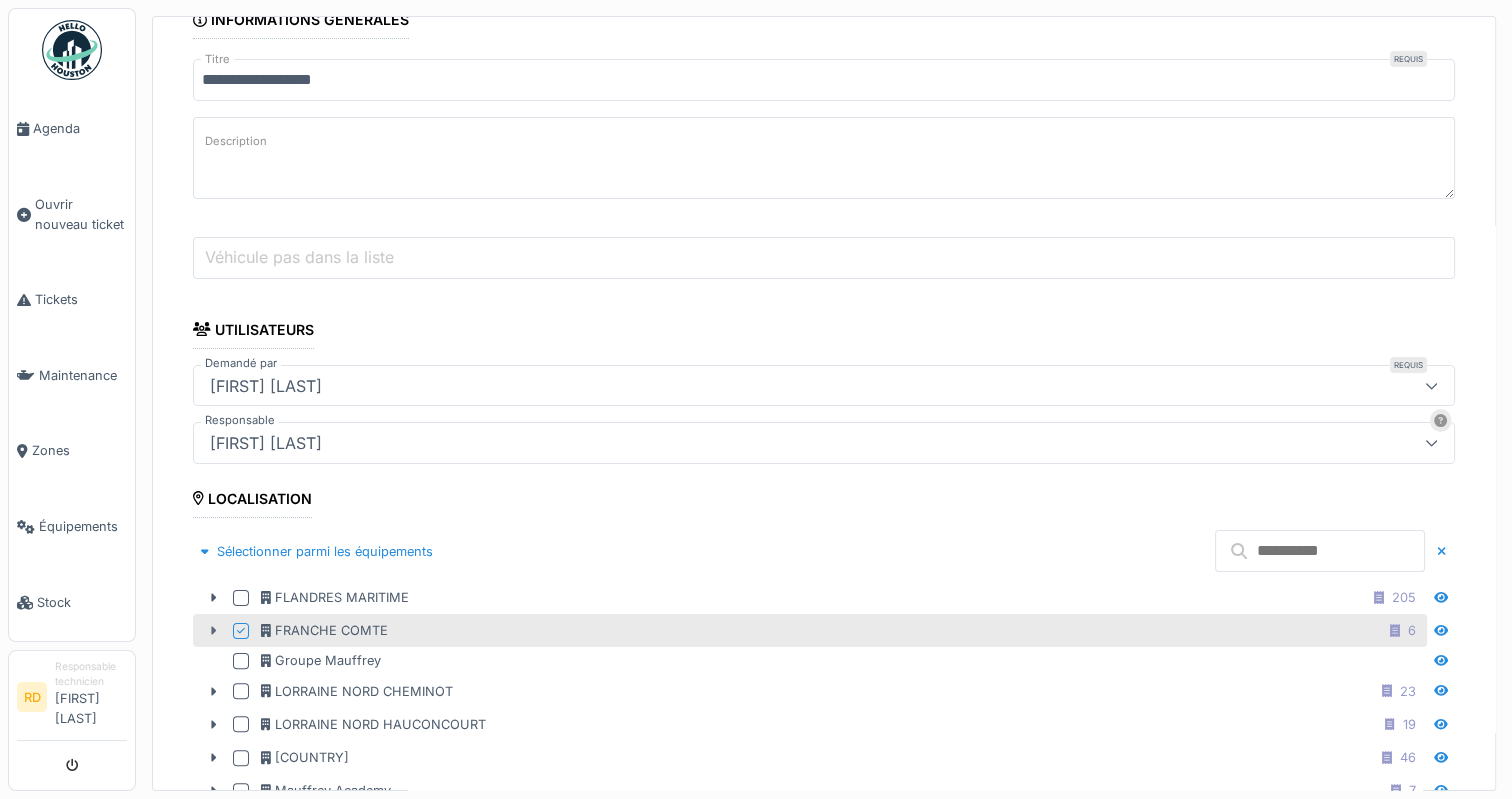 click 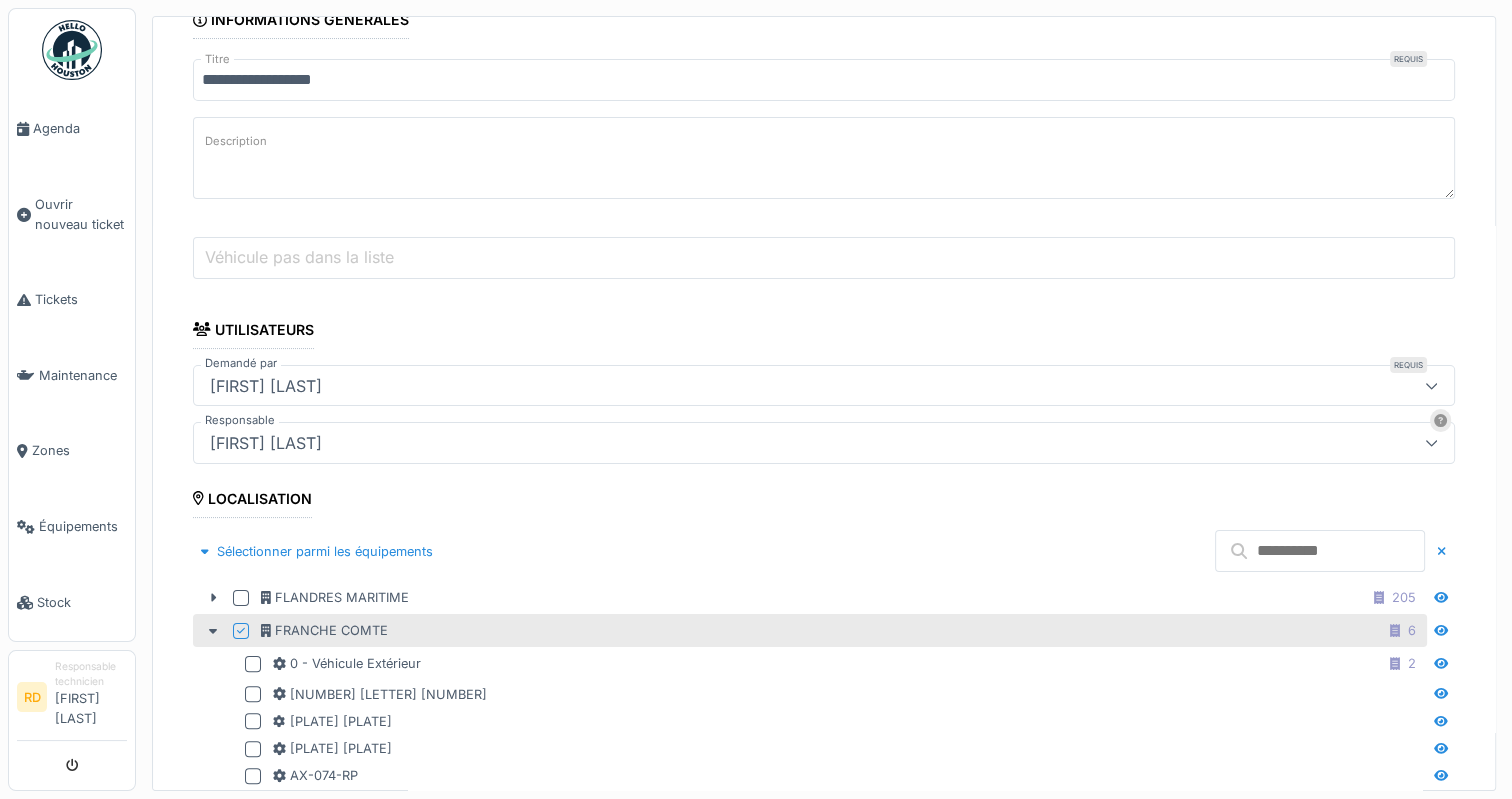 click at bounding box center (1320, 551) 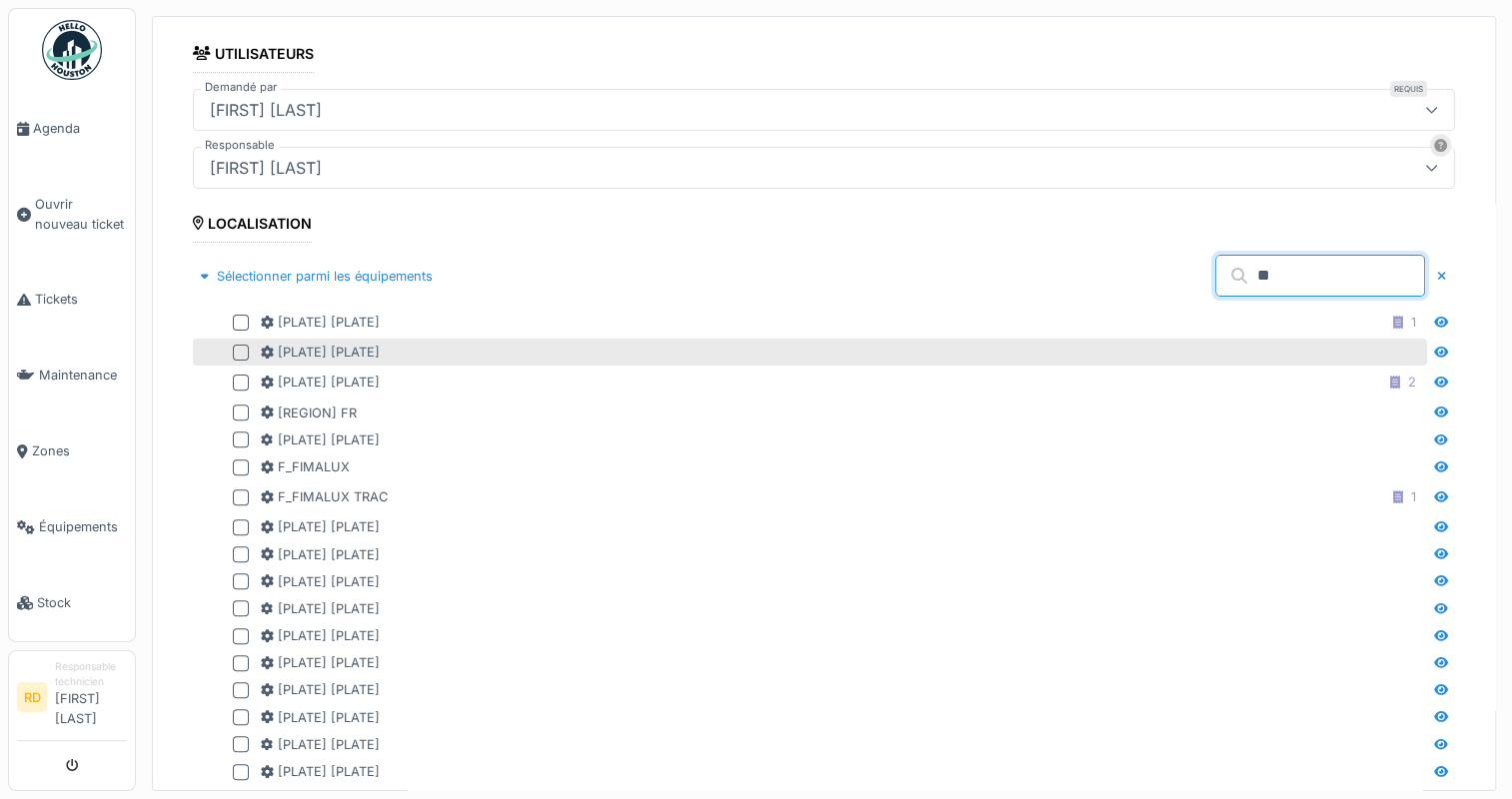scroll, scrollTop: 499, scrollLeft: 0, axis: vertical 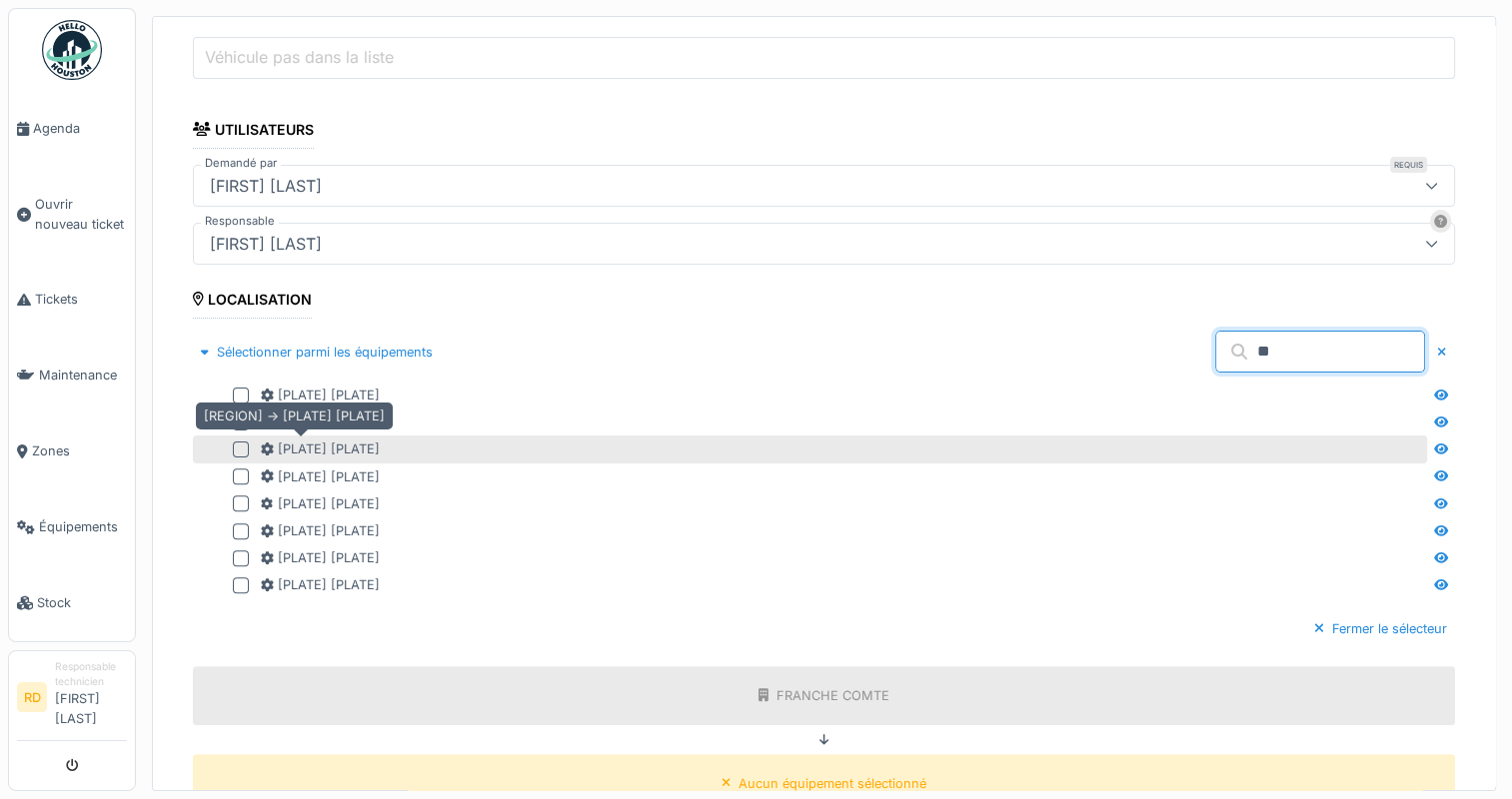 type on "**" 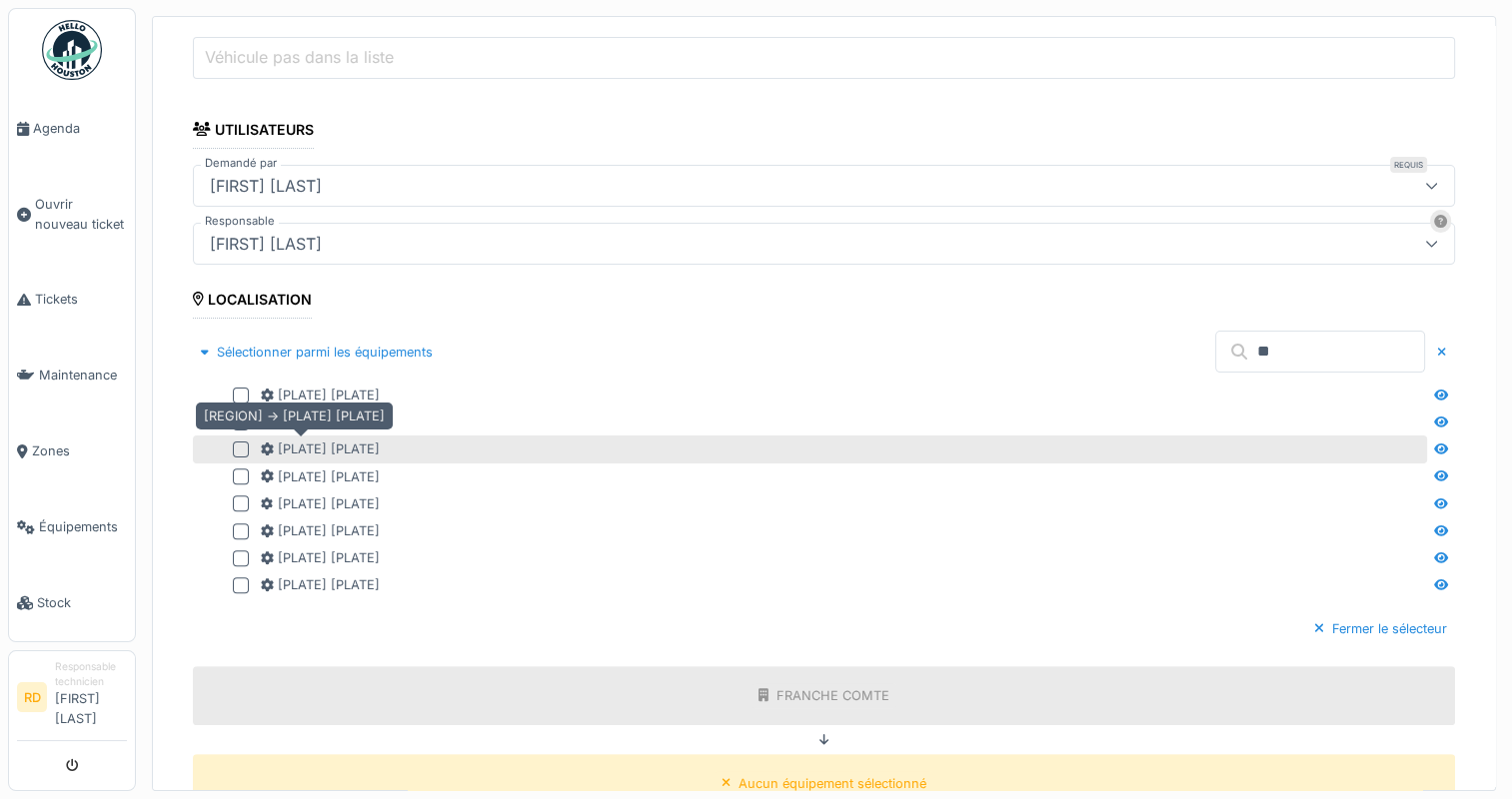 click on "FA-619-YZ" at bounding box center (320, 448) 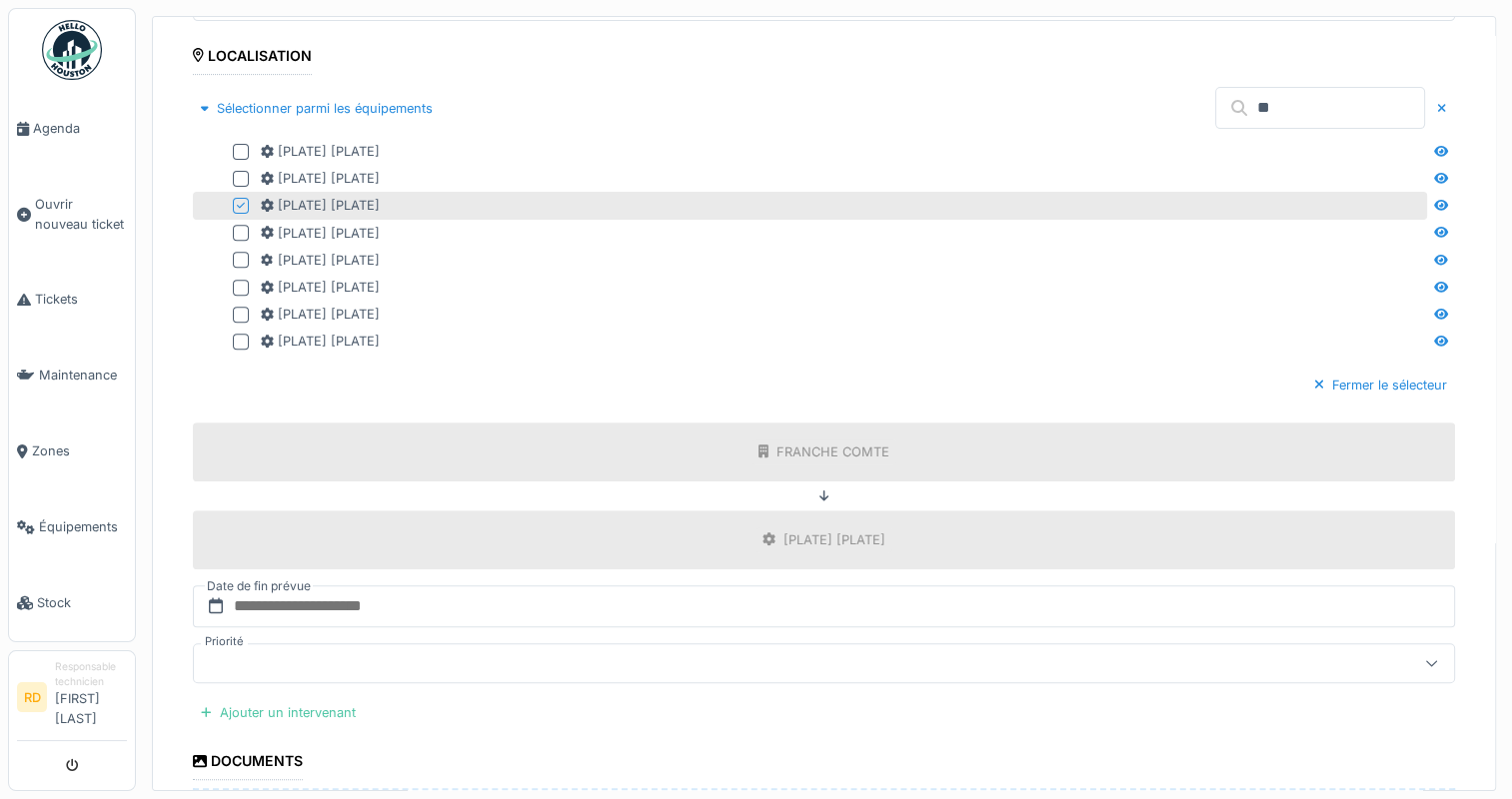 scroll, scrollTop: 799, scrollLeft: 0, axis: vertical 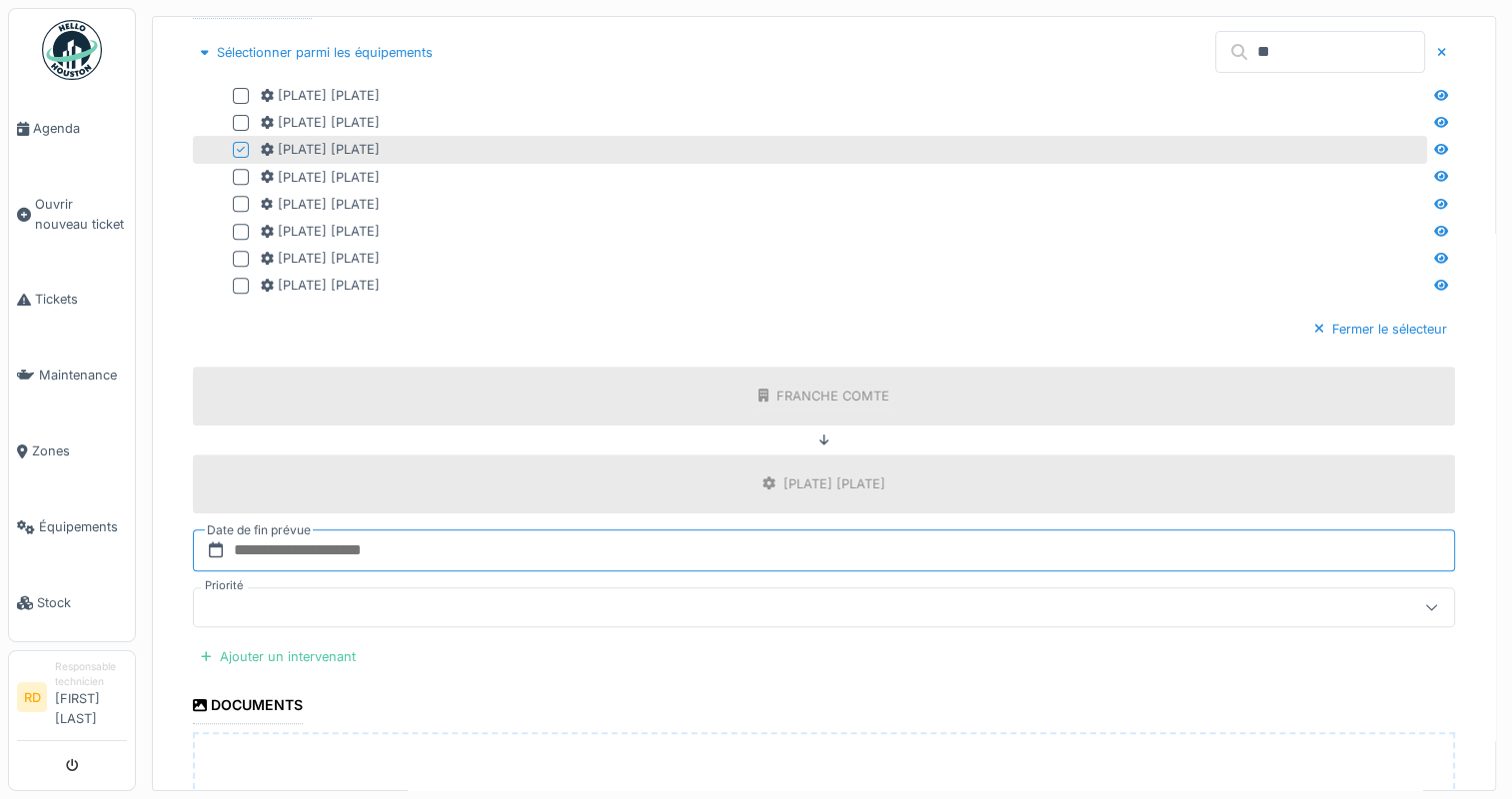 click at bounding box center [823, 550] 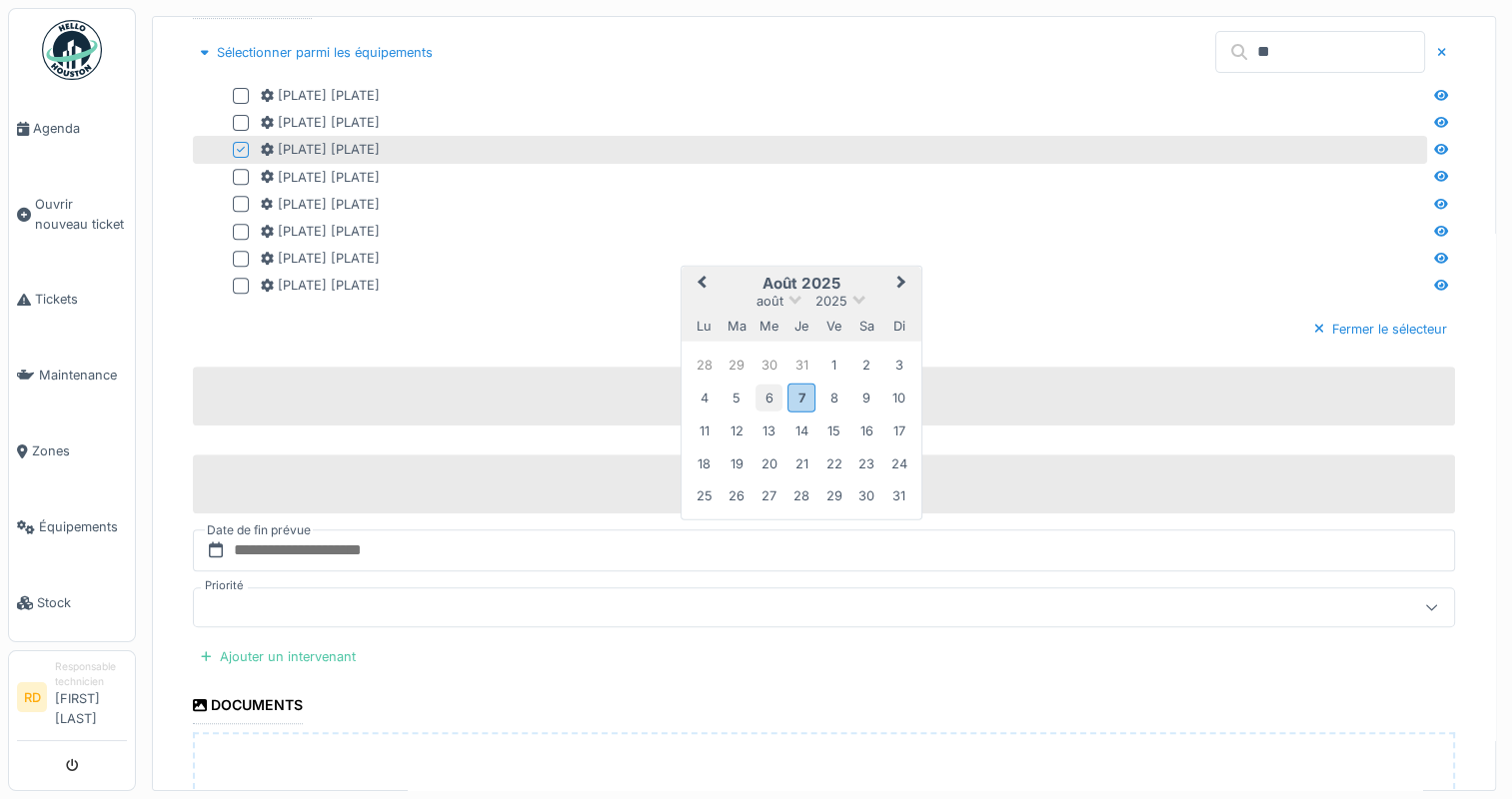 click on "6" at bounding box center [768, 398] 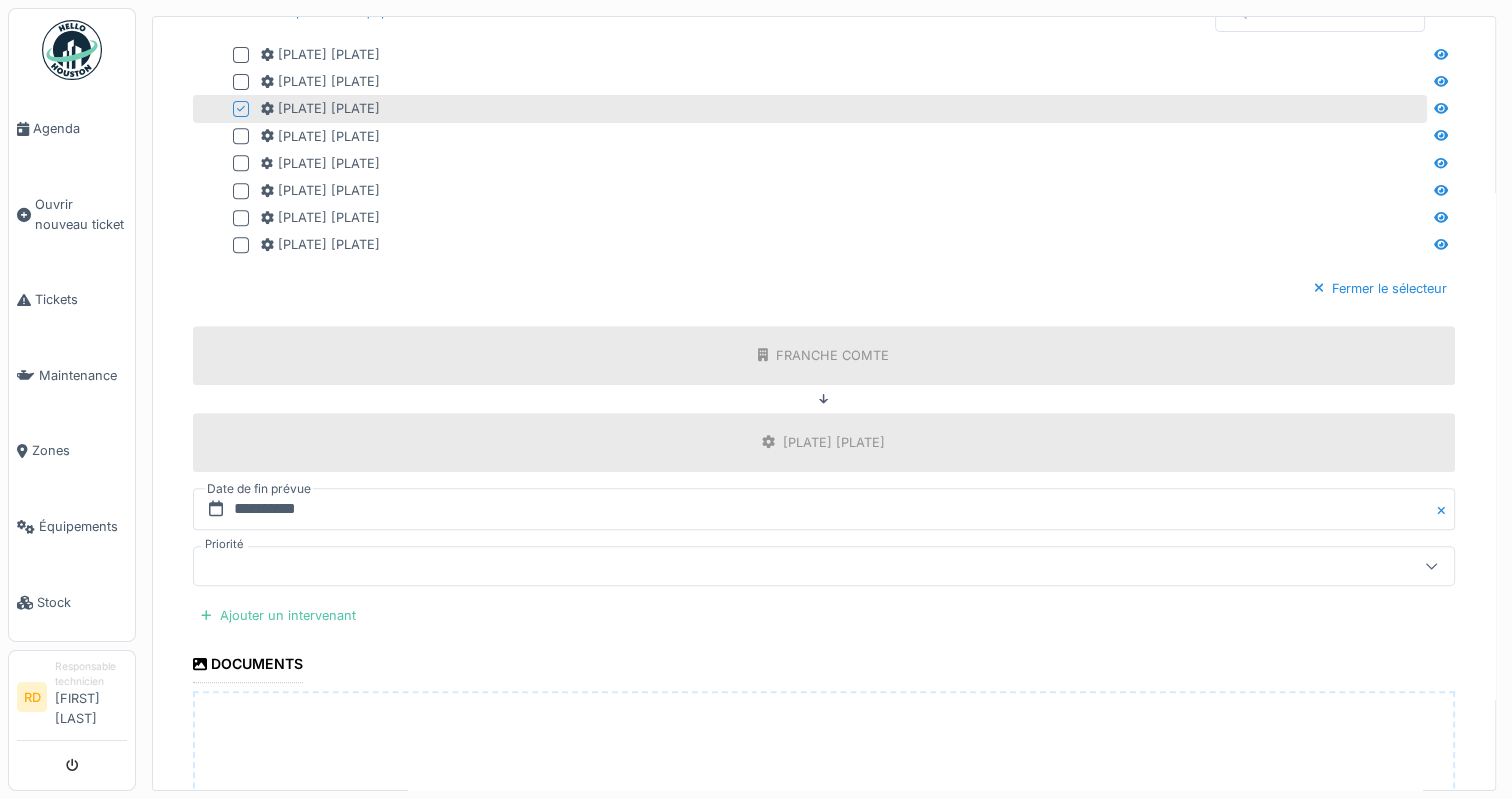 scroll, scrollTop: 999, scrollLeft: 0, axis: vertical 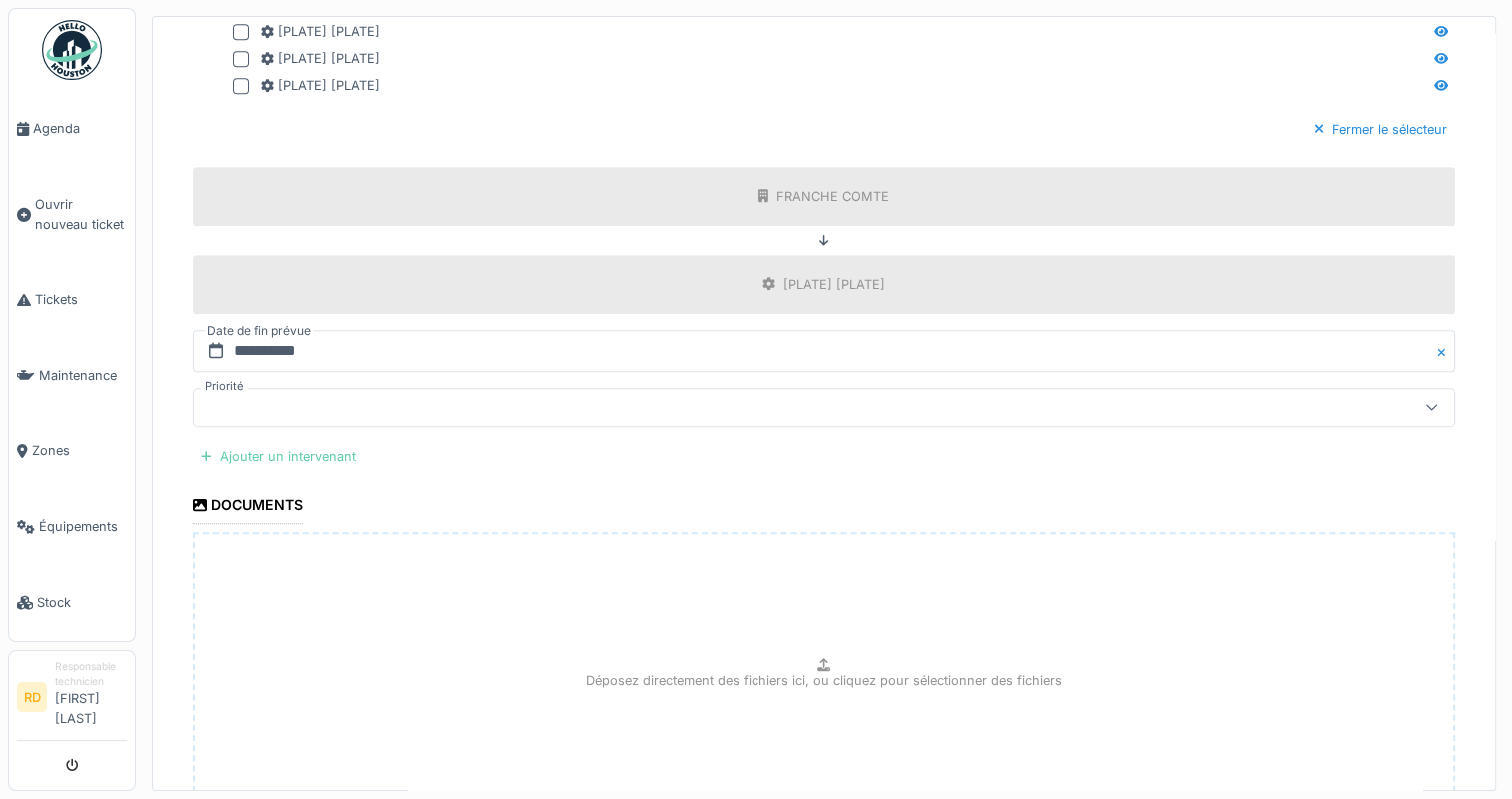 click on "Ajouter un intervenant" at bounding box center (278, 456) 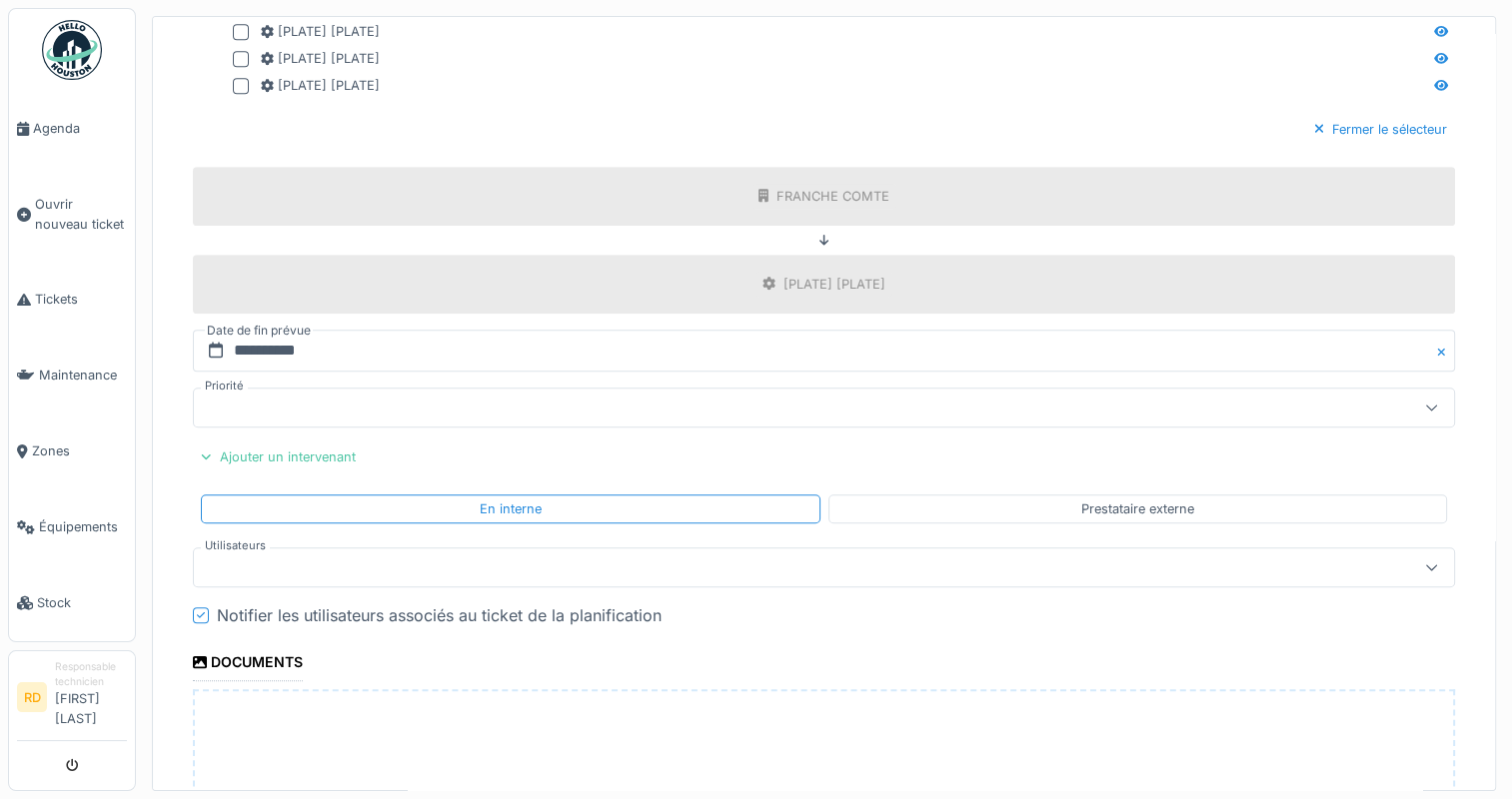 click at bounding box center (760, 567) 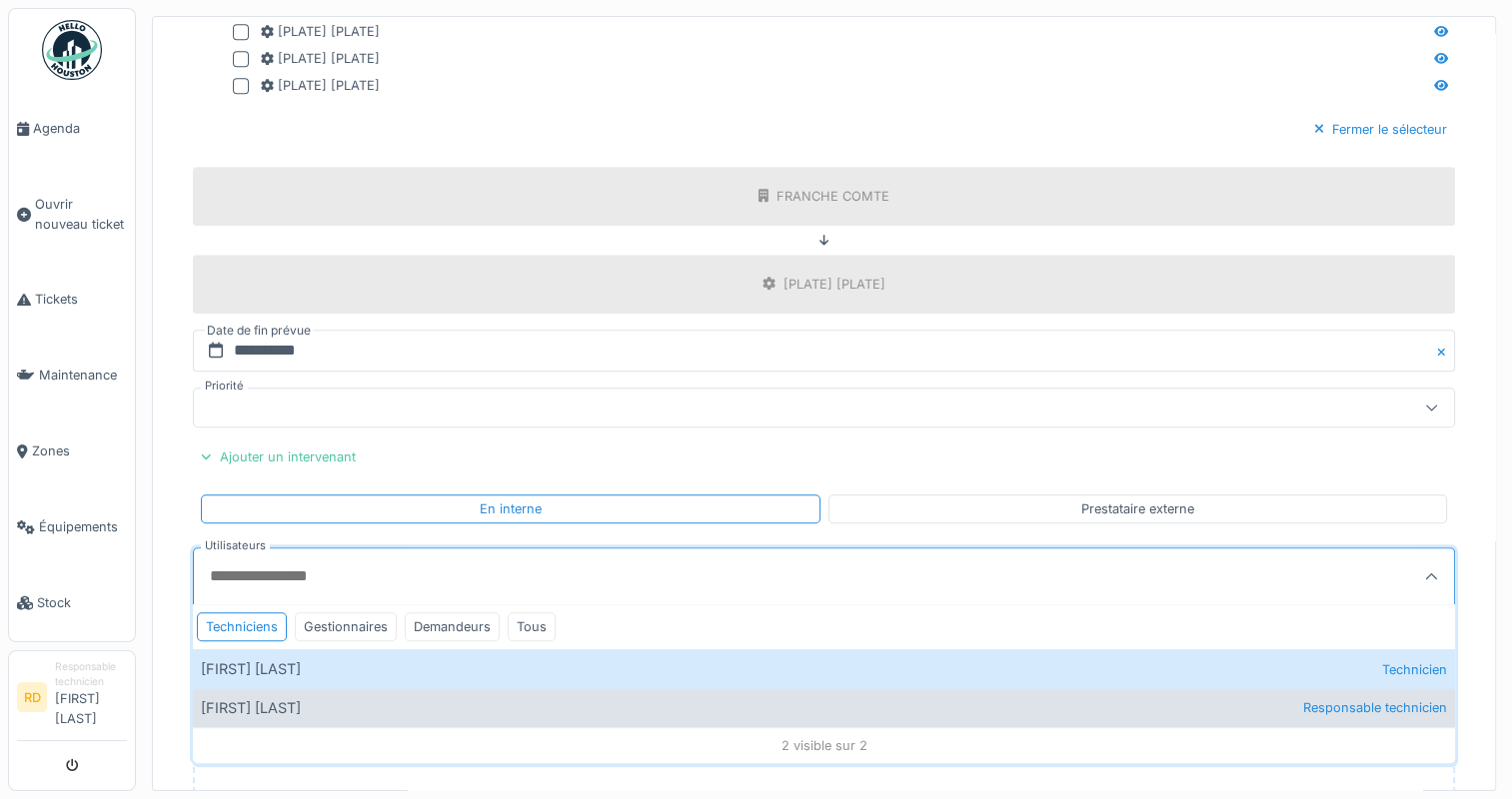click on "[FIRST] [LAST]   Responsable technicien" at bounding box center [823, 707] 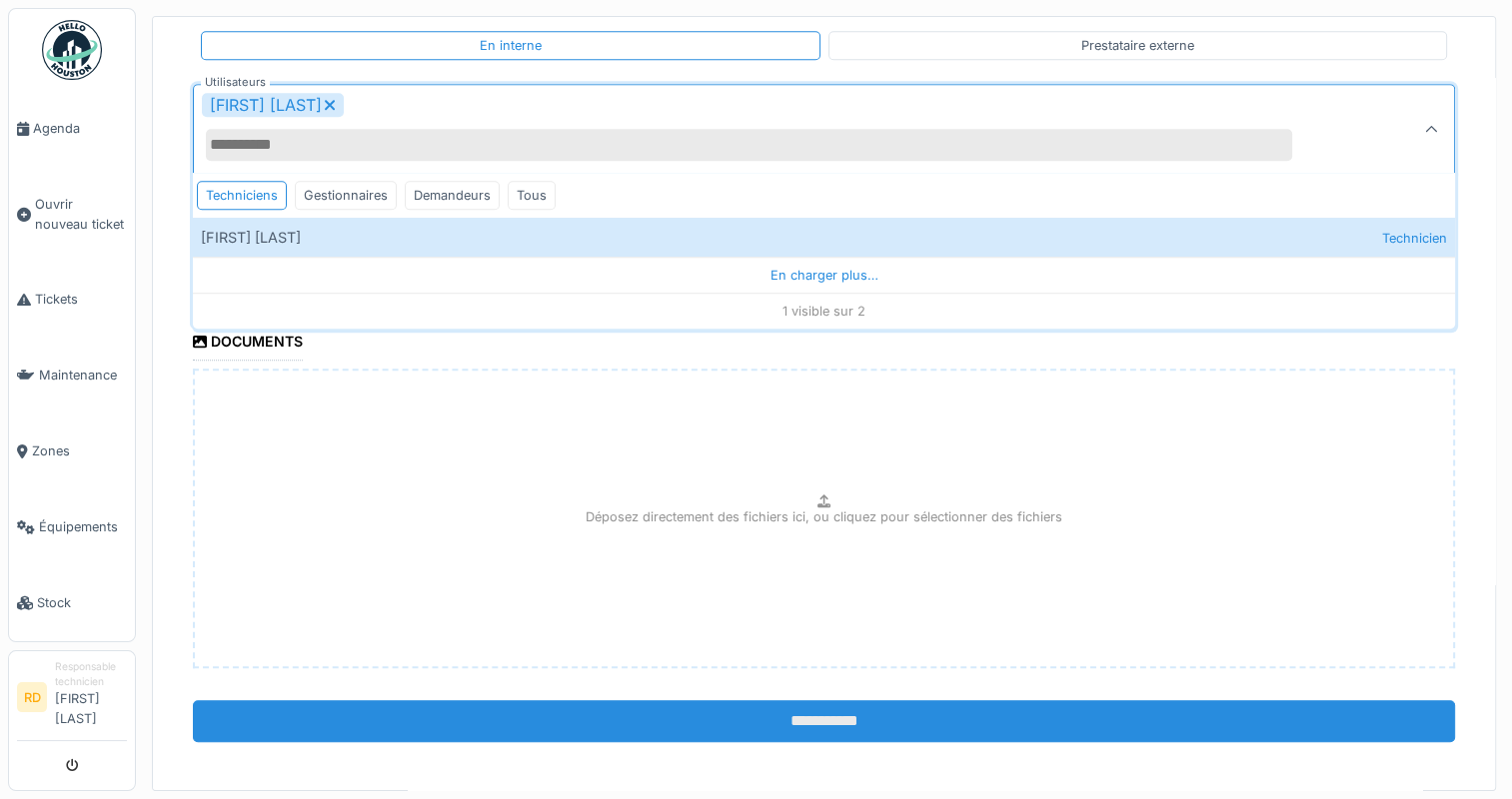 click on "**********" at bounding box center (823, 721) 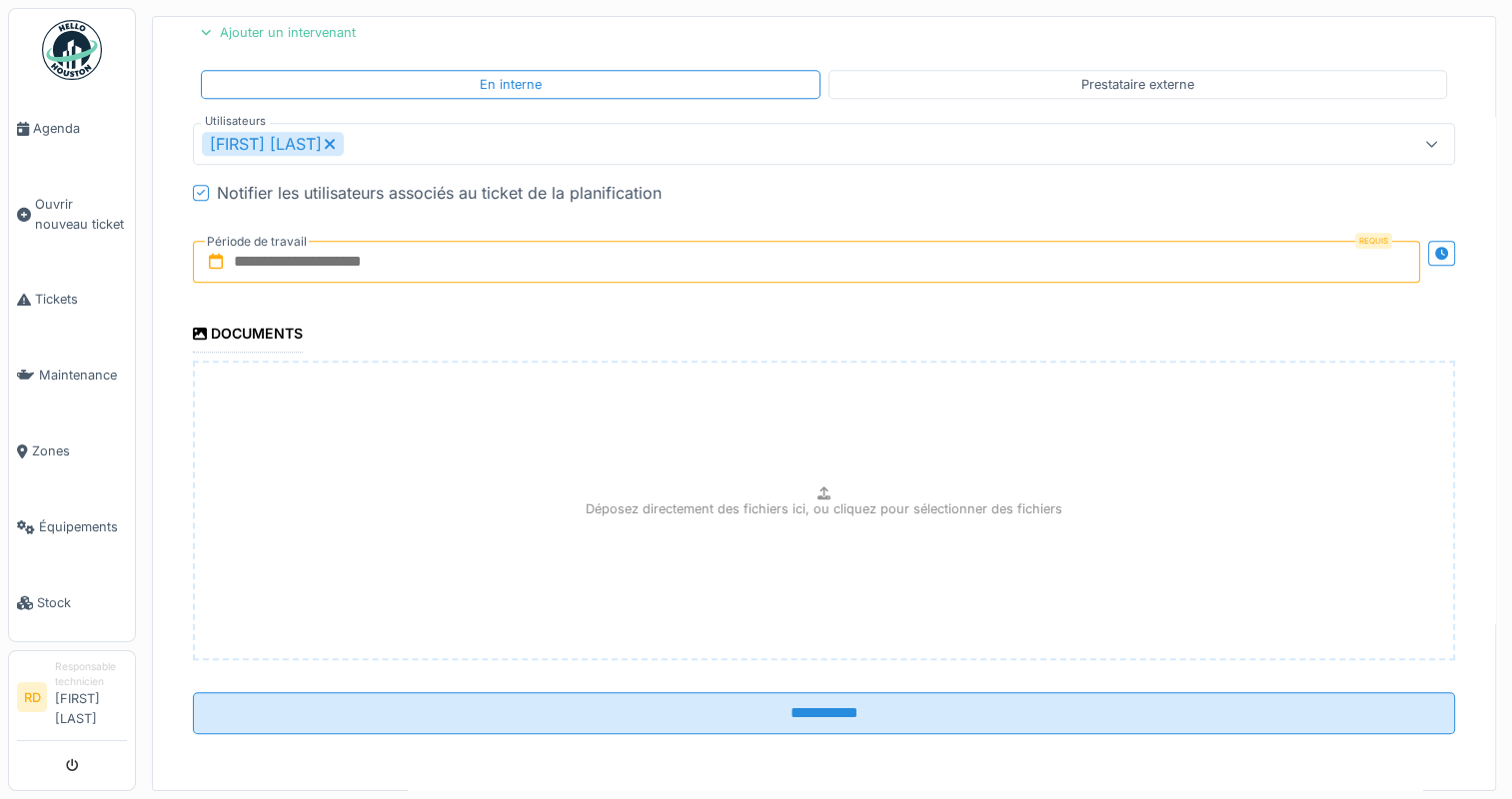 scroll, scrollTop: 1415, scrollLeft: 0, axis: vertical 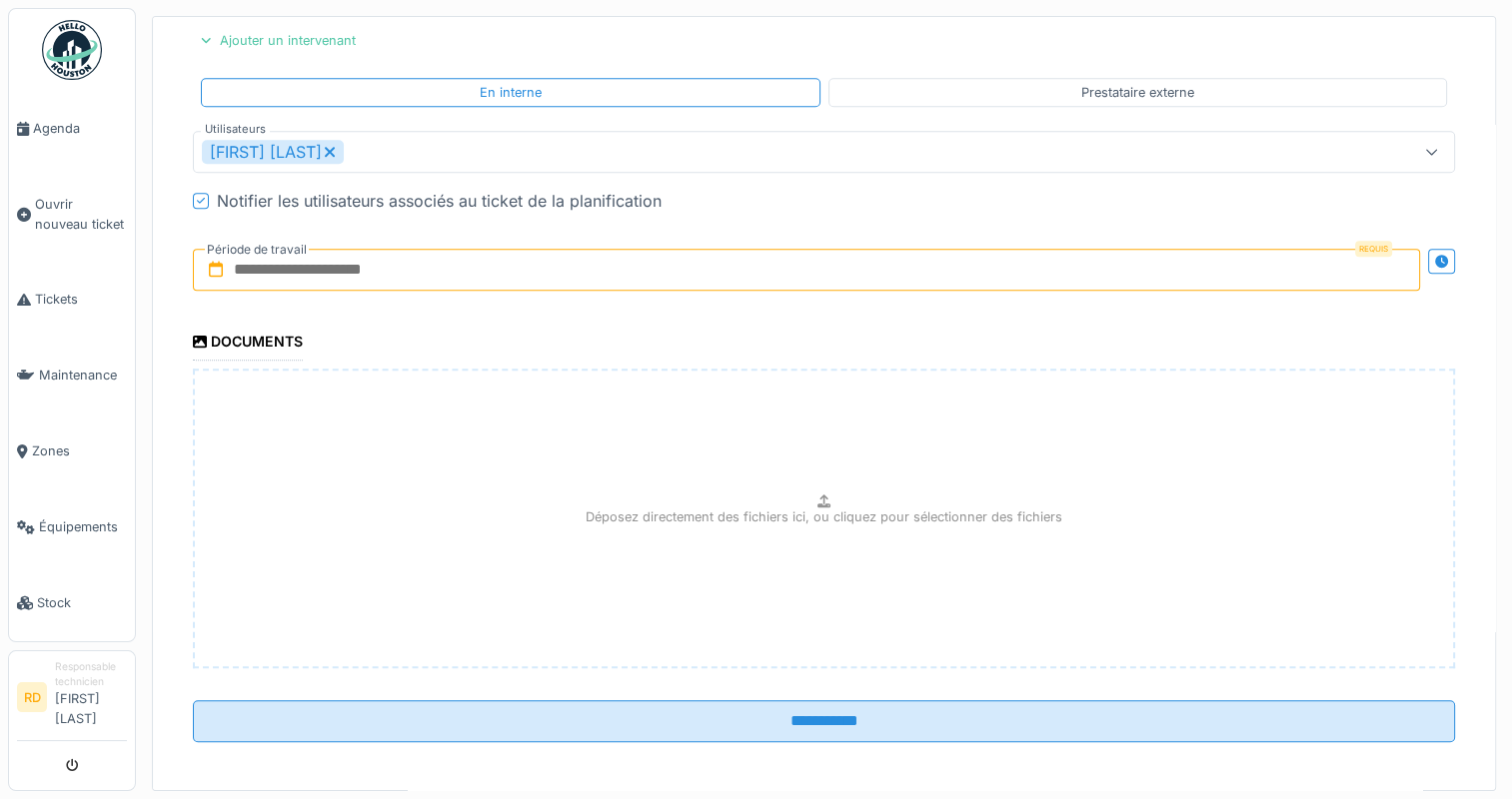 click at bounding box center (806, 270) 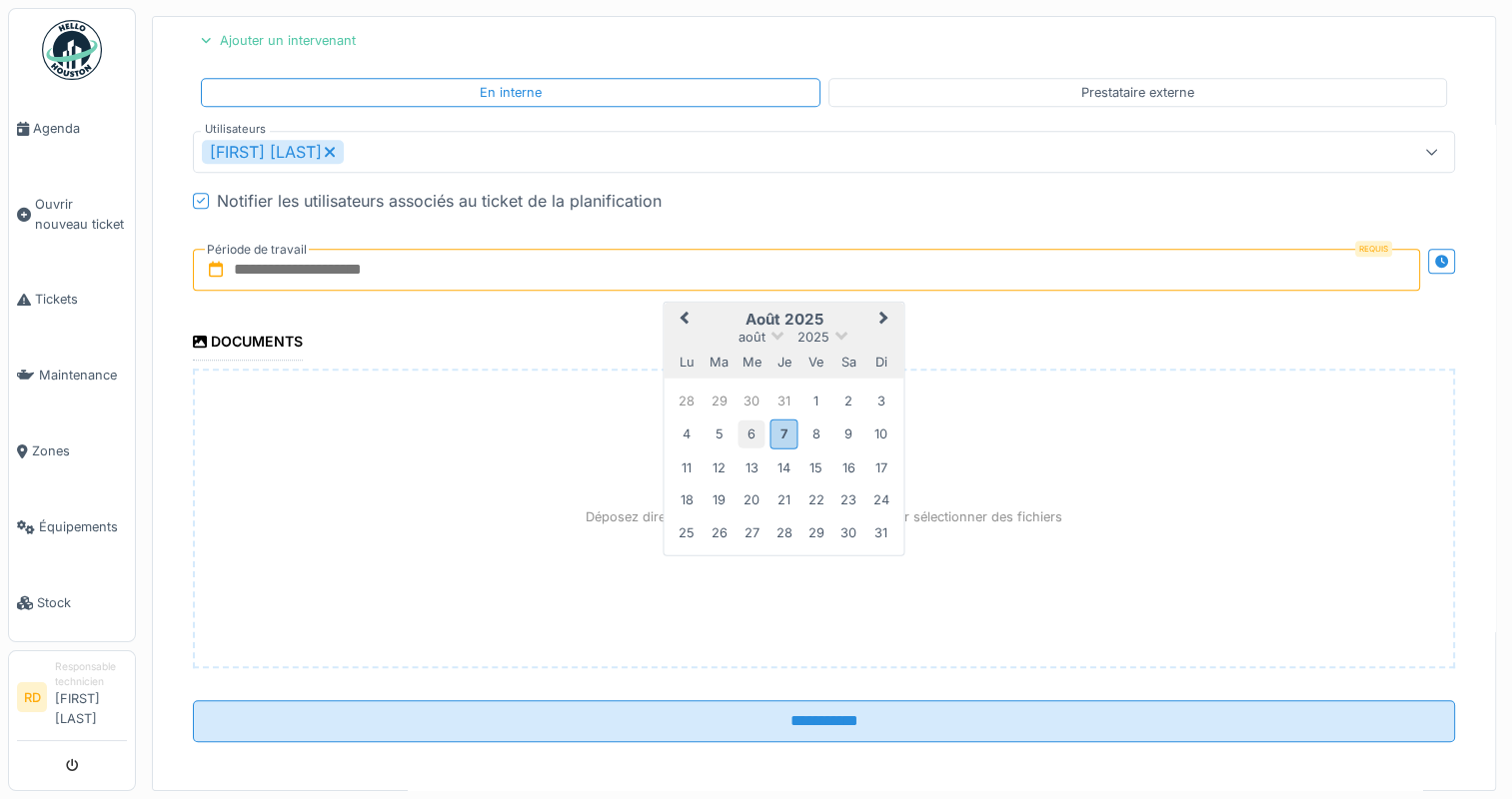 click on "6" at bounding box center [751, 433] 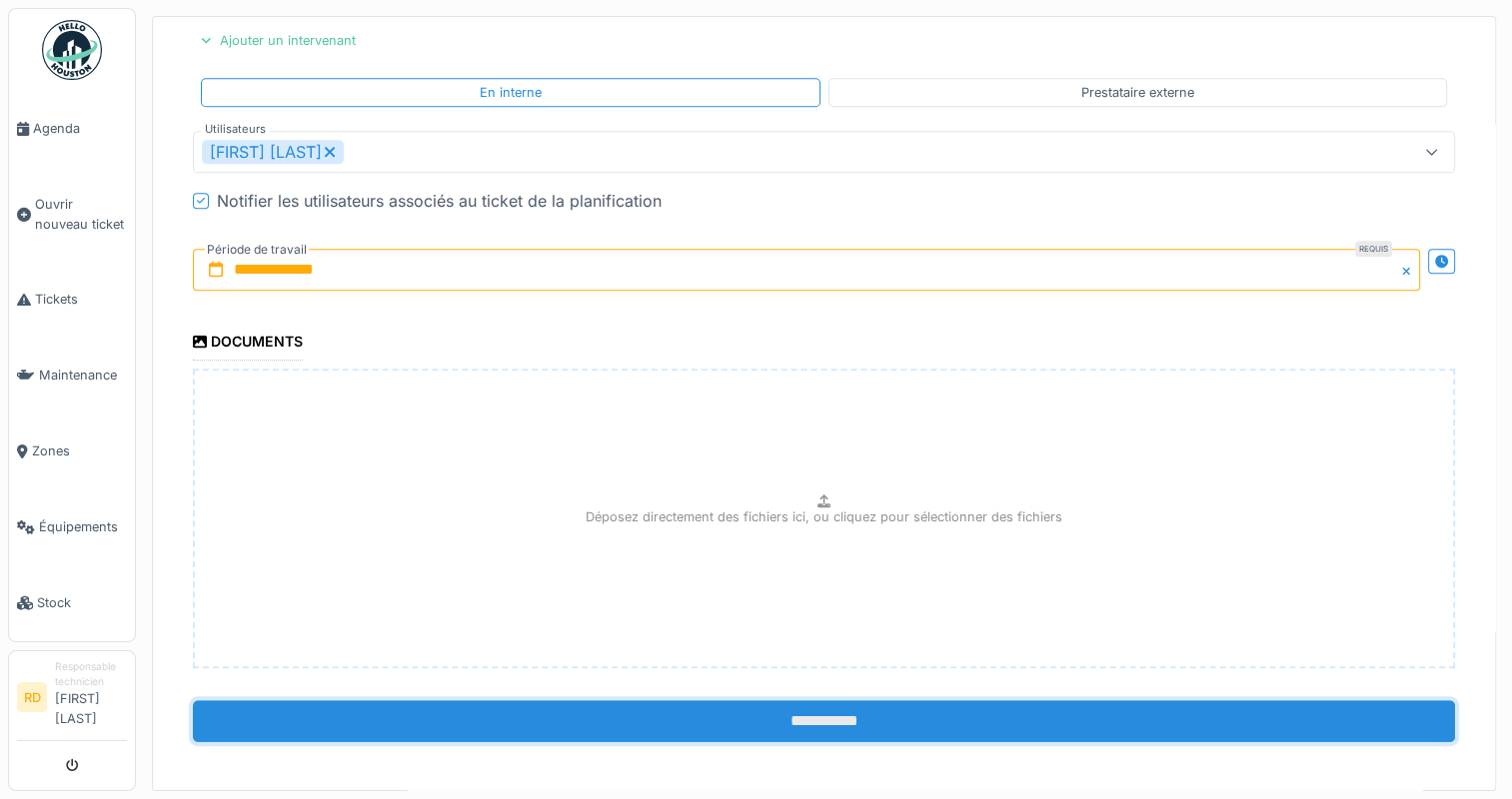click on "**********" at bounding box center (823, 721) 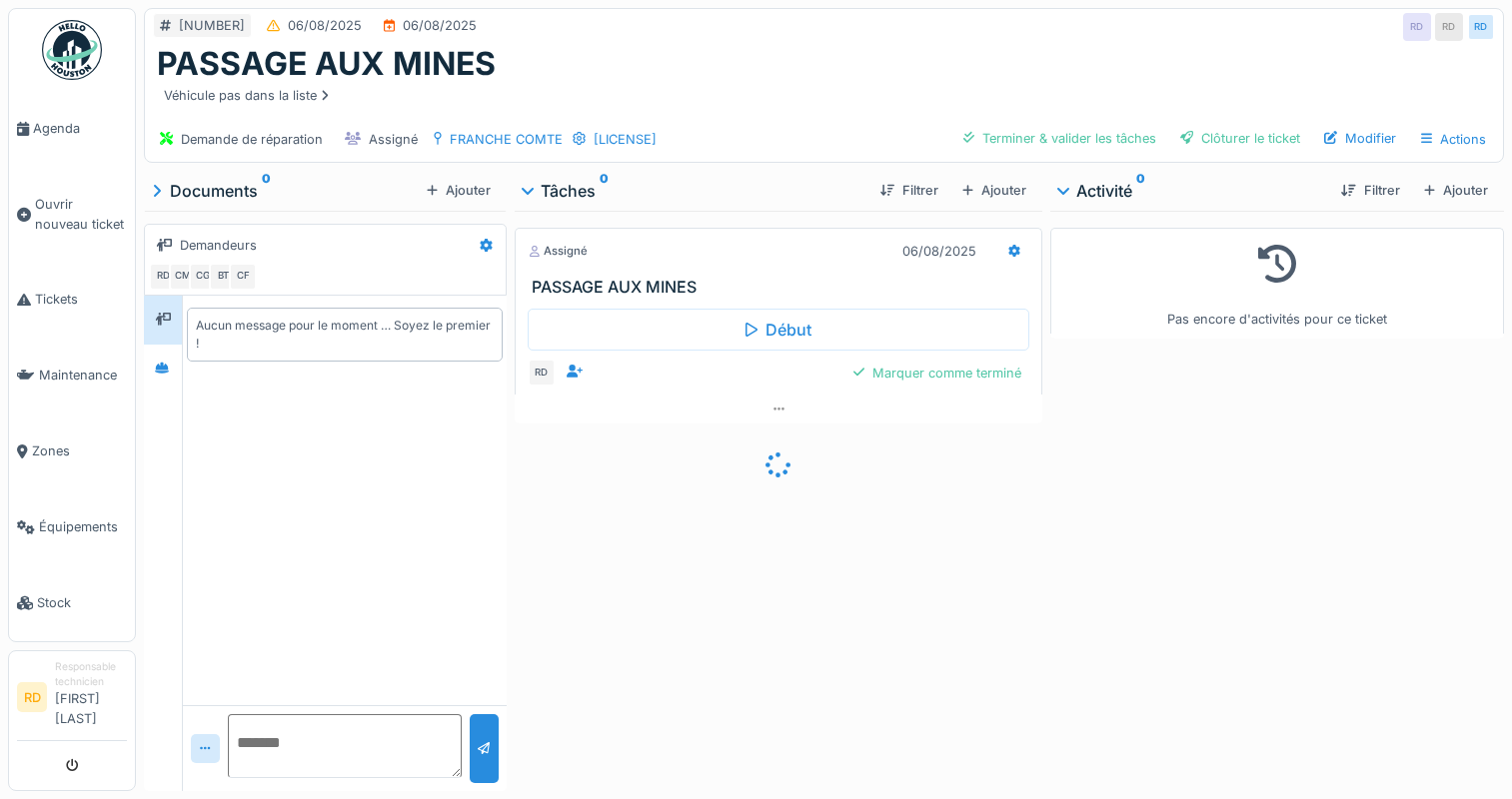 scroll, scrollTop: 0, scrollLeft: 0, axis: both 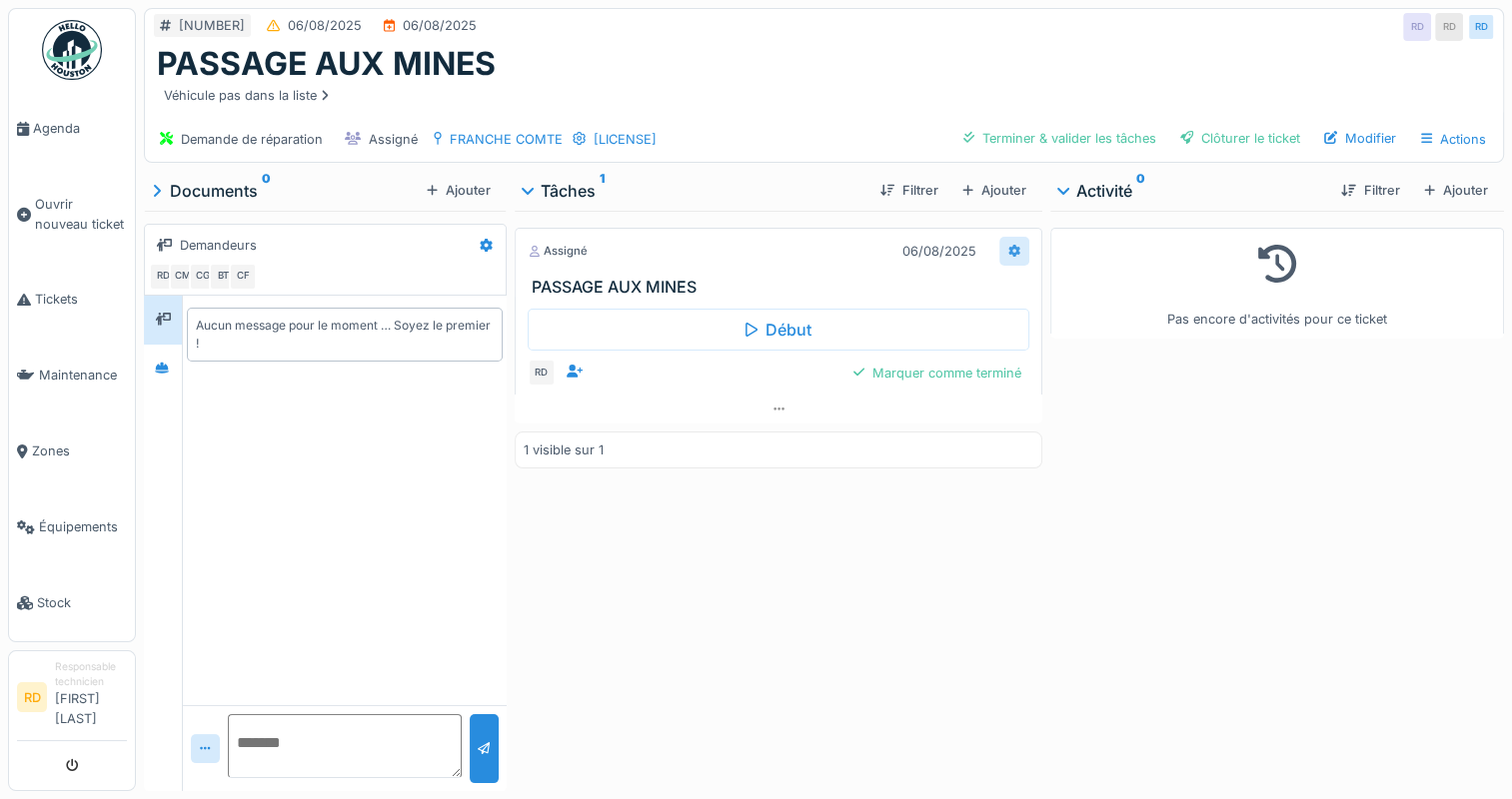 click 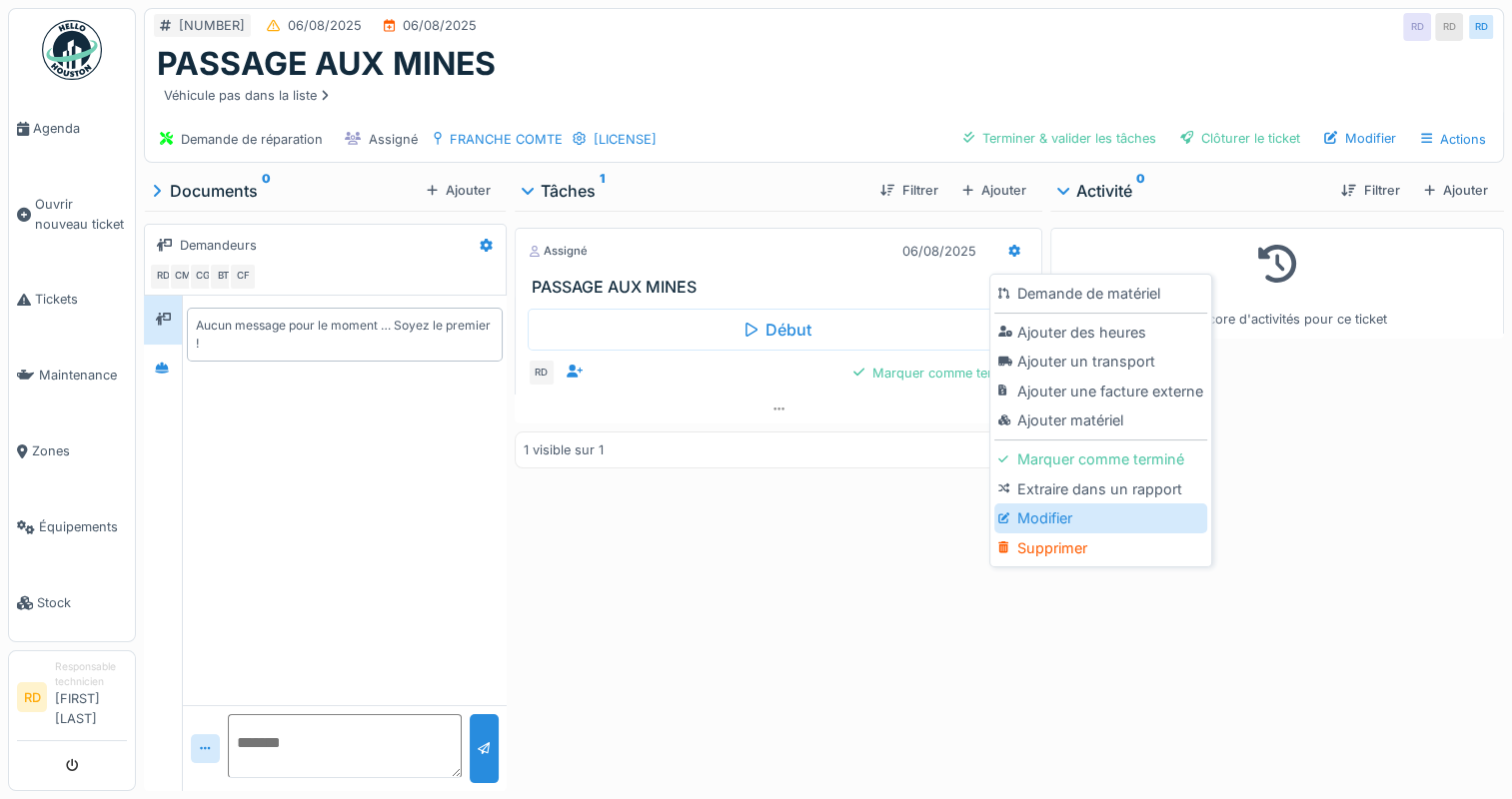 click on "Modifier" at bounding box center [1100, 518] 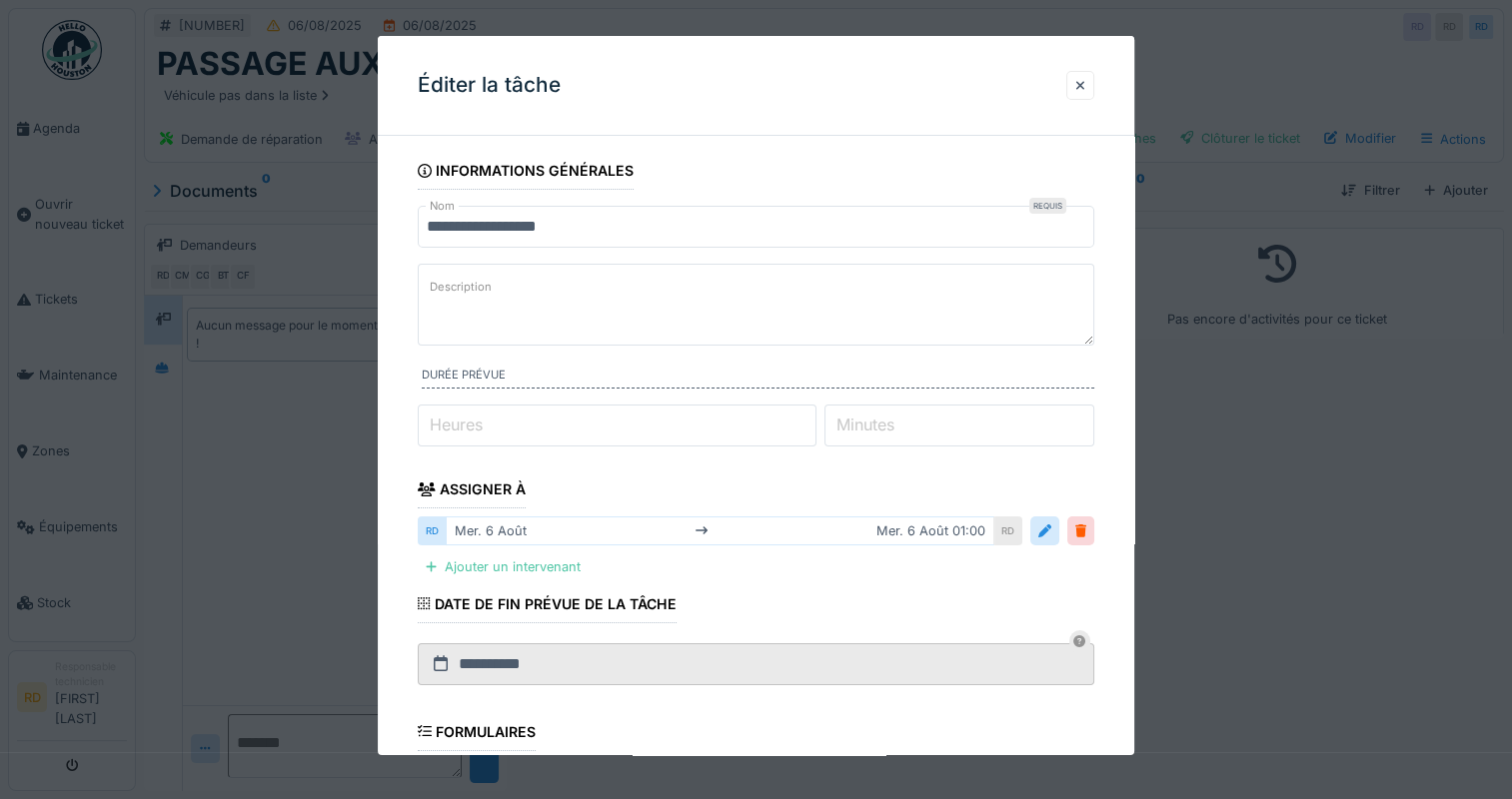 click on "Heures" at bounding box center (456, 424) 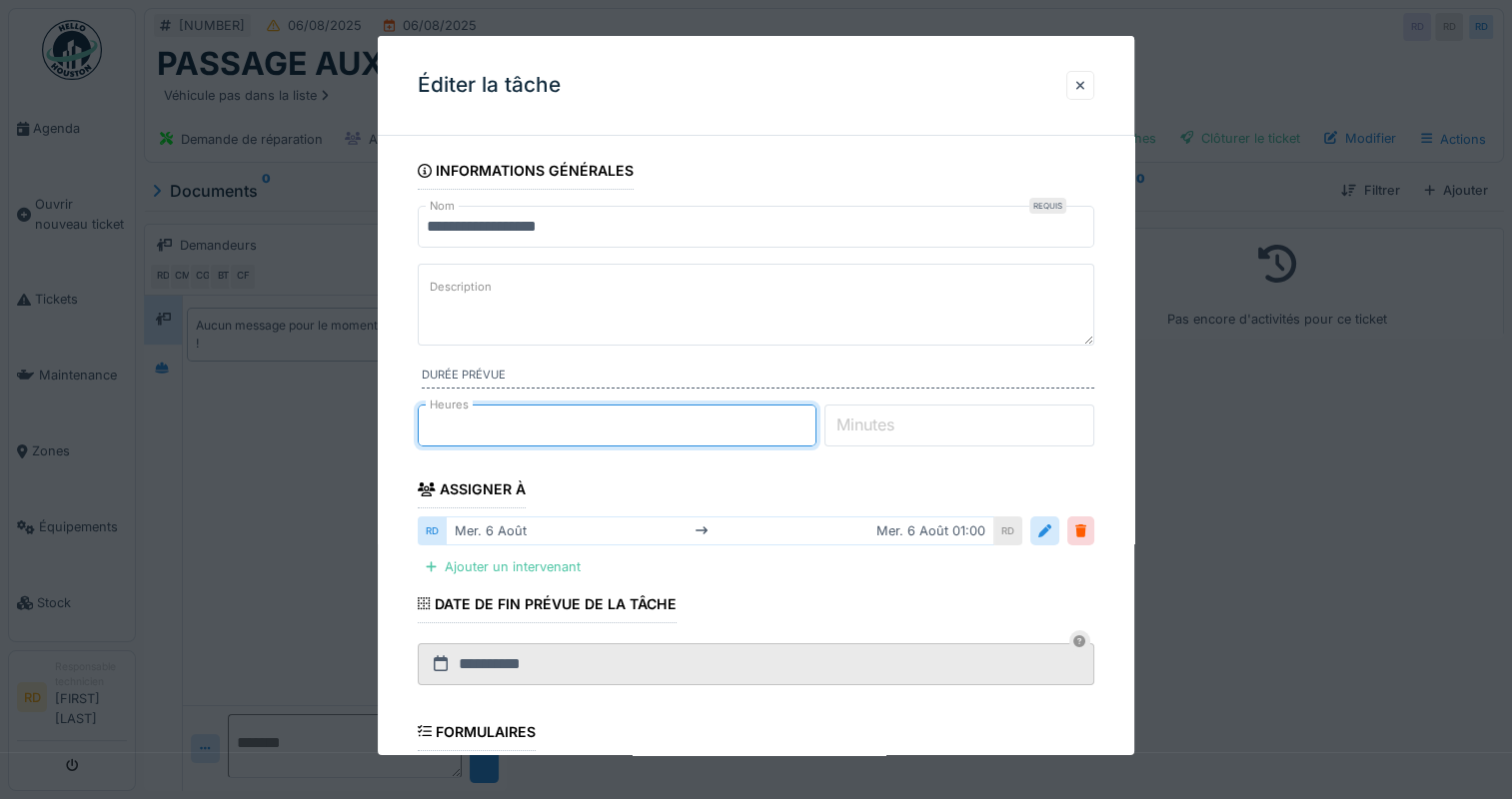 type on "**" 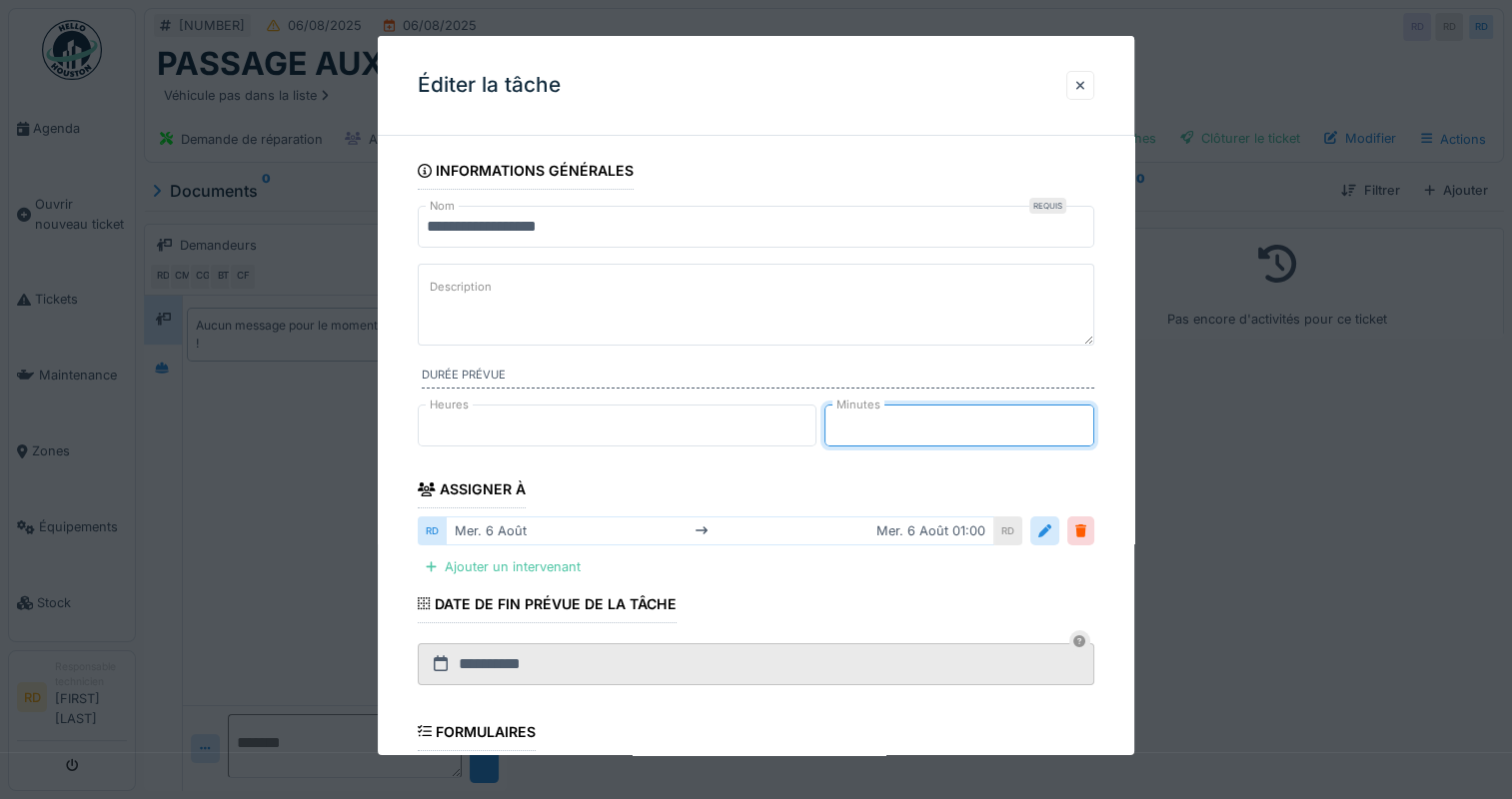 scroll, scrollTop: 200, scrollLeft: 0, axis: vertical 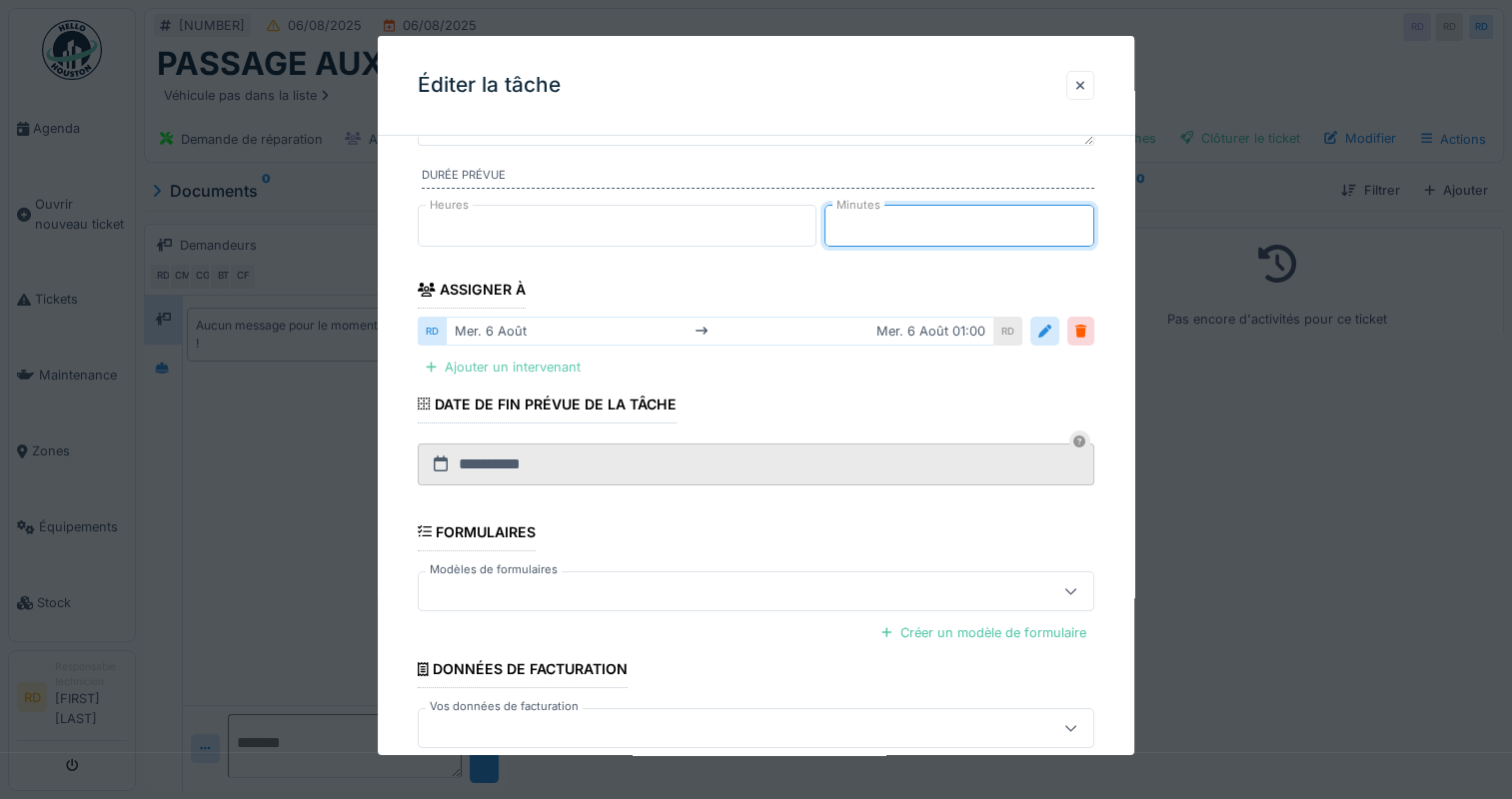 type on "**" 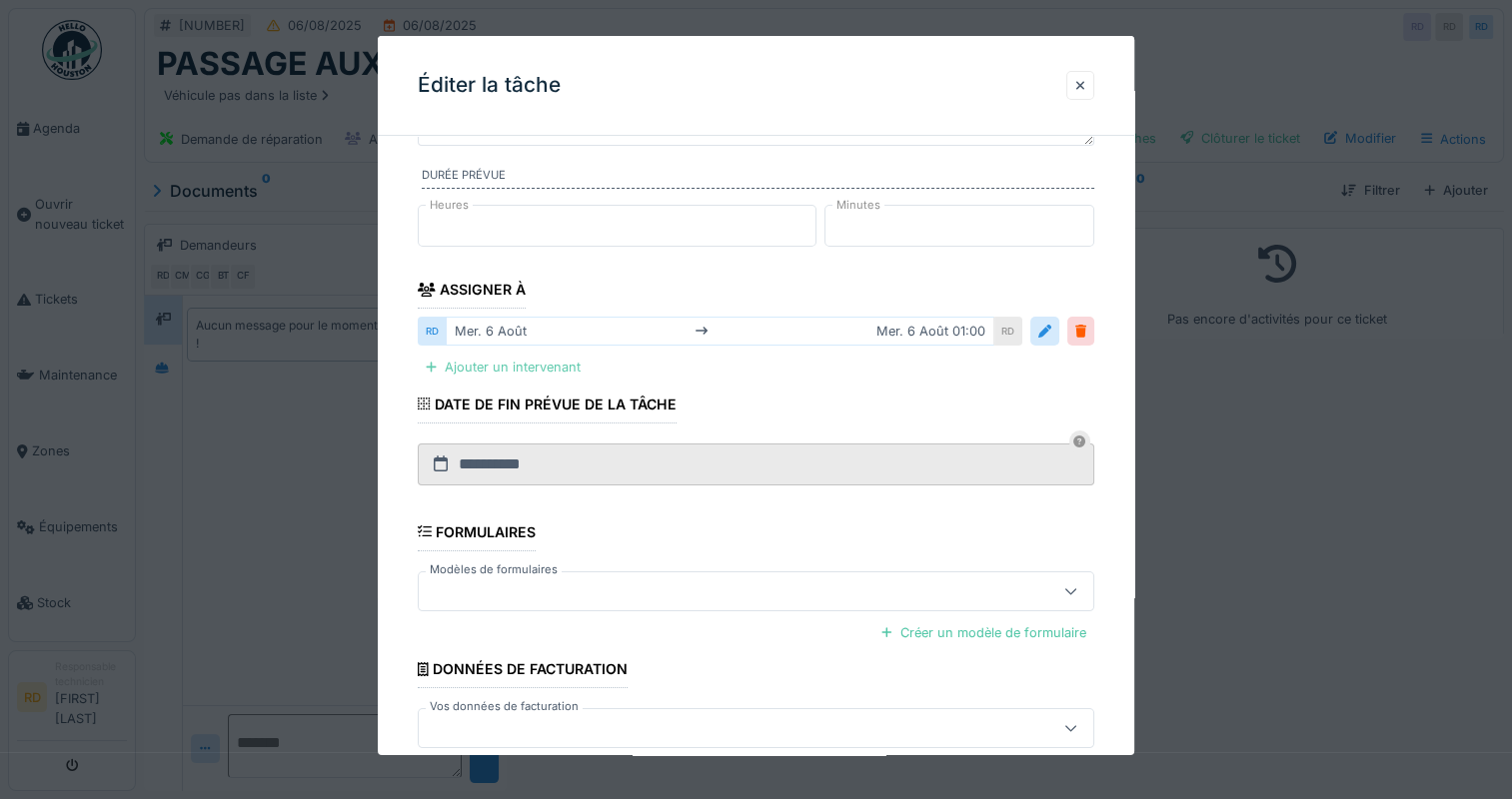 click on "Ajouter un intervenant" at bounding box center [503, 367] 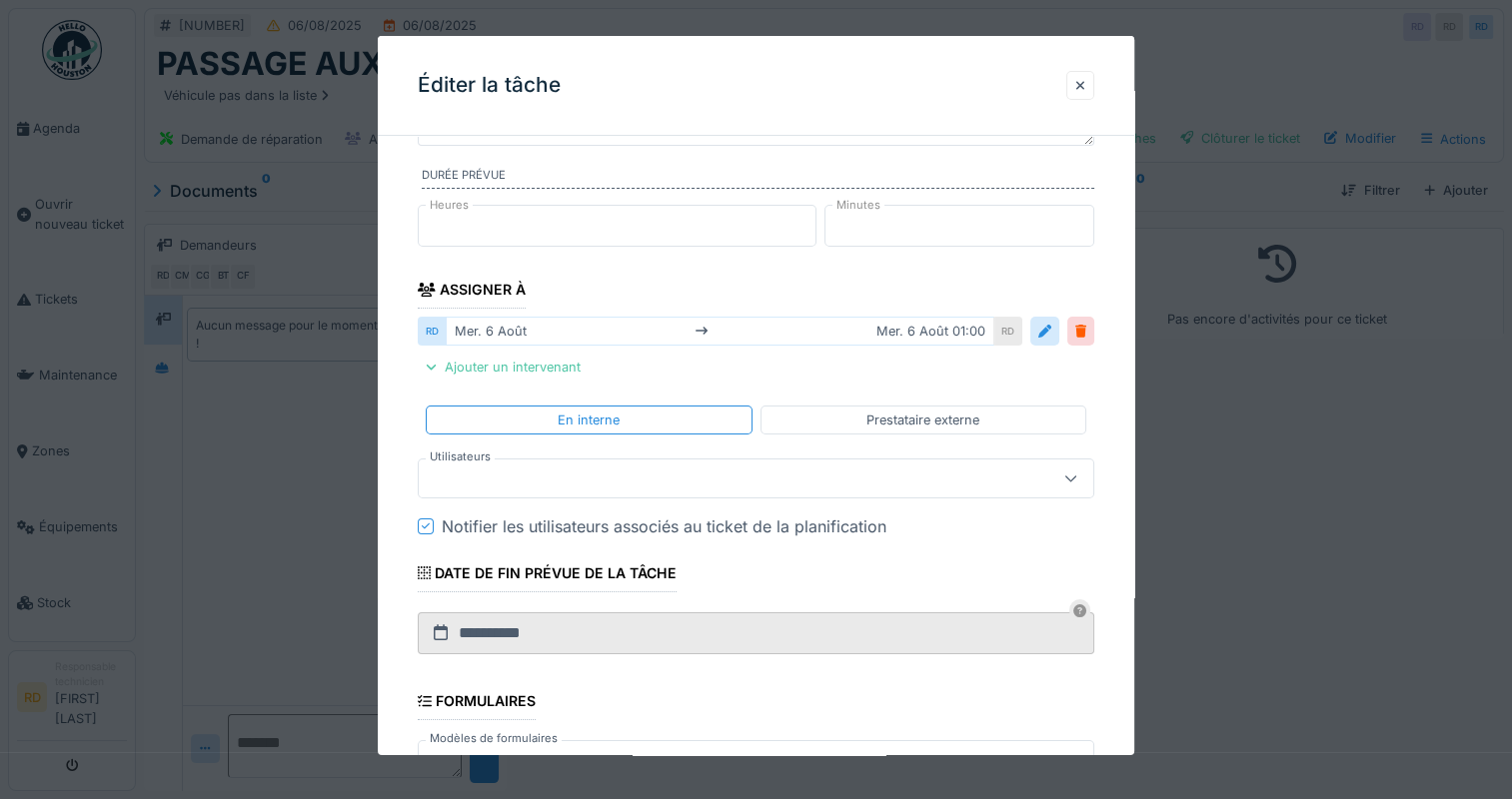 click at bounding box center (722, 478) 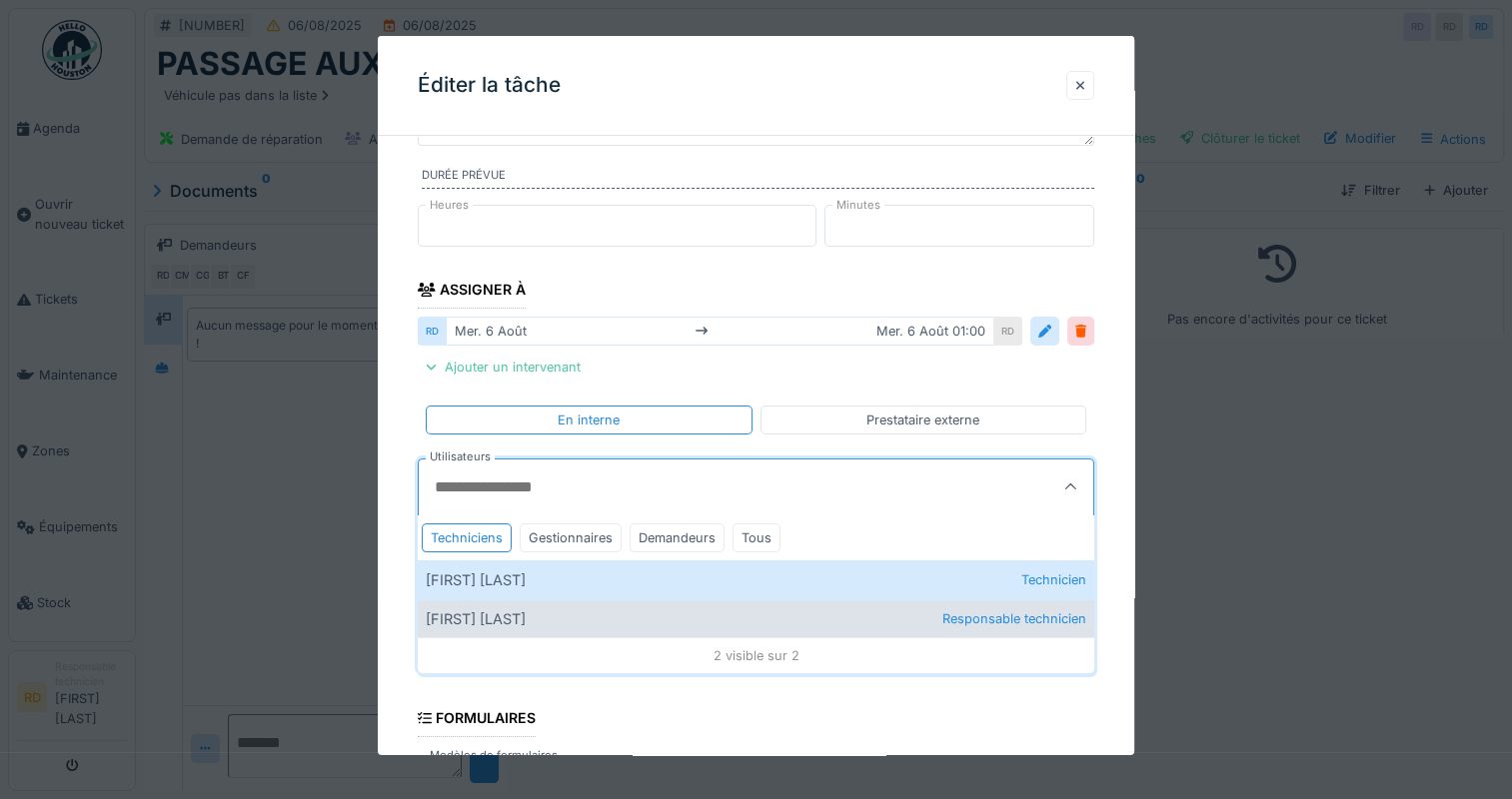 click on "[FIRST] [LAST]   Responsable technicien" at bounding box center (756, 618) 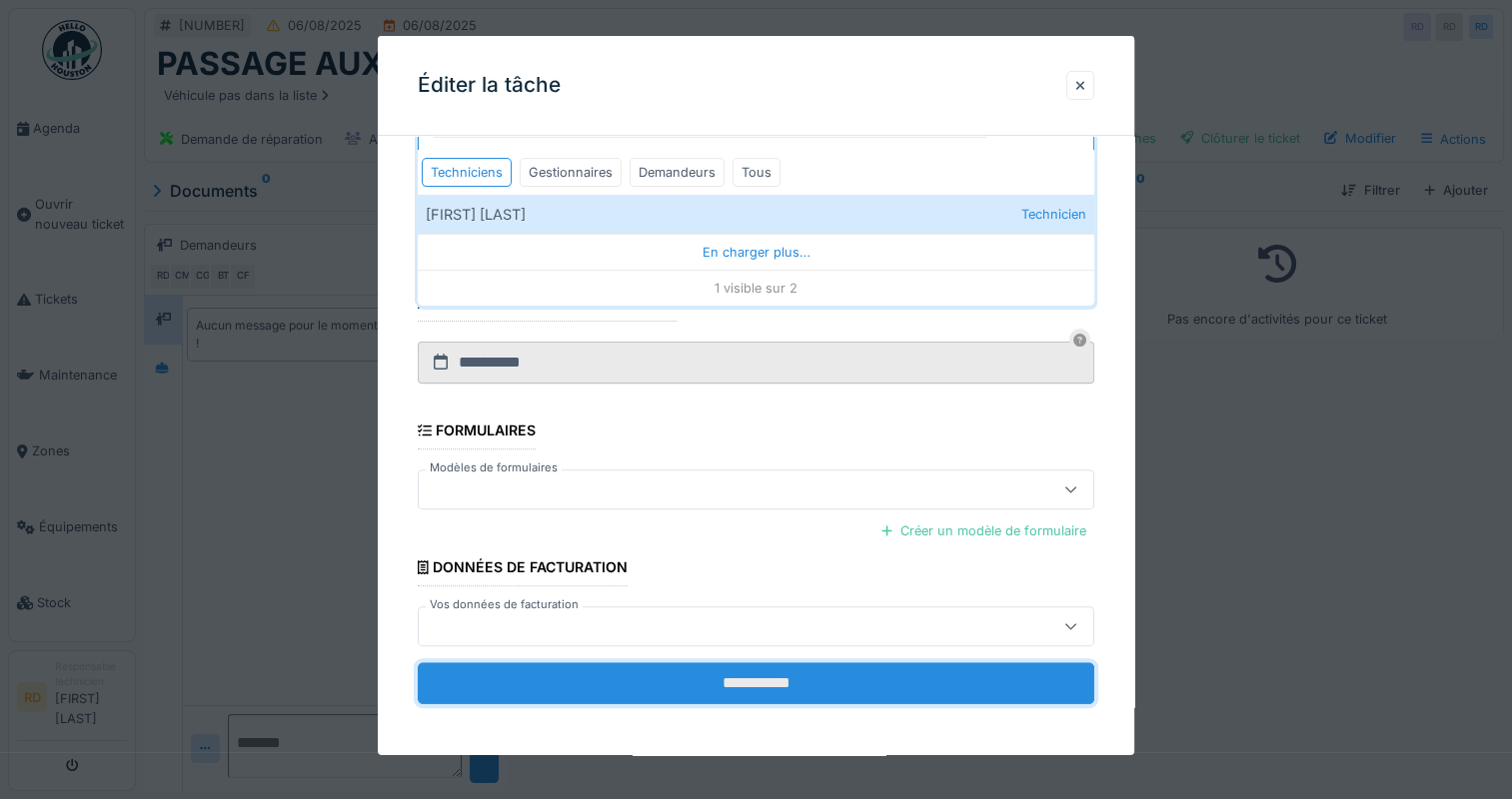 click on "**********" at bounding box center (756, 683) 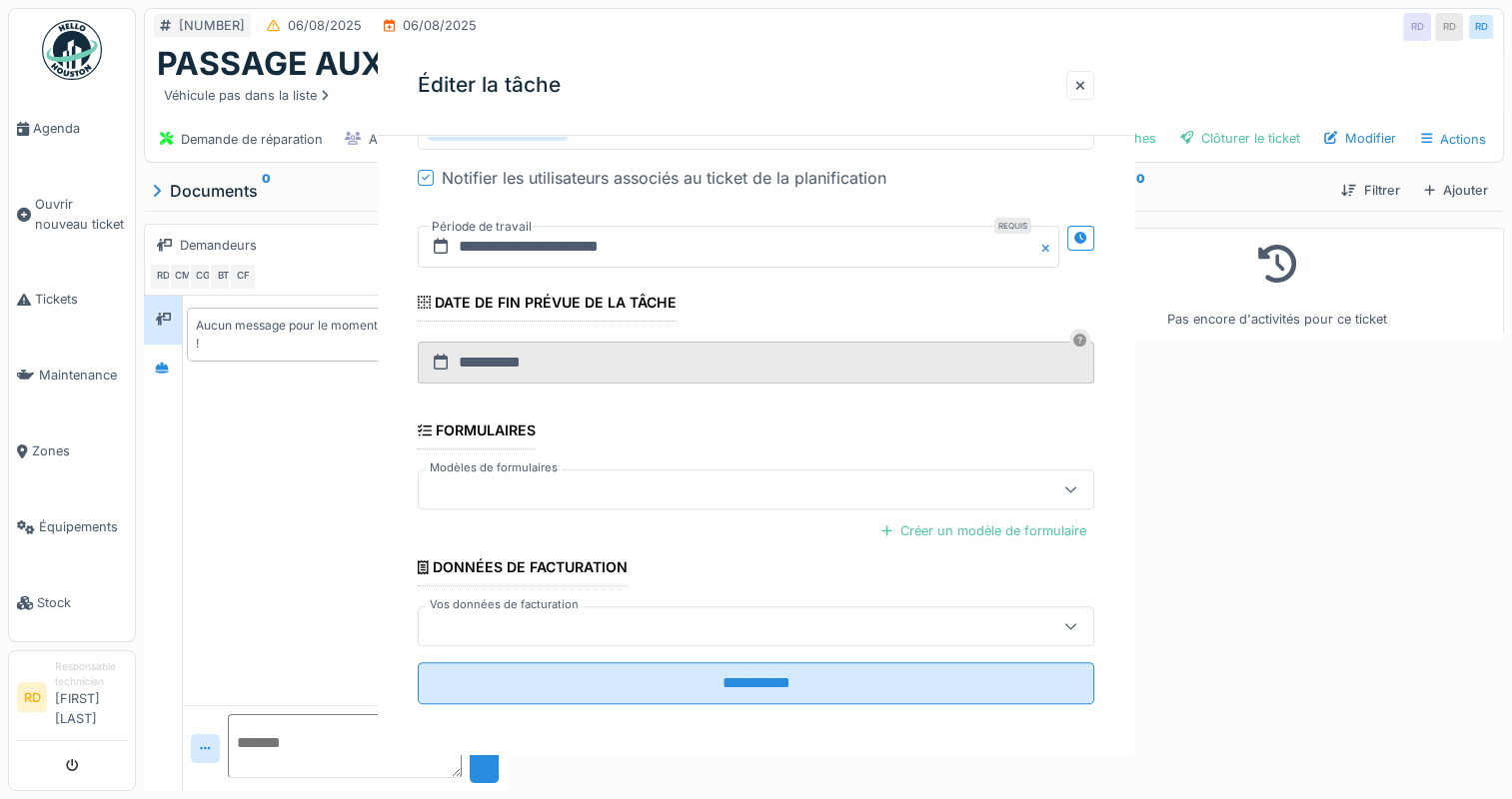 scroll, scrollTop: 0, scrollLeft: 0, axis: both 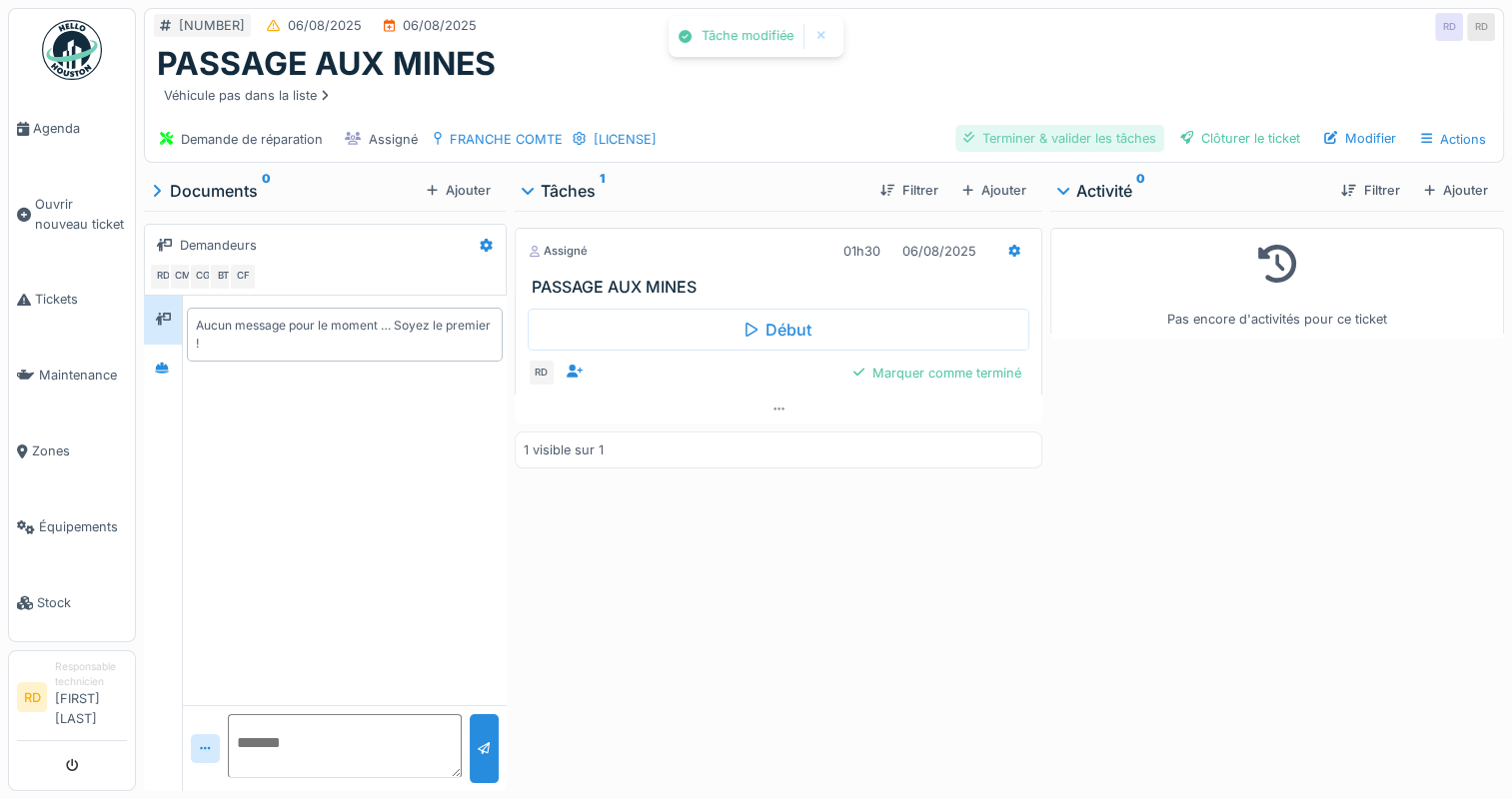 click on "Terminer & valider les tâches" at bounding box center (1059, 138) 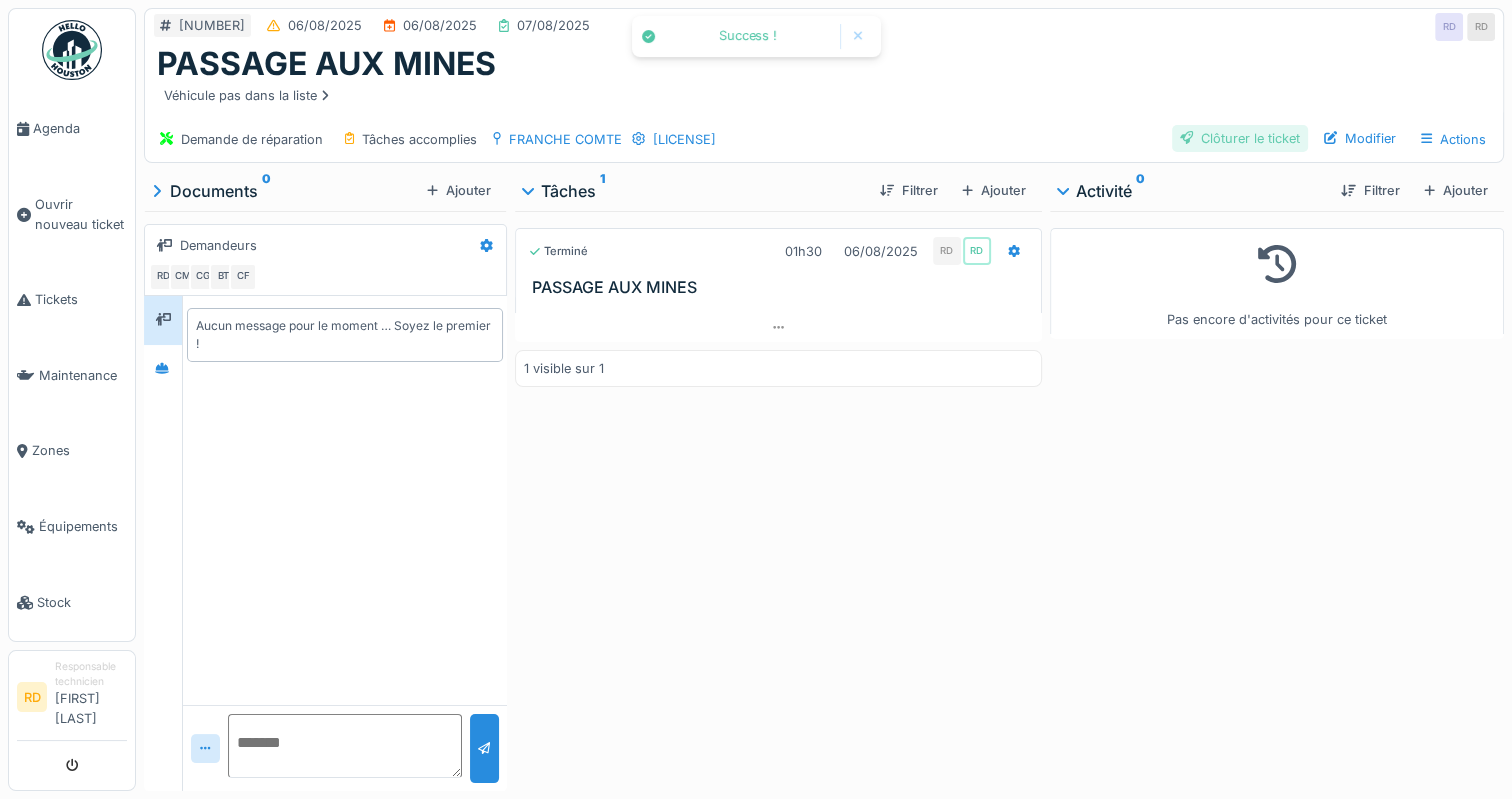 click on "Clôturer le ticket" at bounding box center [1240, 138] 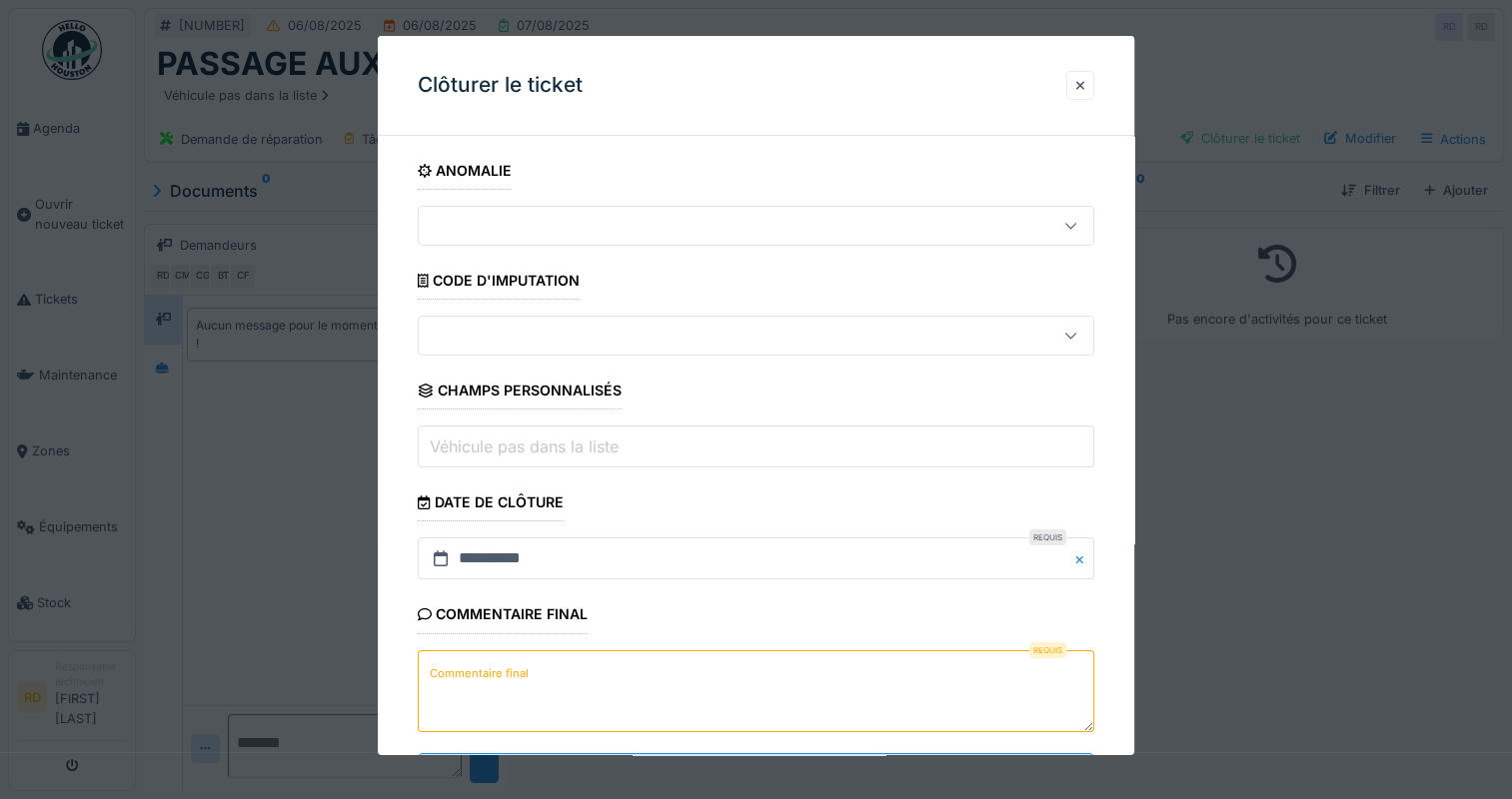 click on "Commentaire final" at bounding box center (479, 673) 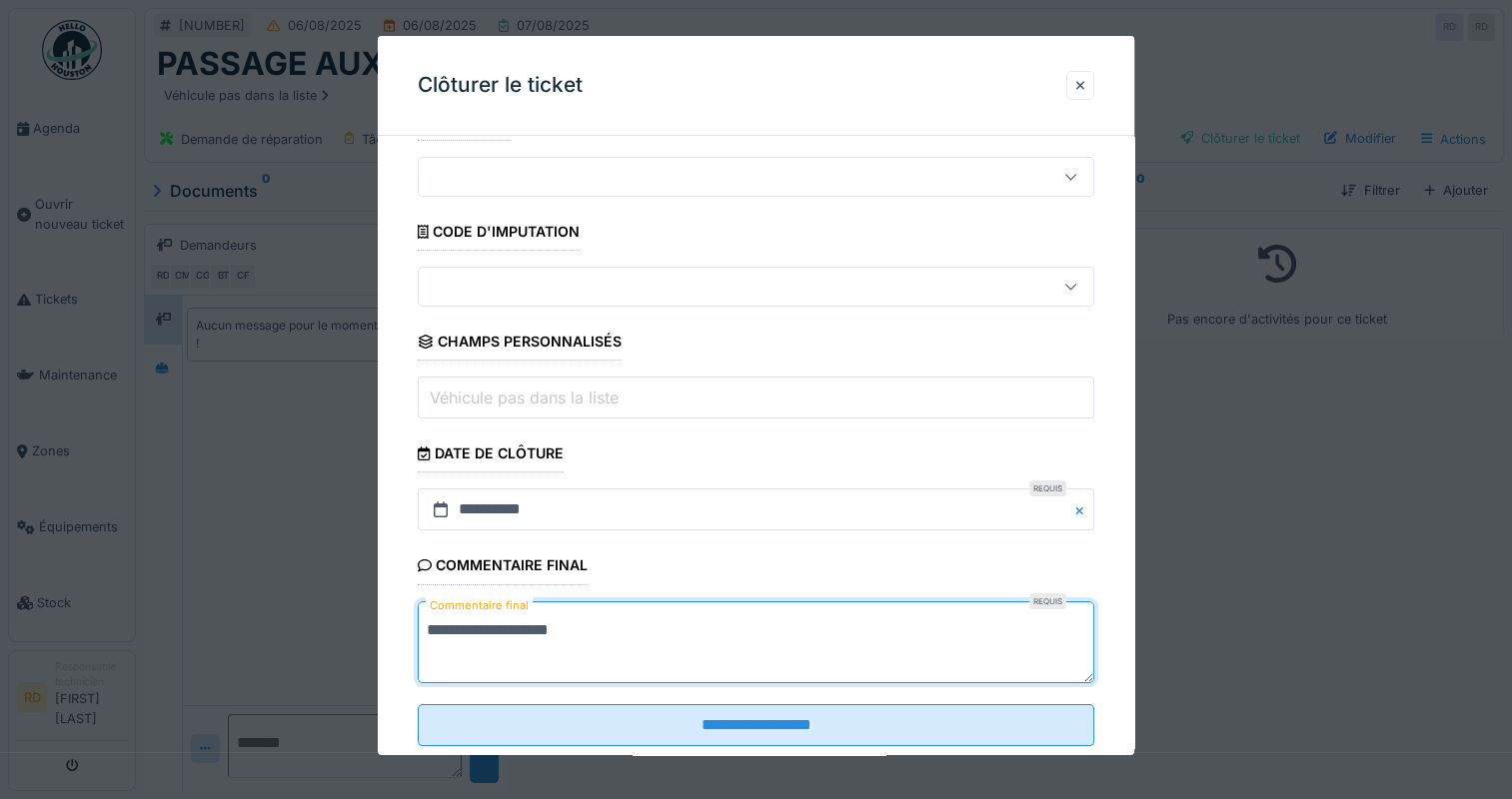 scroll, scrollTop: 92, scrollLeft: 0, axis: vertical 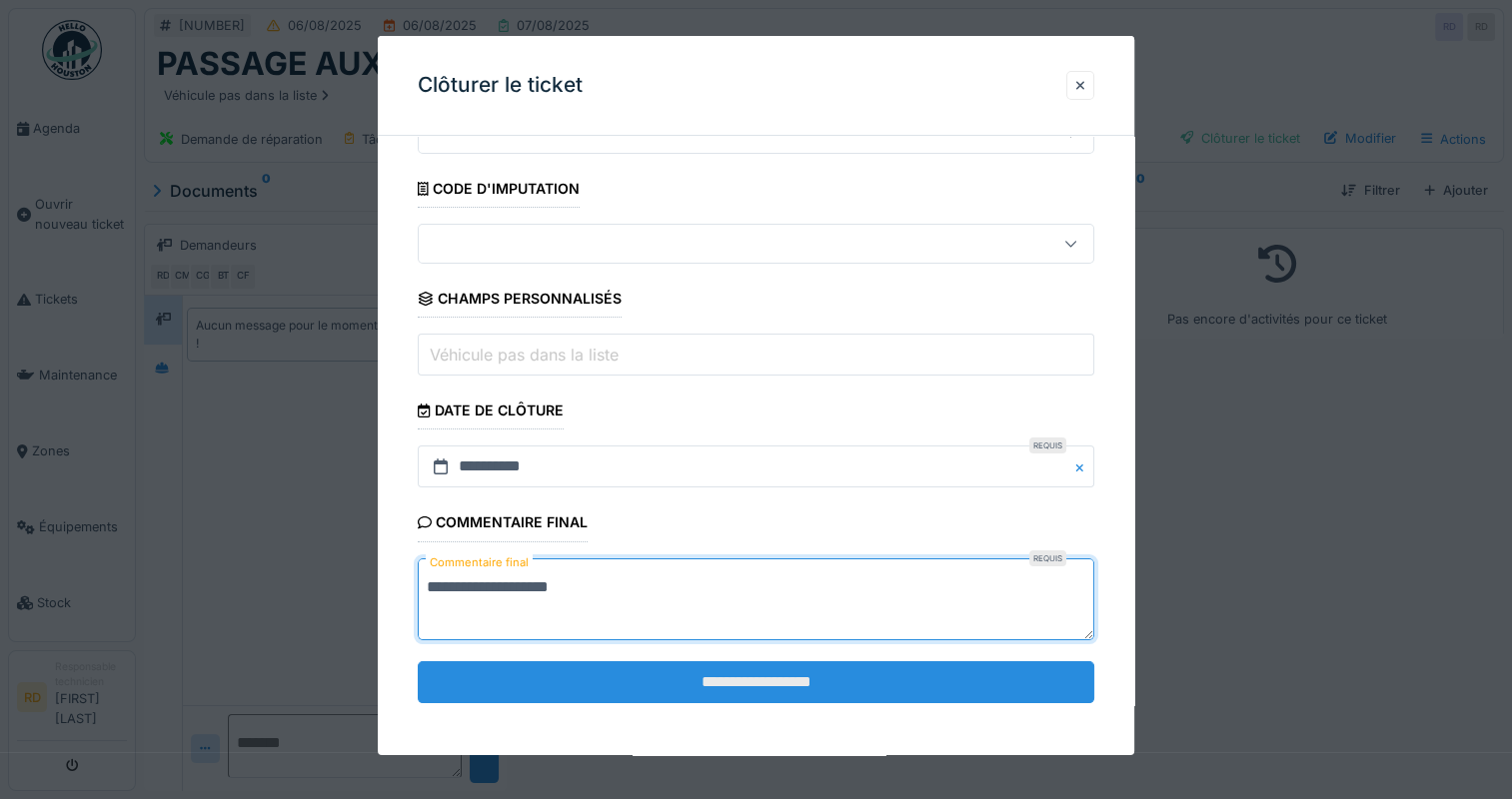 type on "**********" 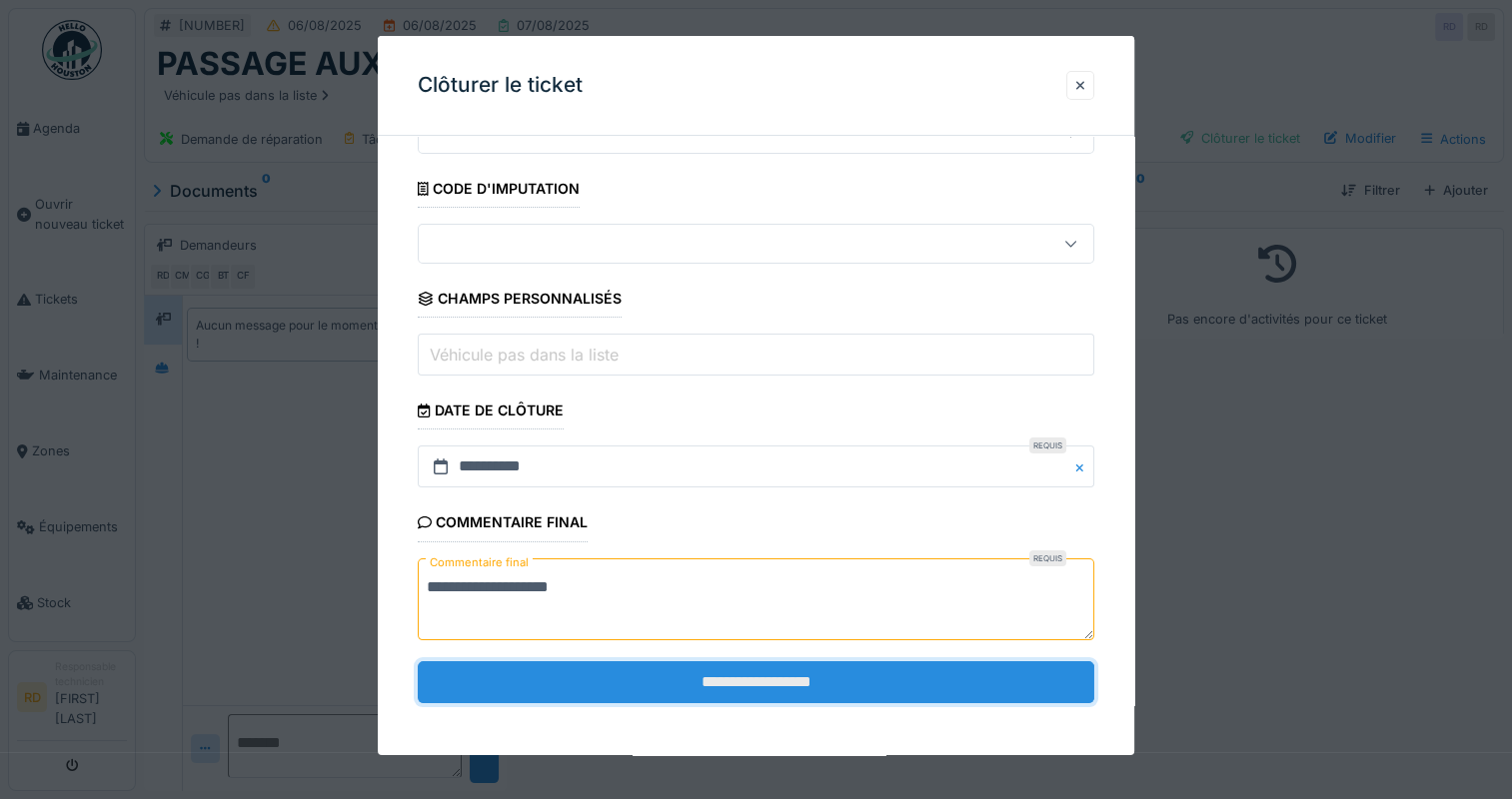 click on "**********" at bounding box center [756, 682] 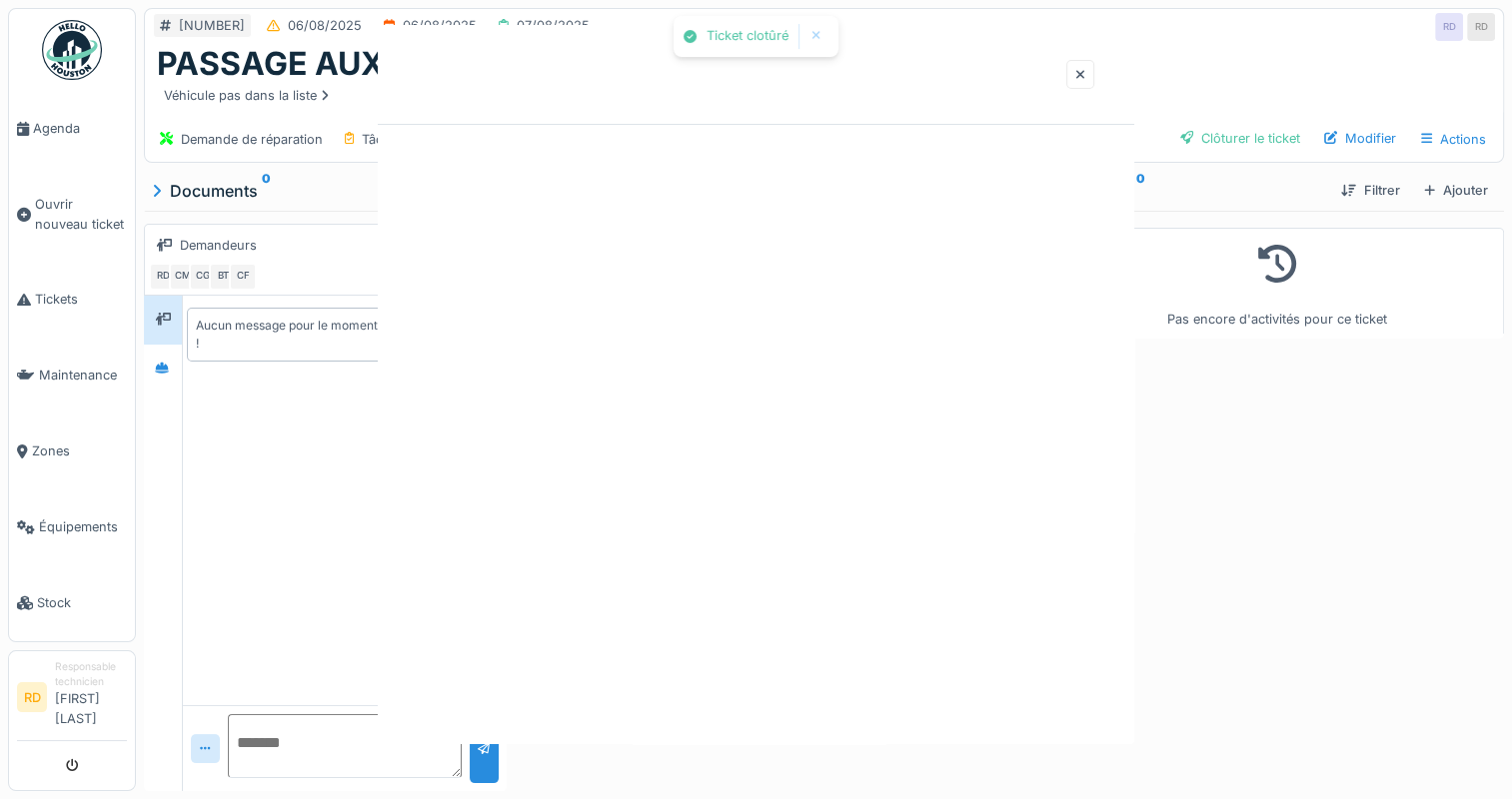 scroll, scrollTop: 0, scrollLeft: 0, axis: both 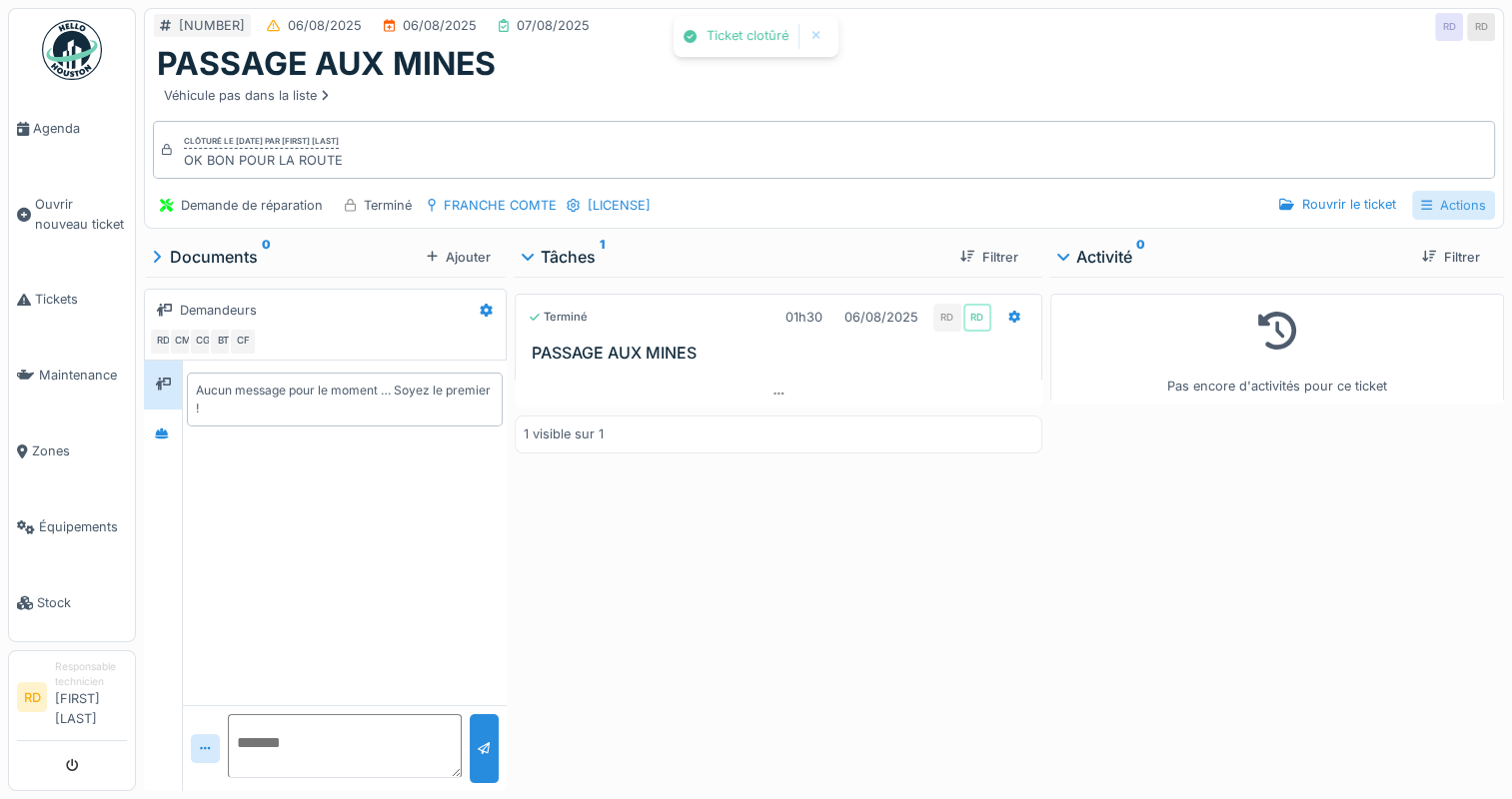 click on "Actions" at bounding box center [1453, 205] 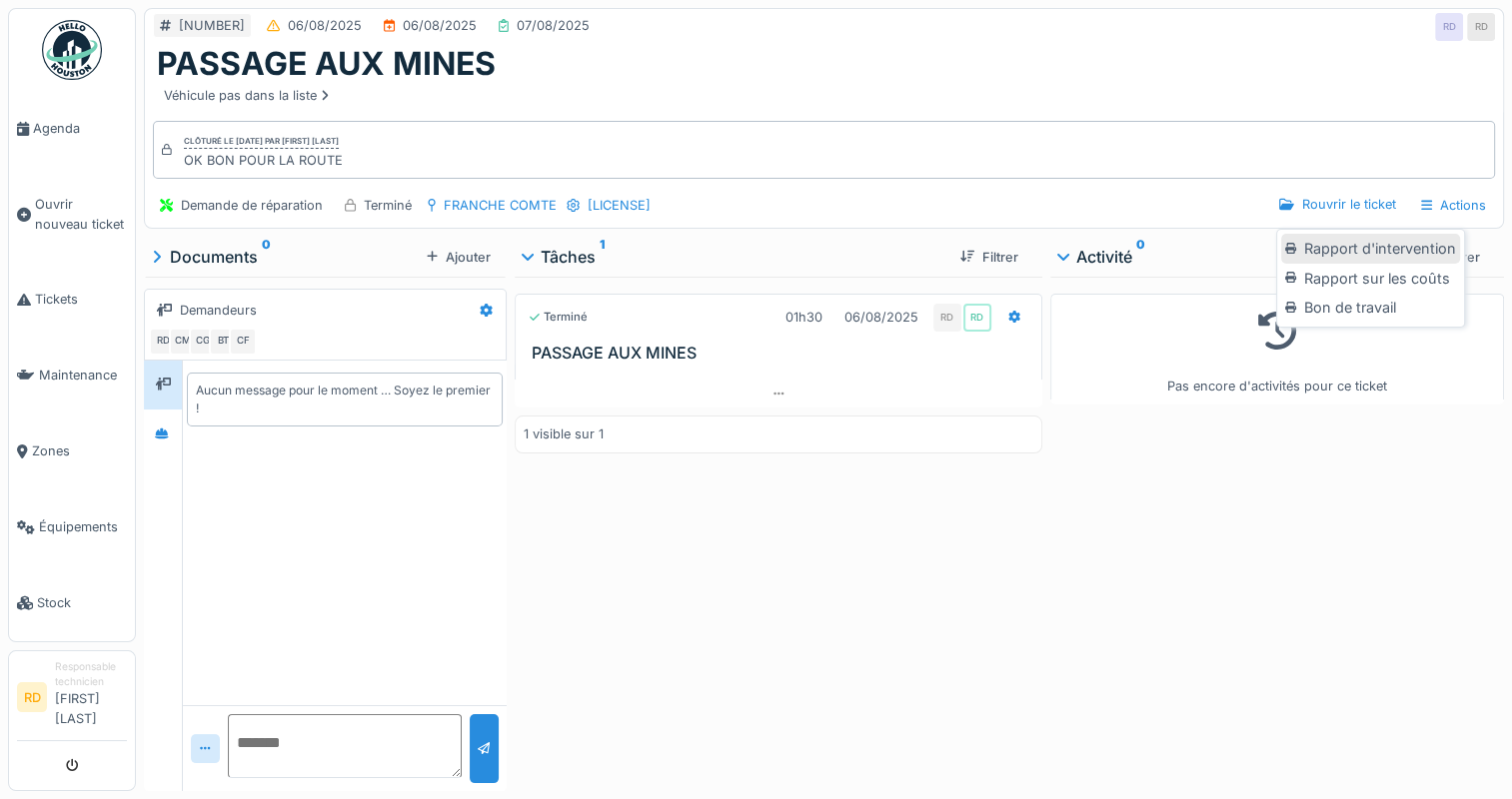 click on "Rapport d'intervention" at bounding box center (1370, 249) 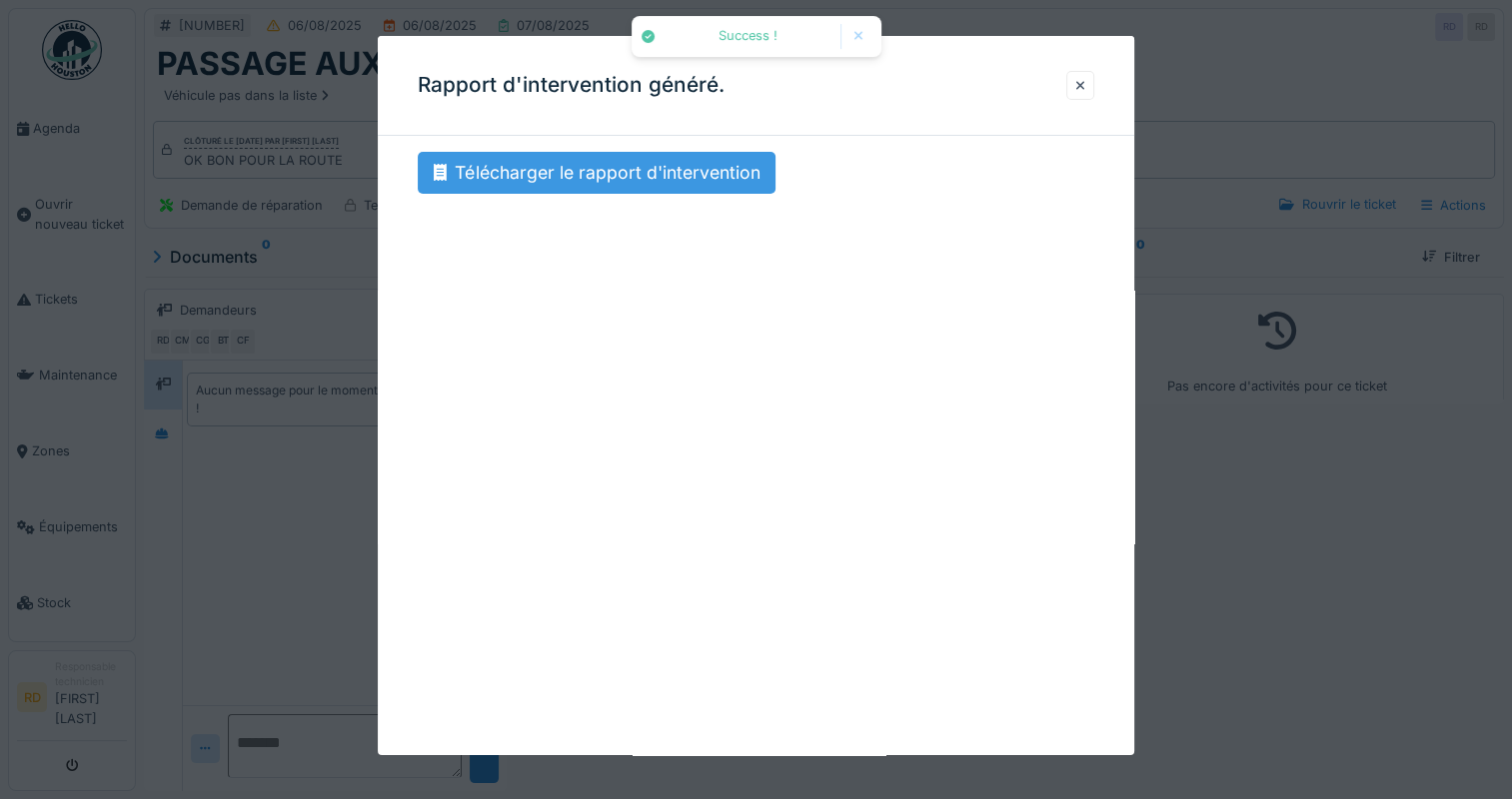 click on "Télécharger le rapport d'intervention" at bounding box center [597, 173] 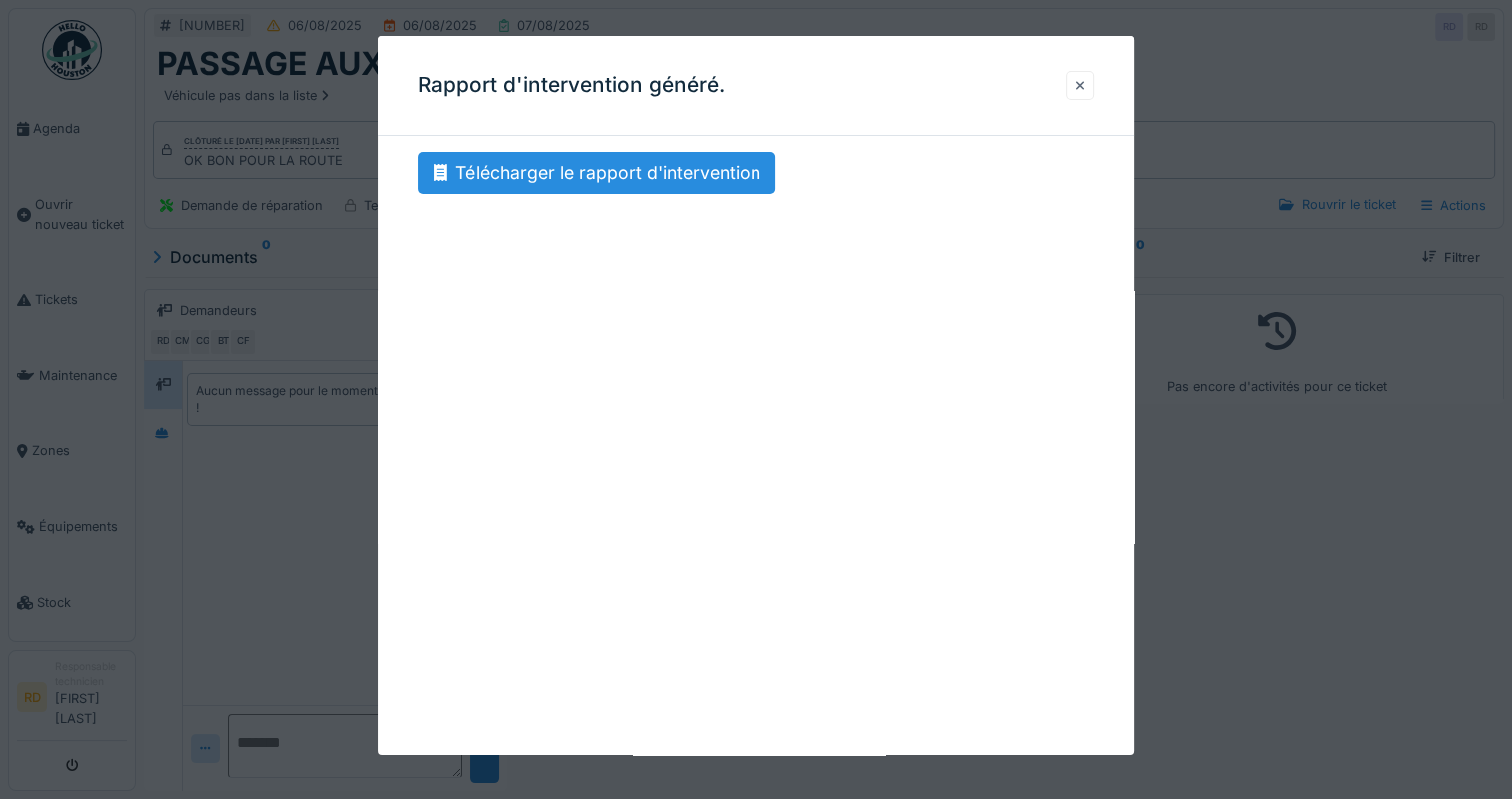 click at bounding box center [1080, 85] 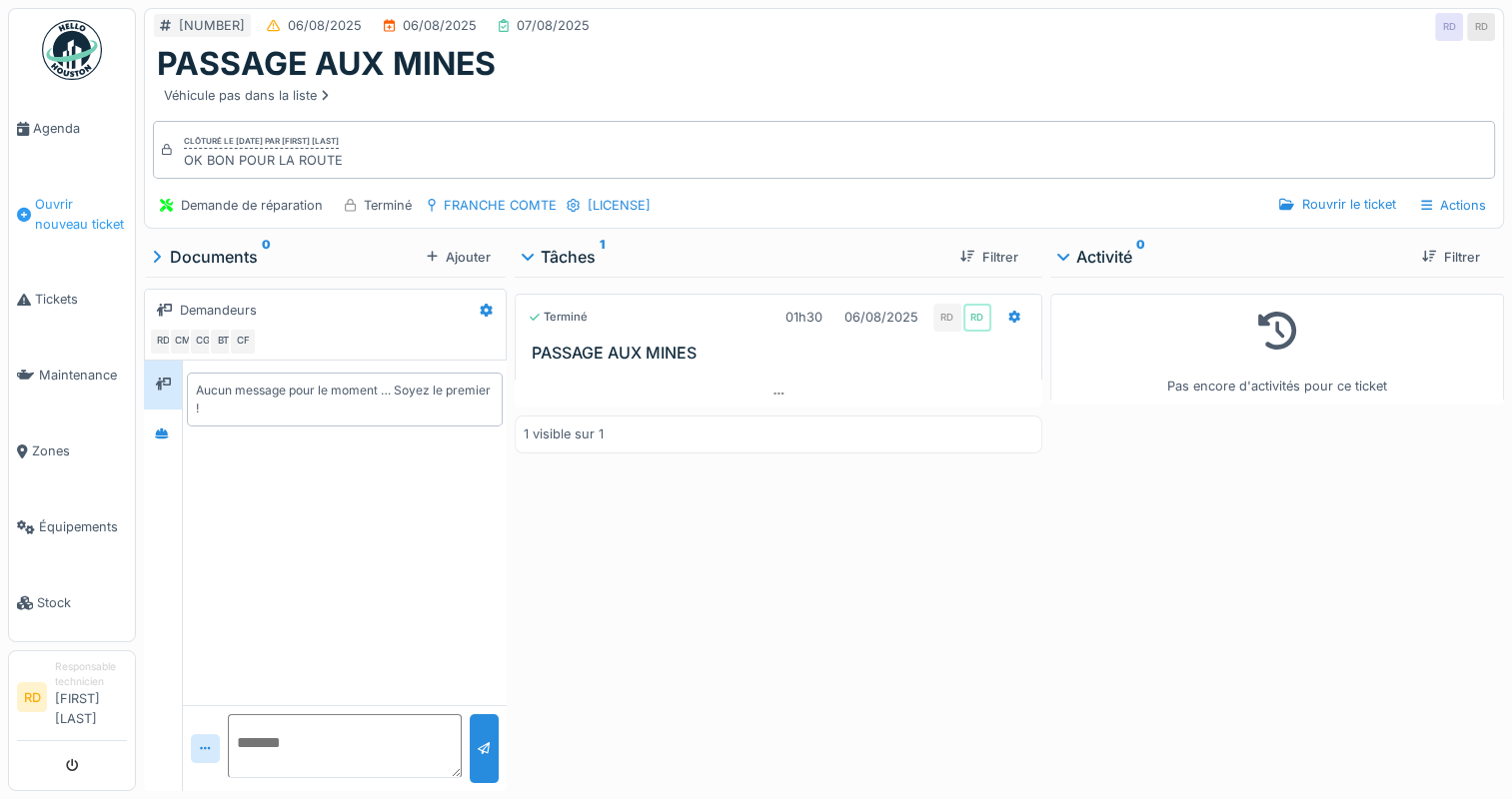 click on "Ouvrir nouveau ticket" at bounding box center [81, 214] 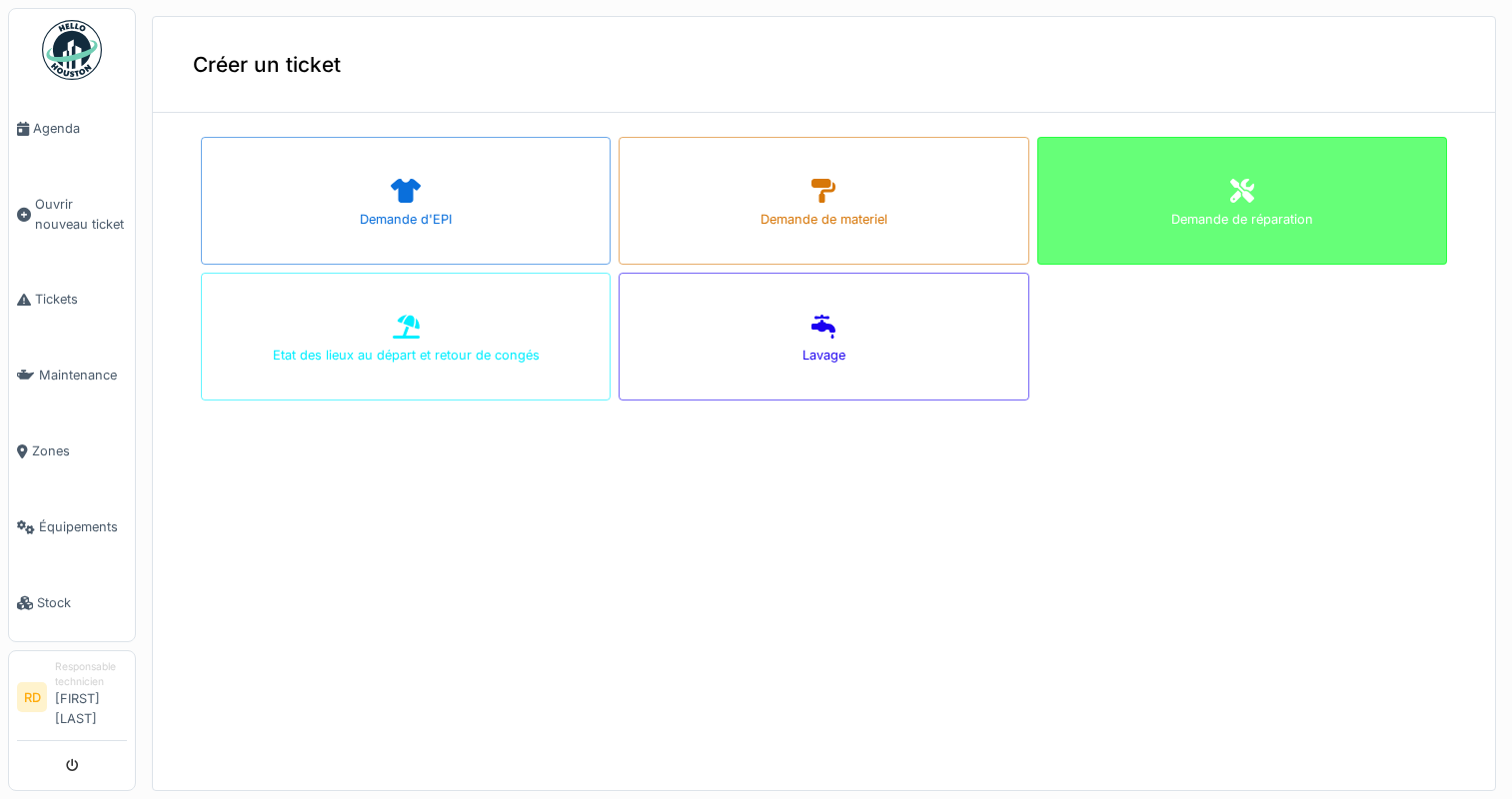scroll, scrollTop: 0, scrollLeft: 0, axis: both 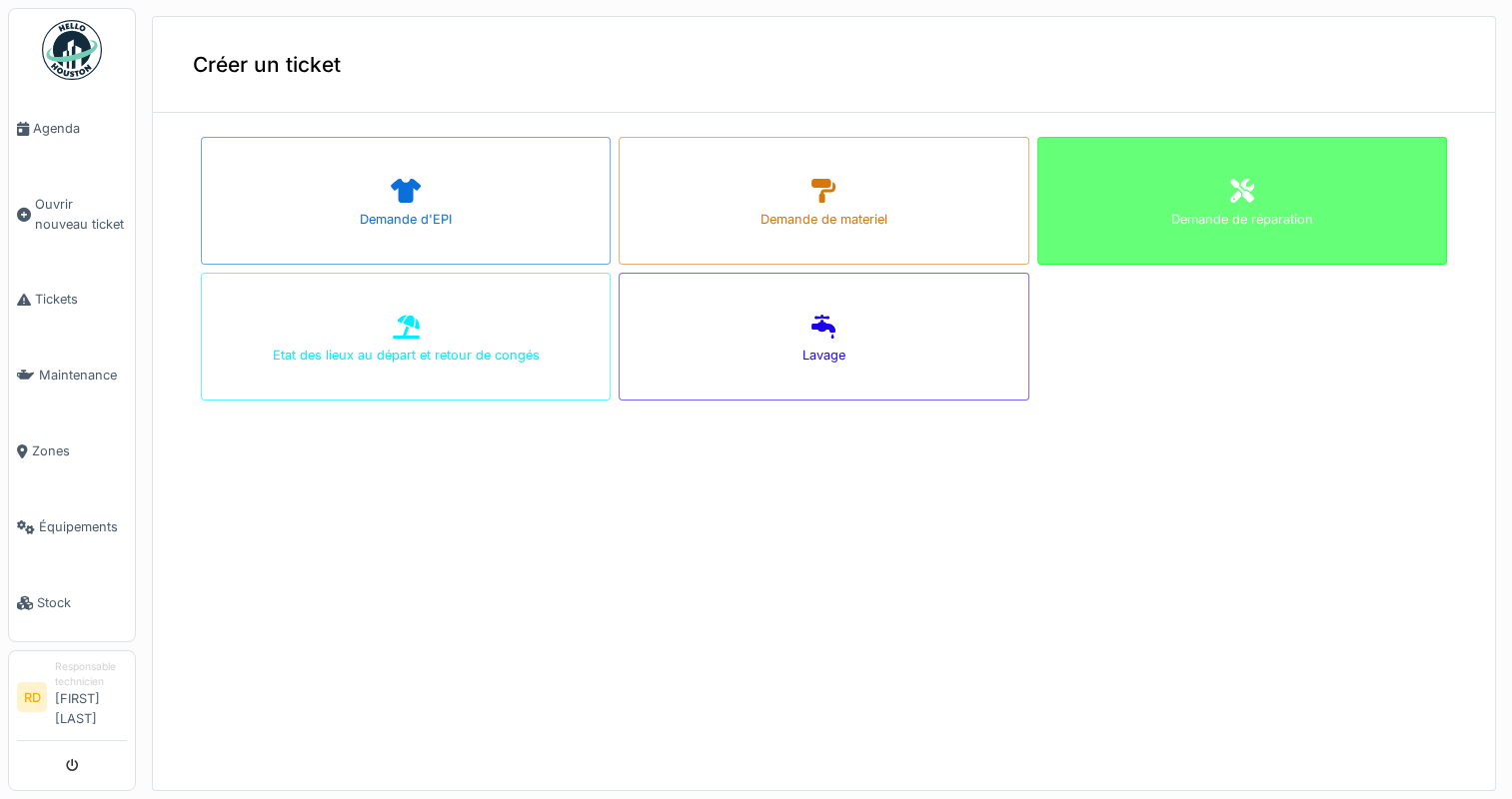 click on "Demande de réparation" at bounding box center [1242, 201] 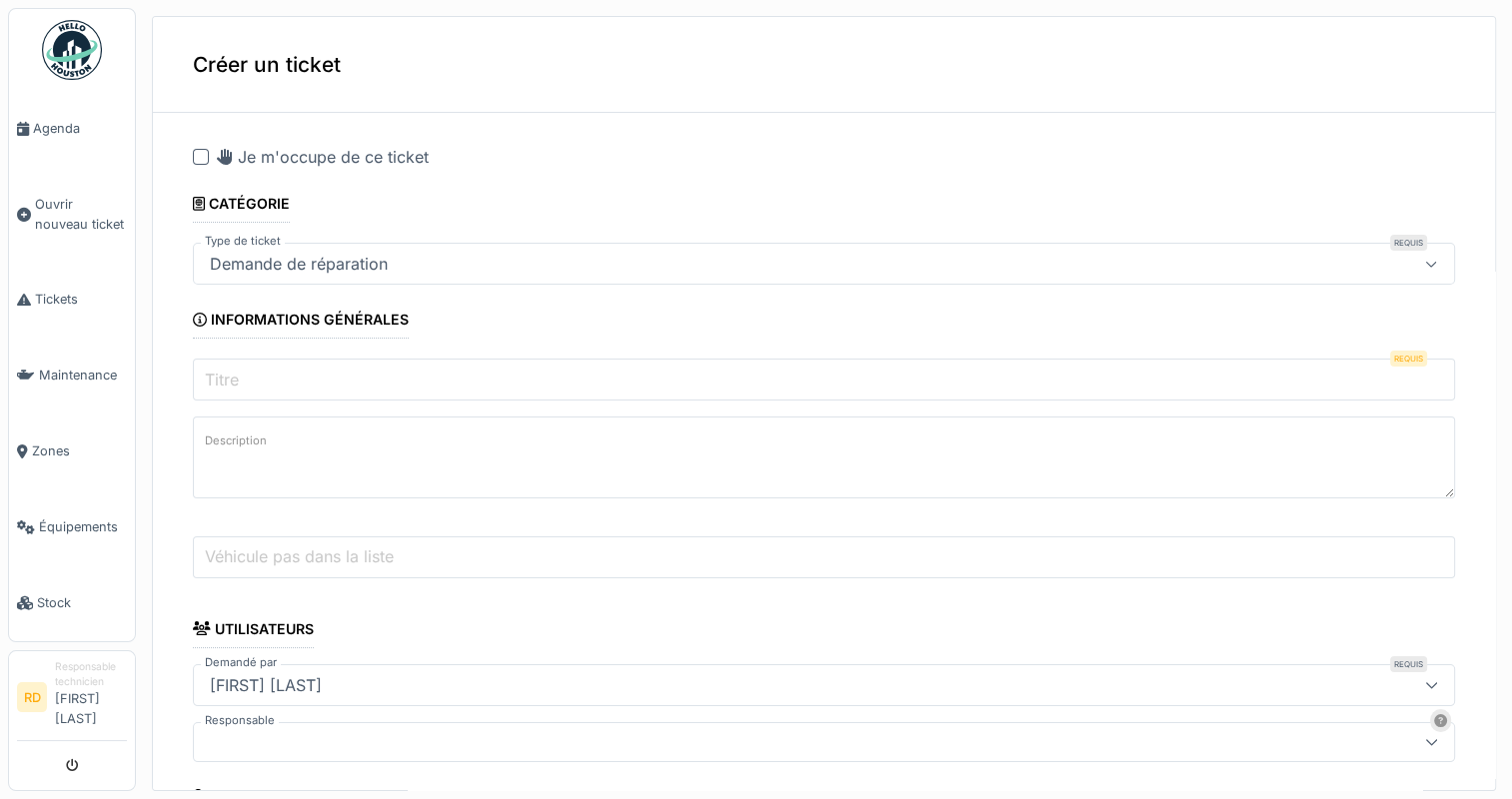 click on "Titre" at bounding box center [823, 380] 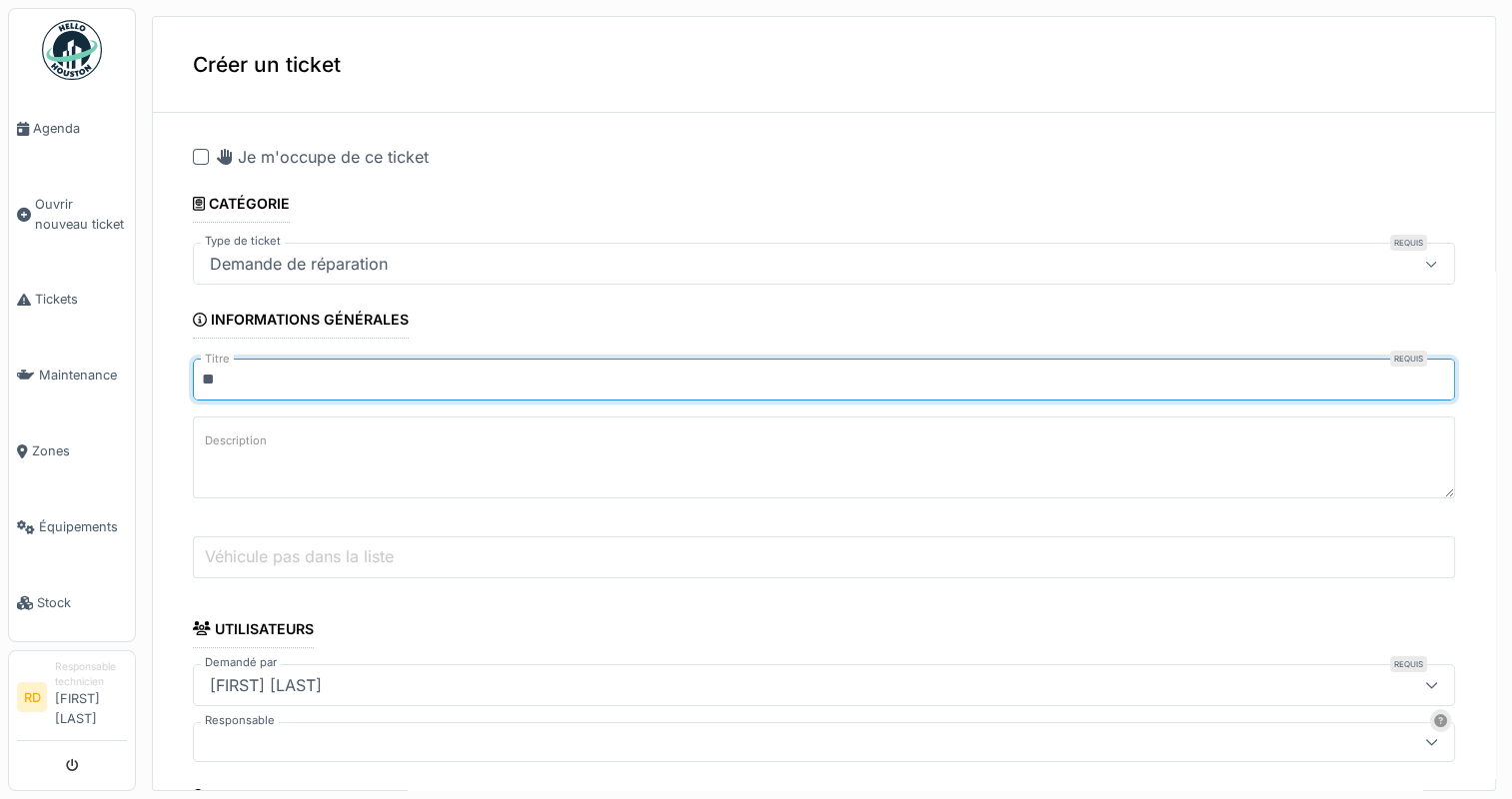 type on "**********" 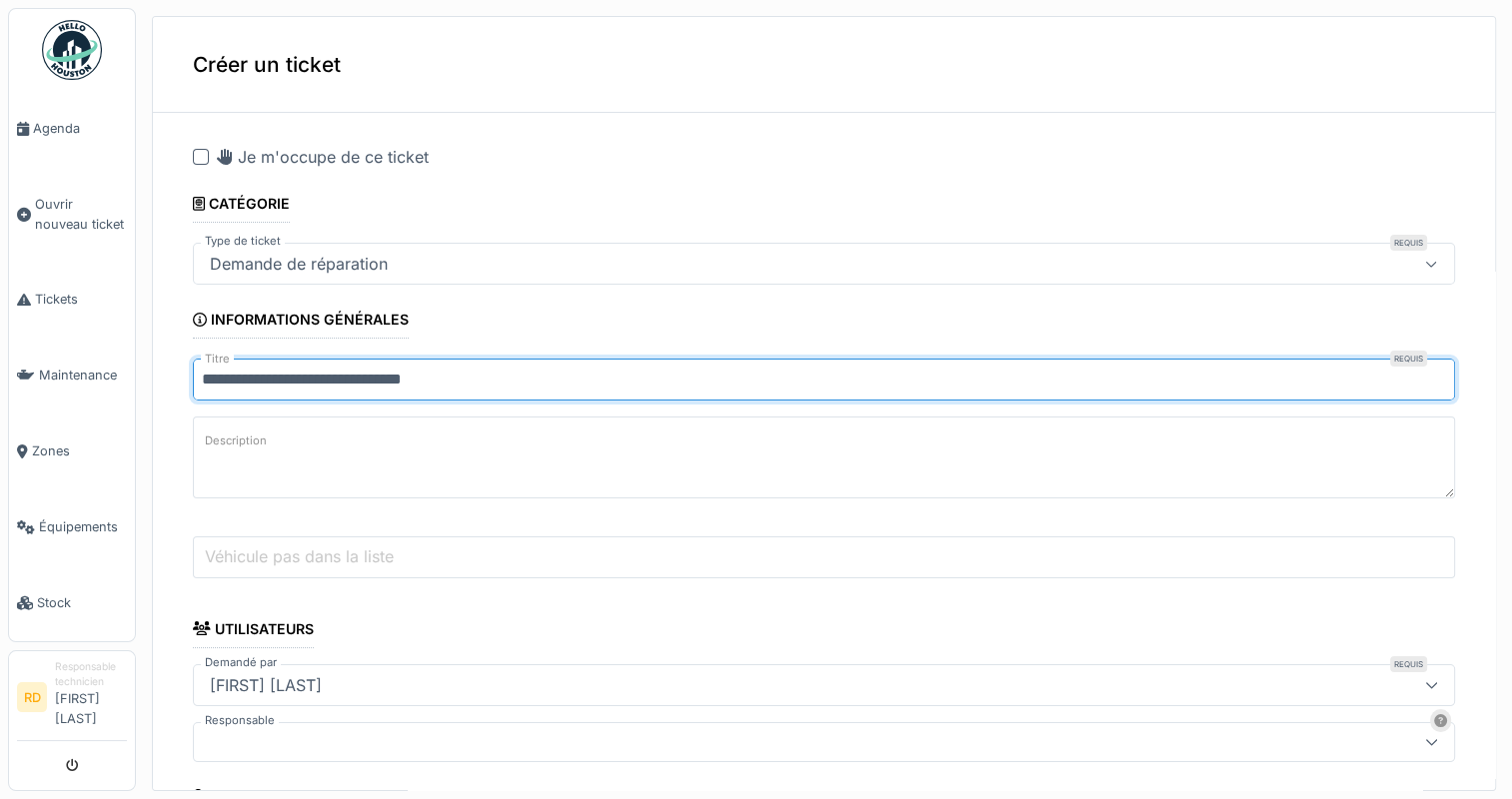 scroll, scrollTop: 200, scrollLeft: 0, axis: vertical 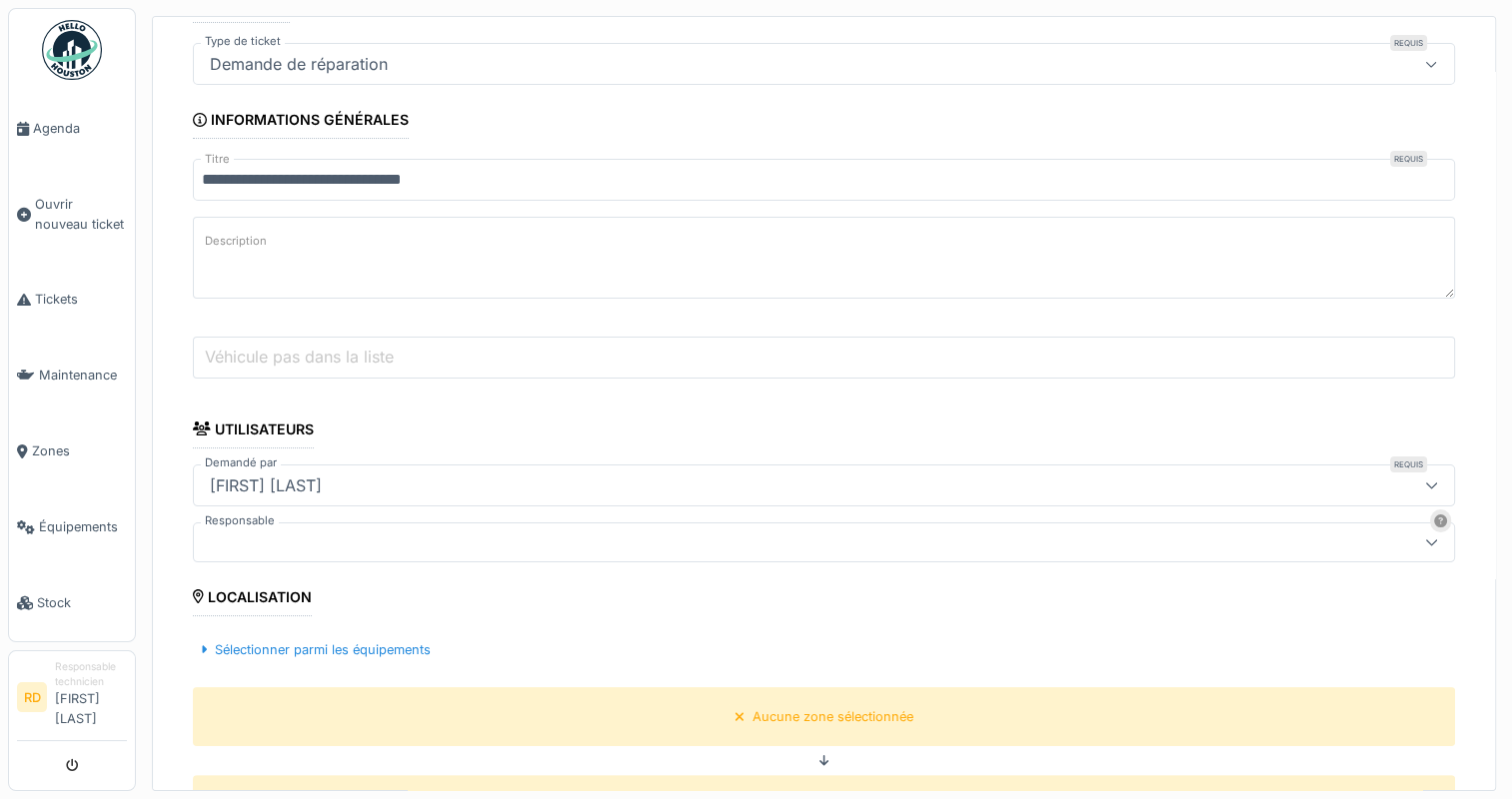click at bounding box center (760, 542) 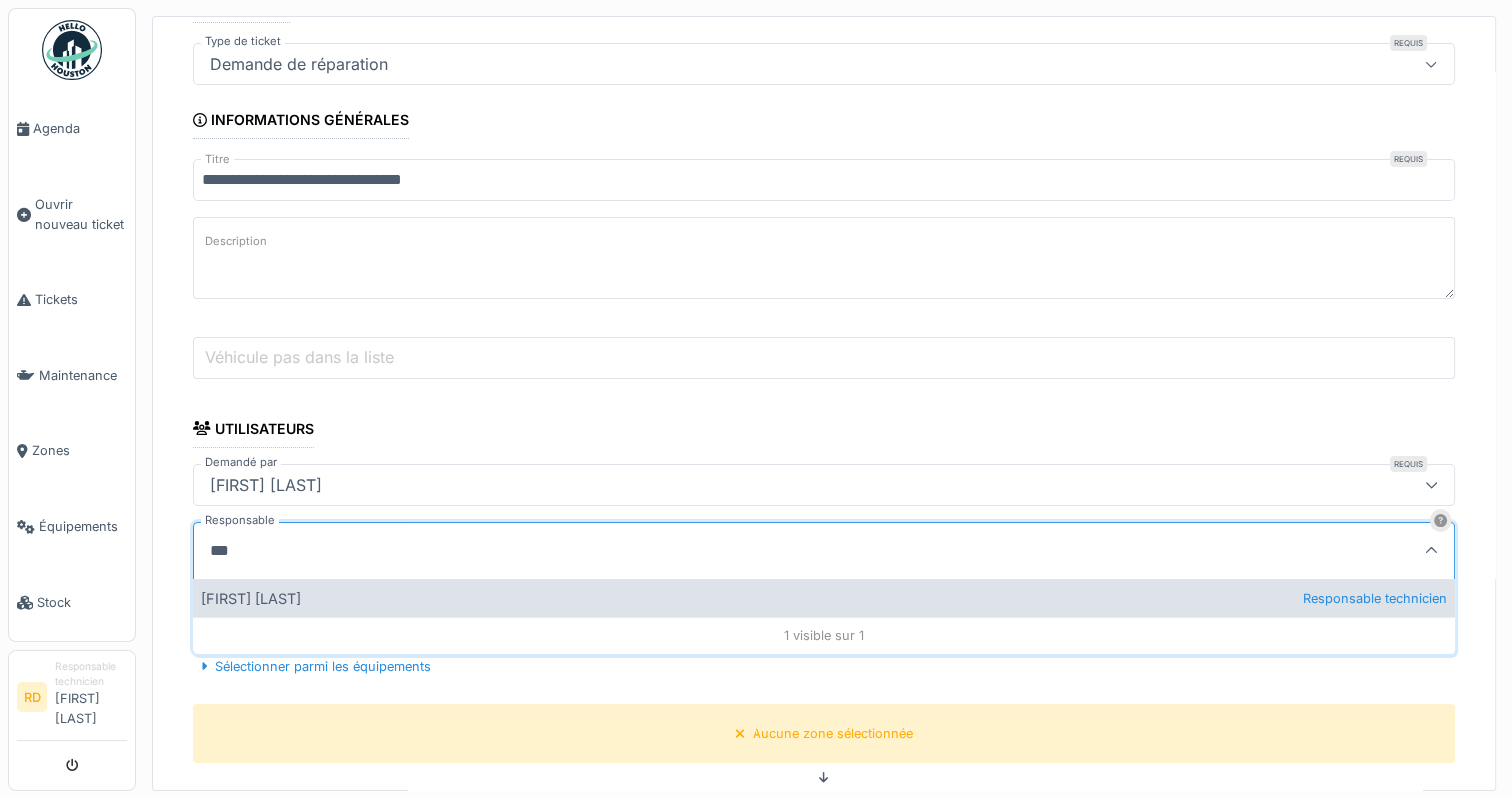 type on "***" 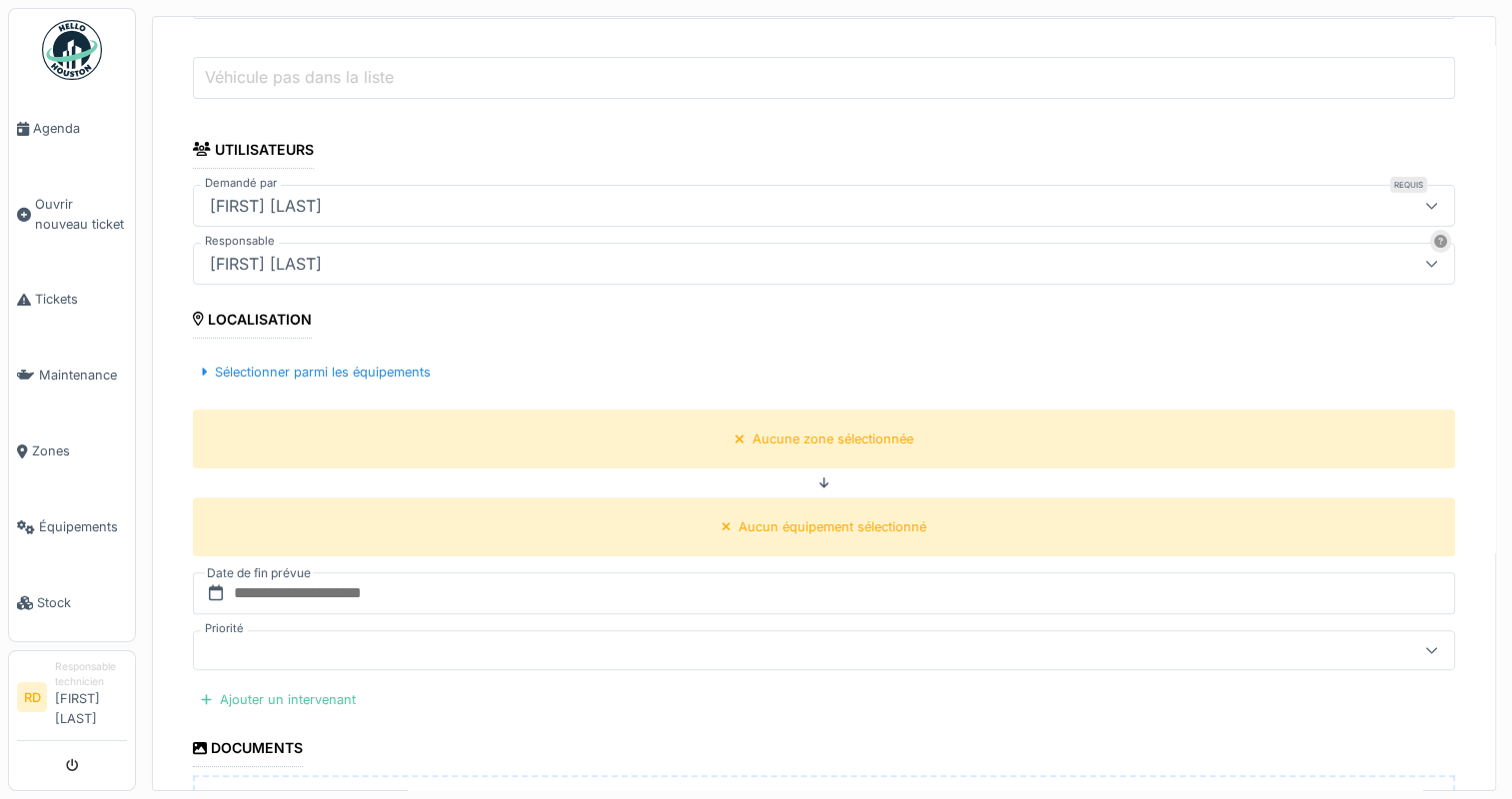 scroll, scrollTop: 599, scrollLeft: 0, axis: vertical 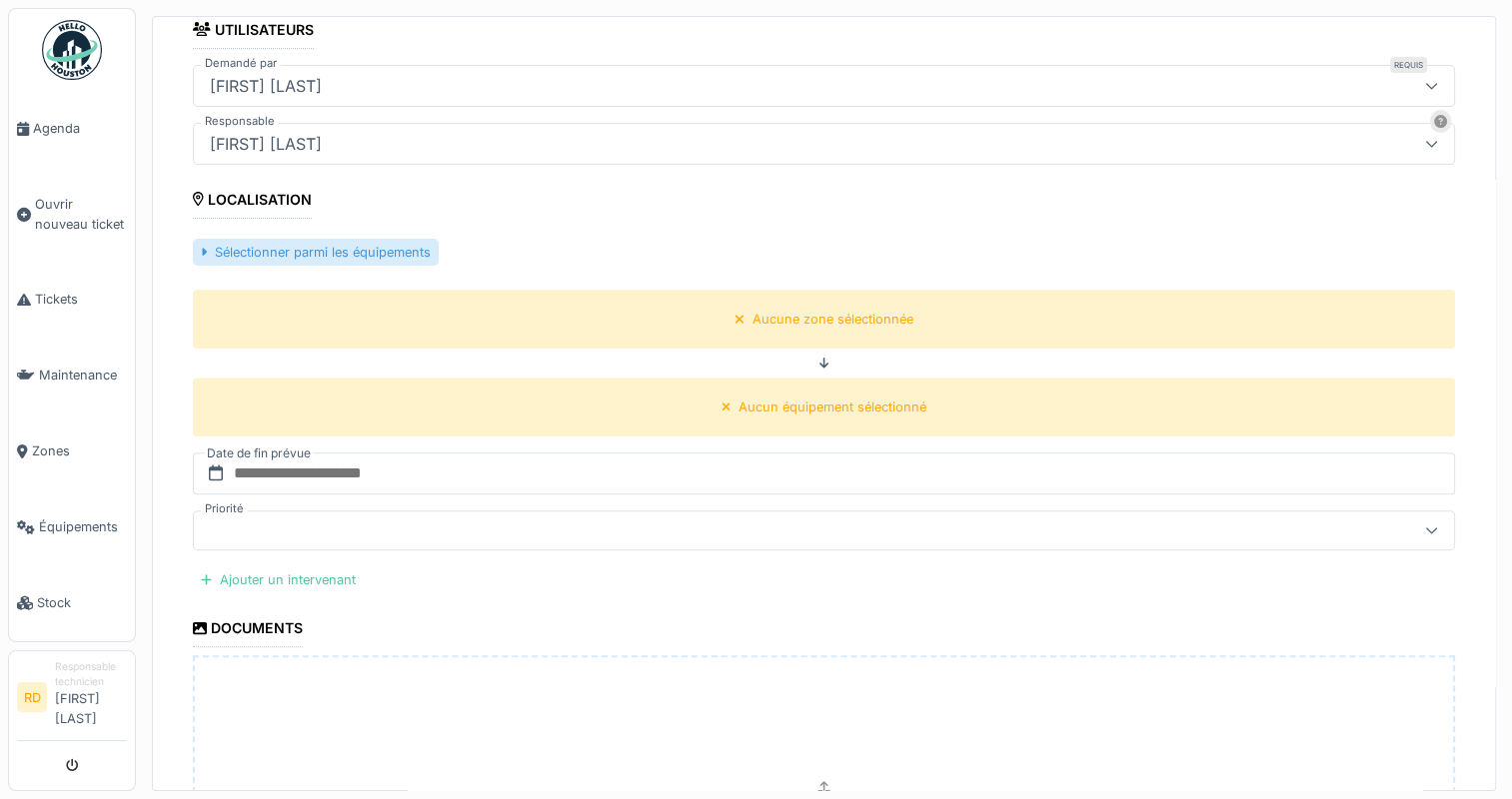 click on "Sélectionner parmi les équipements" at bounding box center [316, 252] 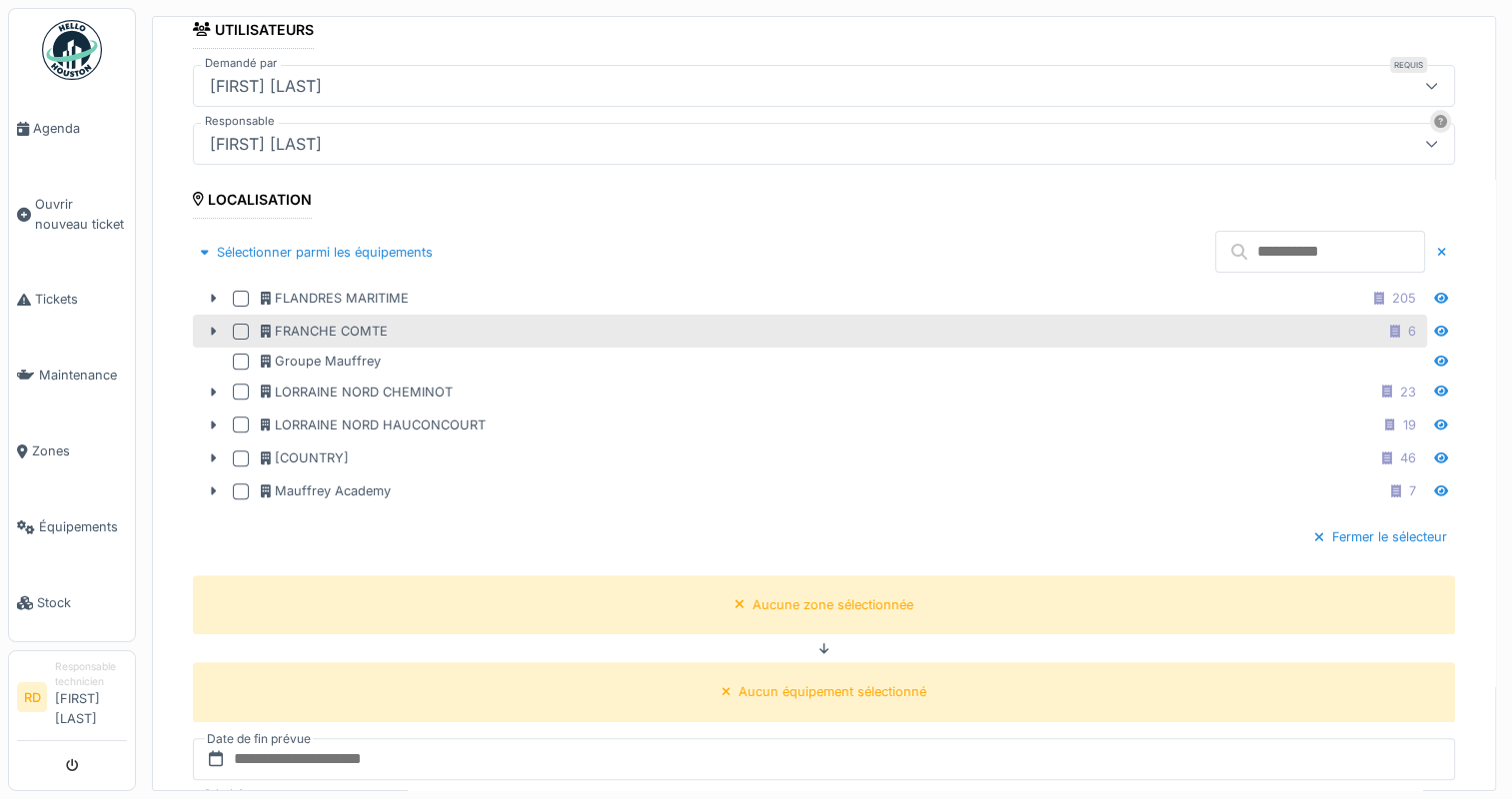 click at bounding box center [241, 332] 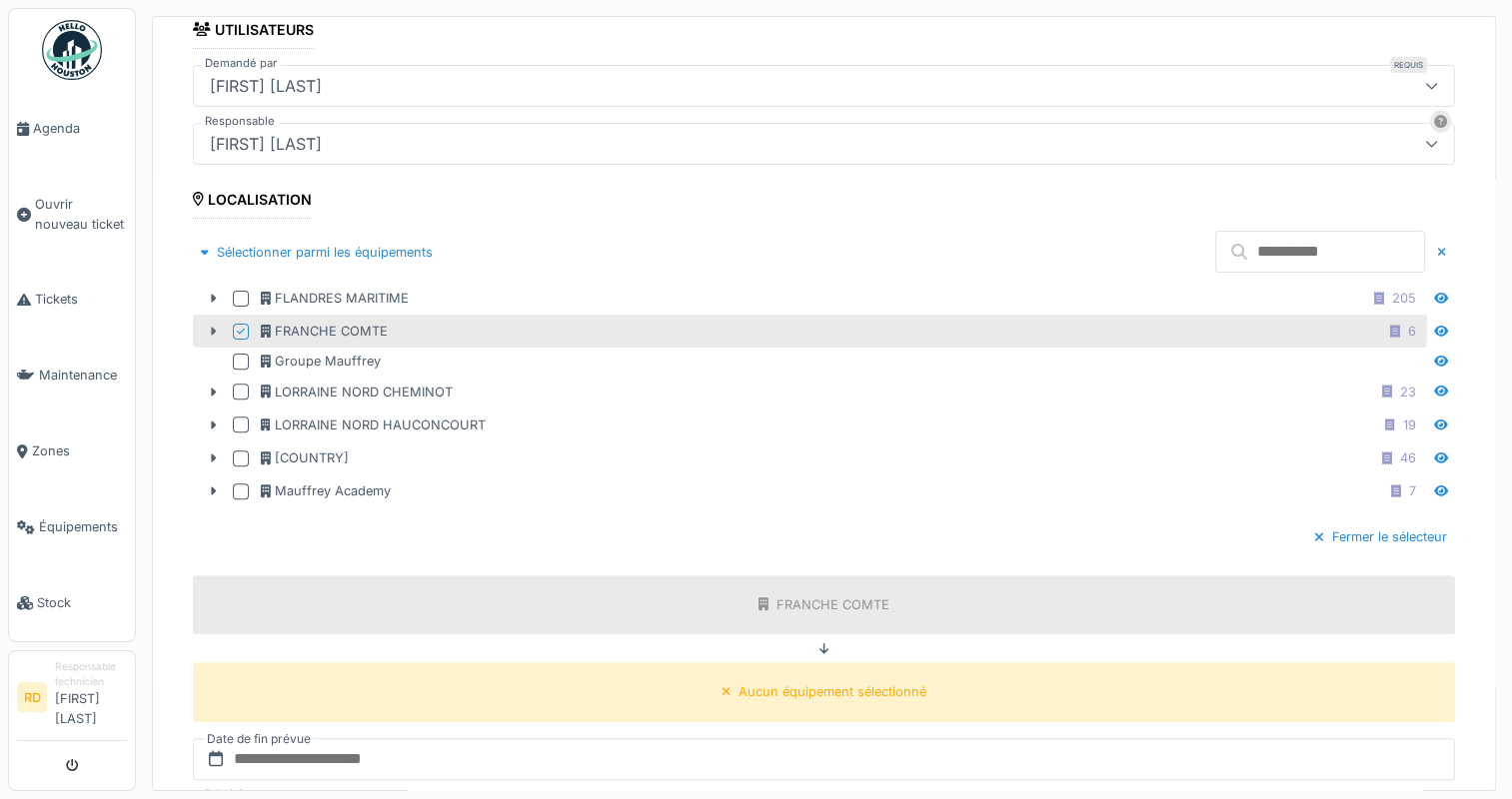 click 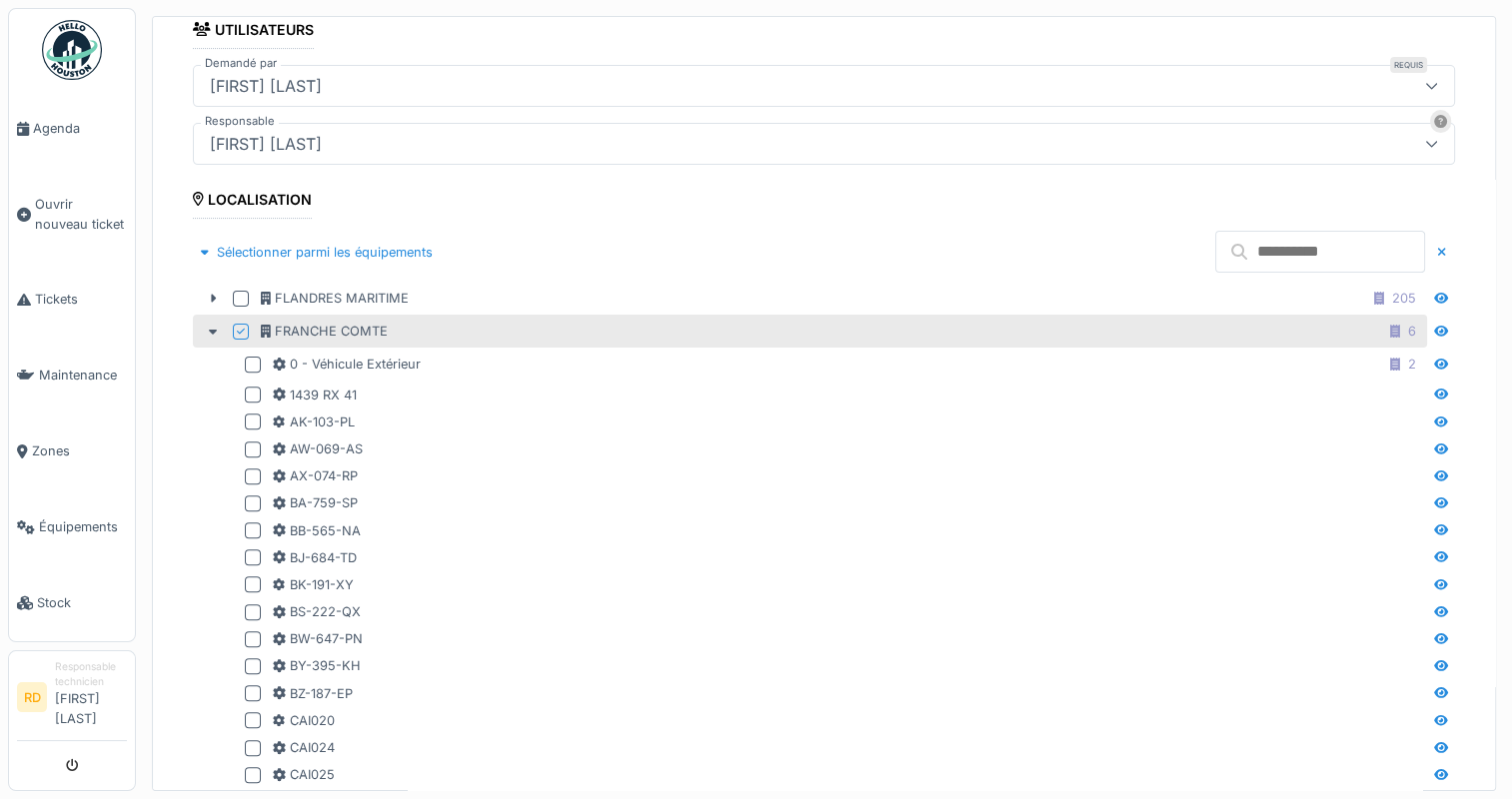 click at bounding box center (1320, 252) 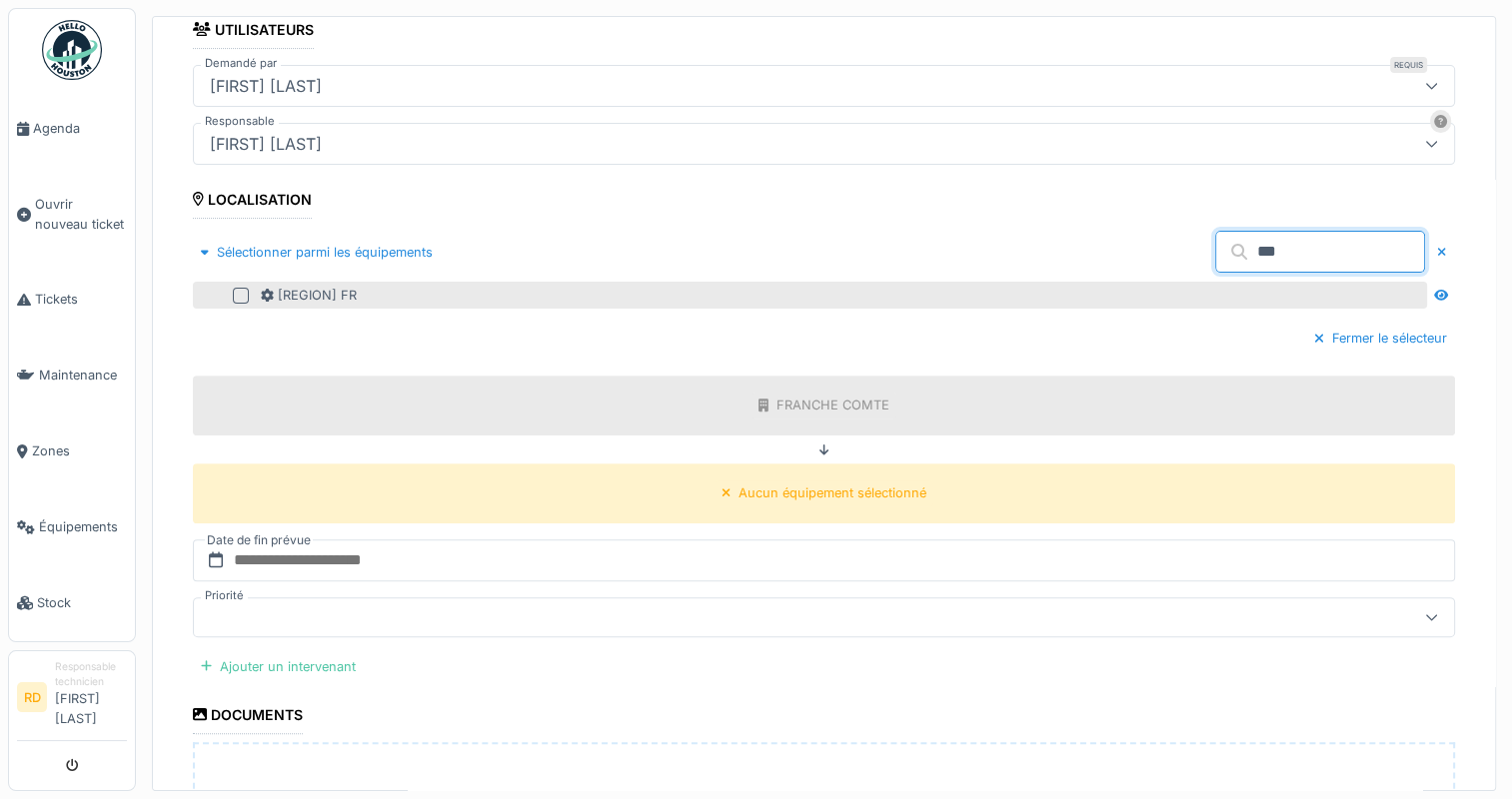 type on "***" 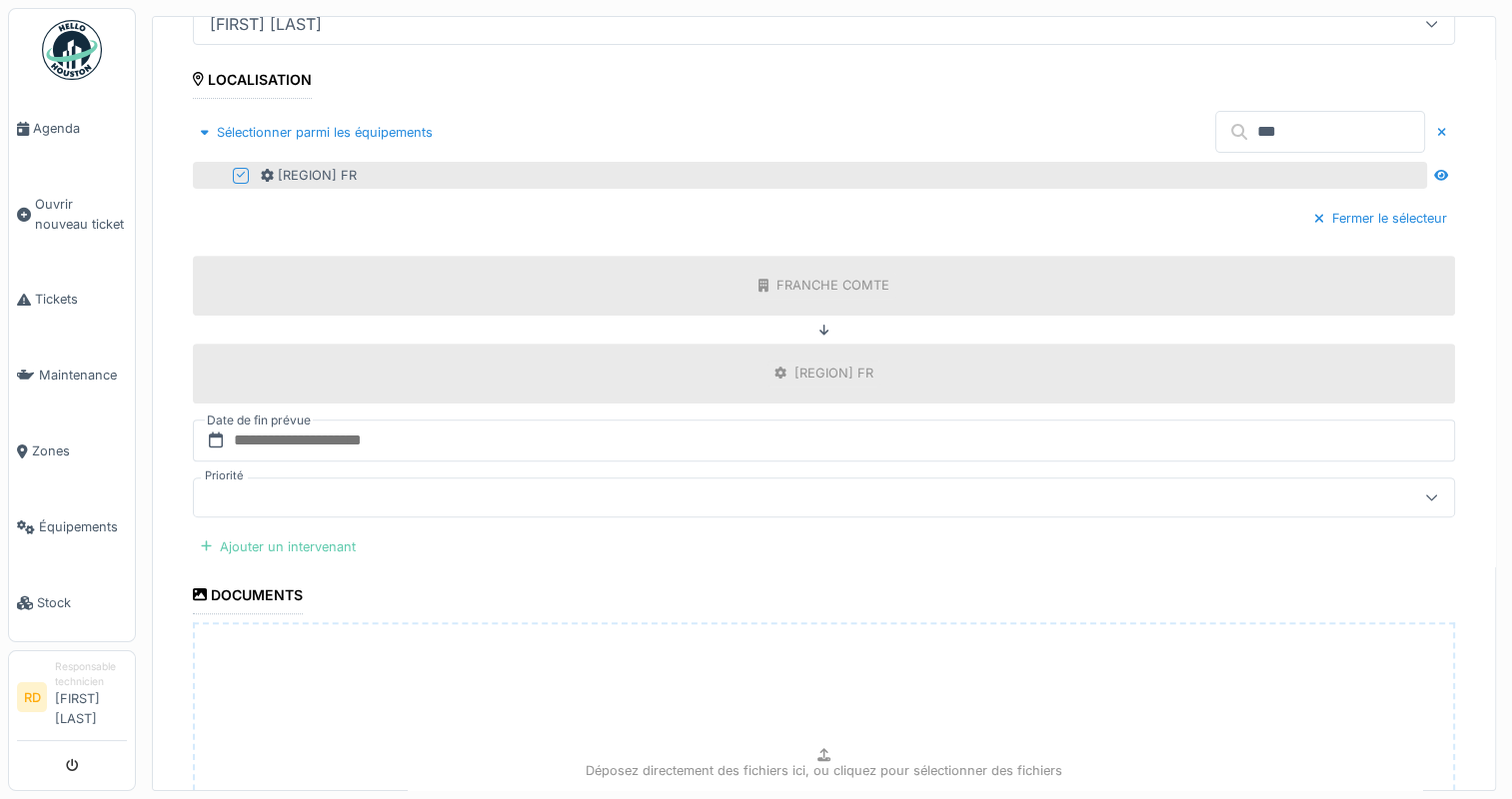 scroll, scrollTop: 799, scrollLeft: 0, axis: vertical 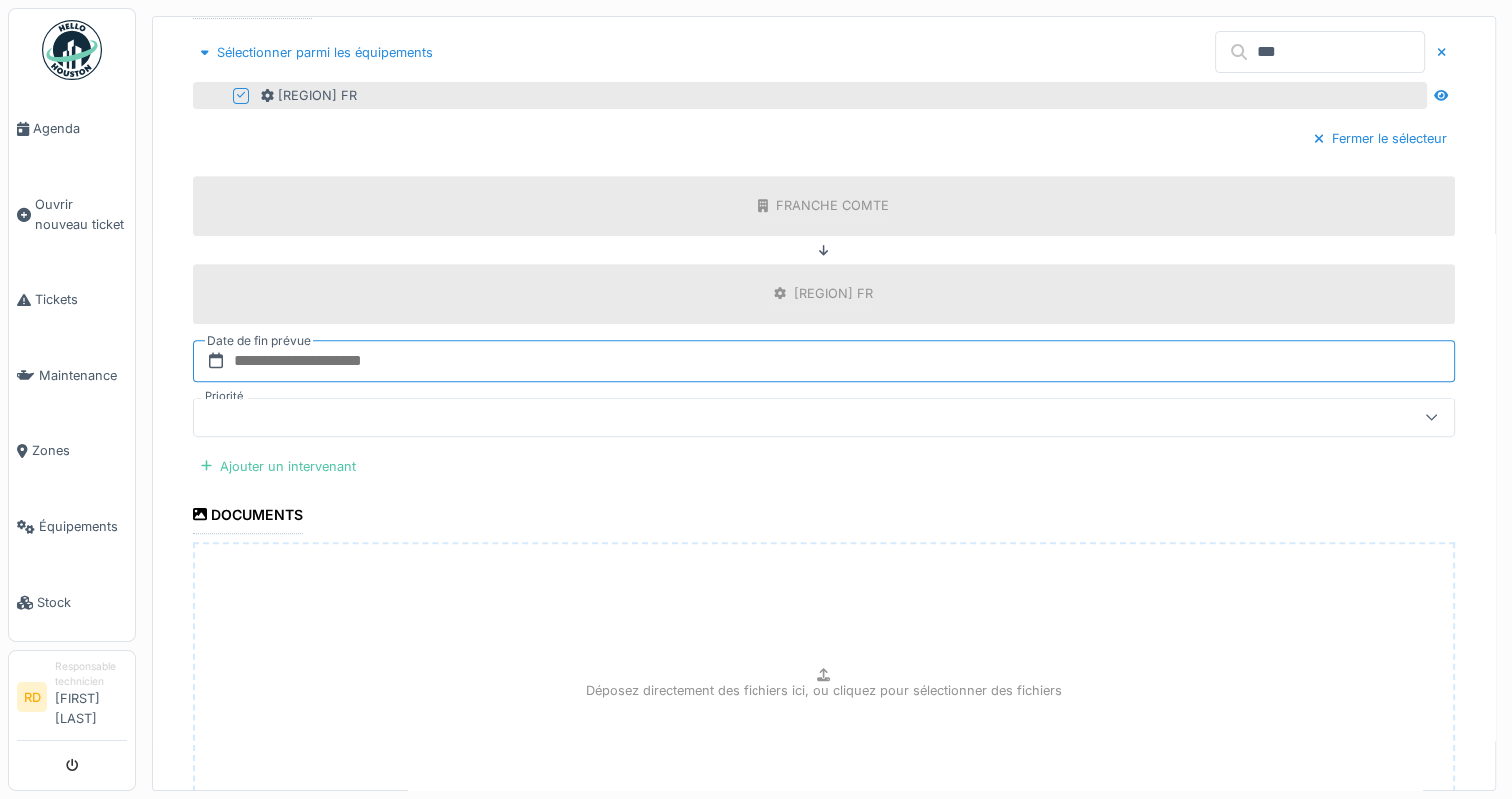 click at bounding box center [823, 361] 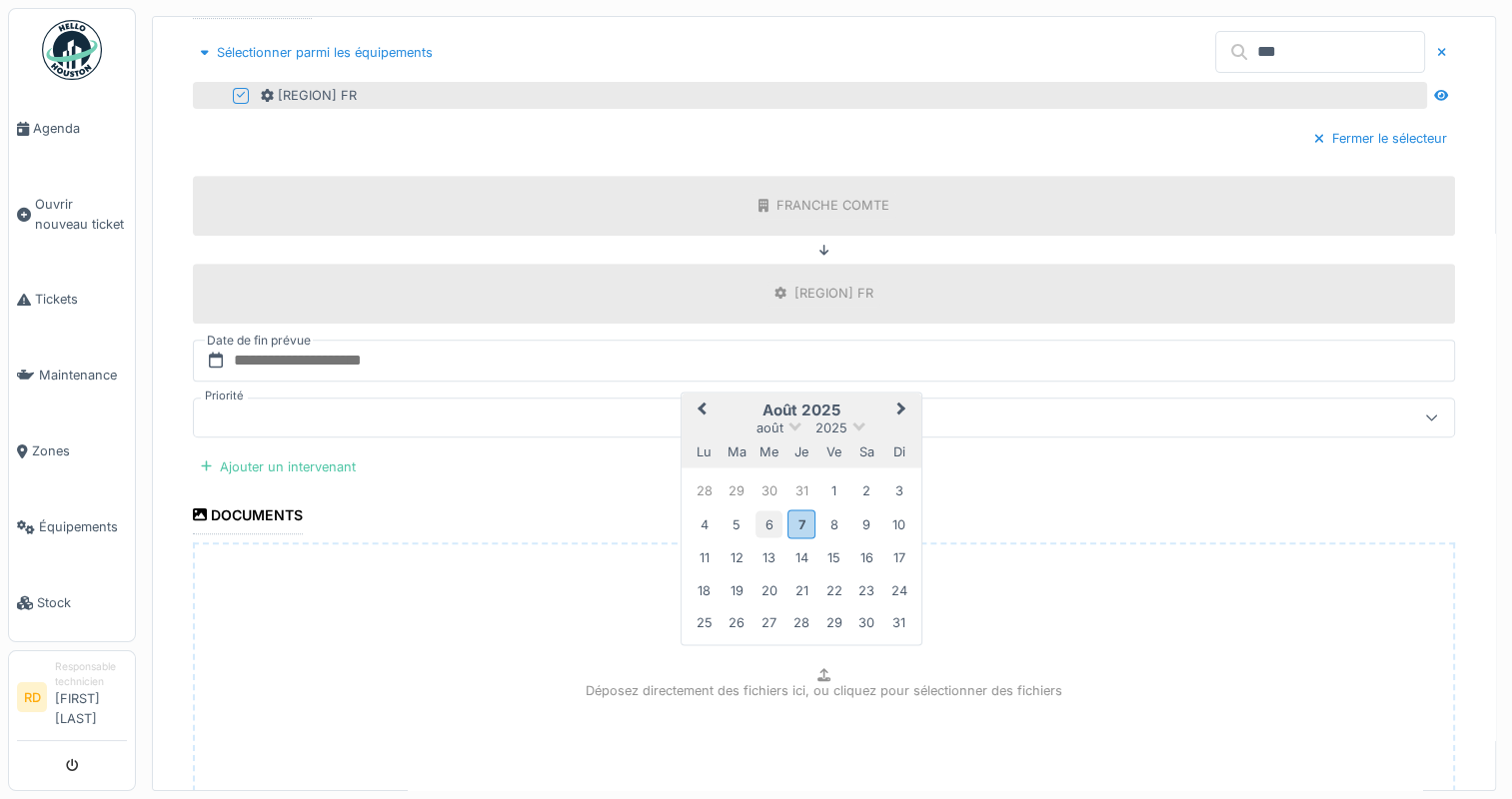 click on "6" at bounding box center [768, 523] 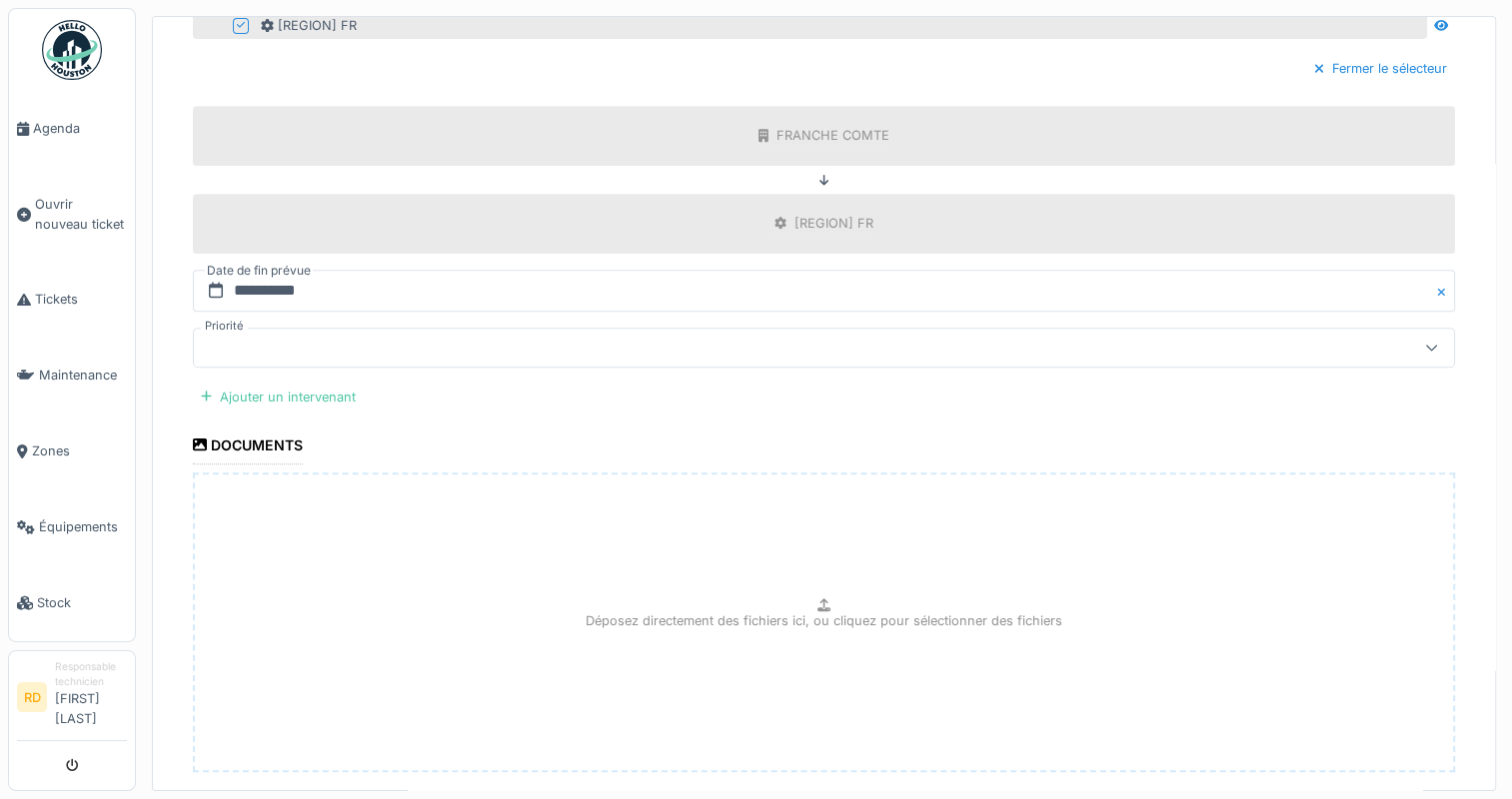 scroll, scrollTop: 974, scrollLeft: 0, axis: vertical 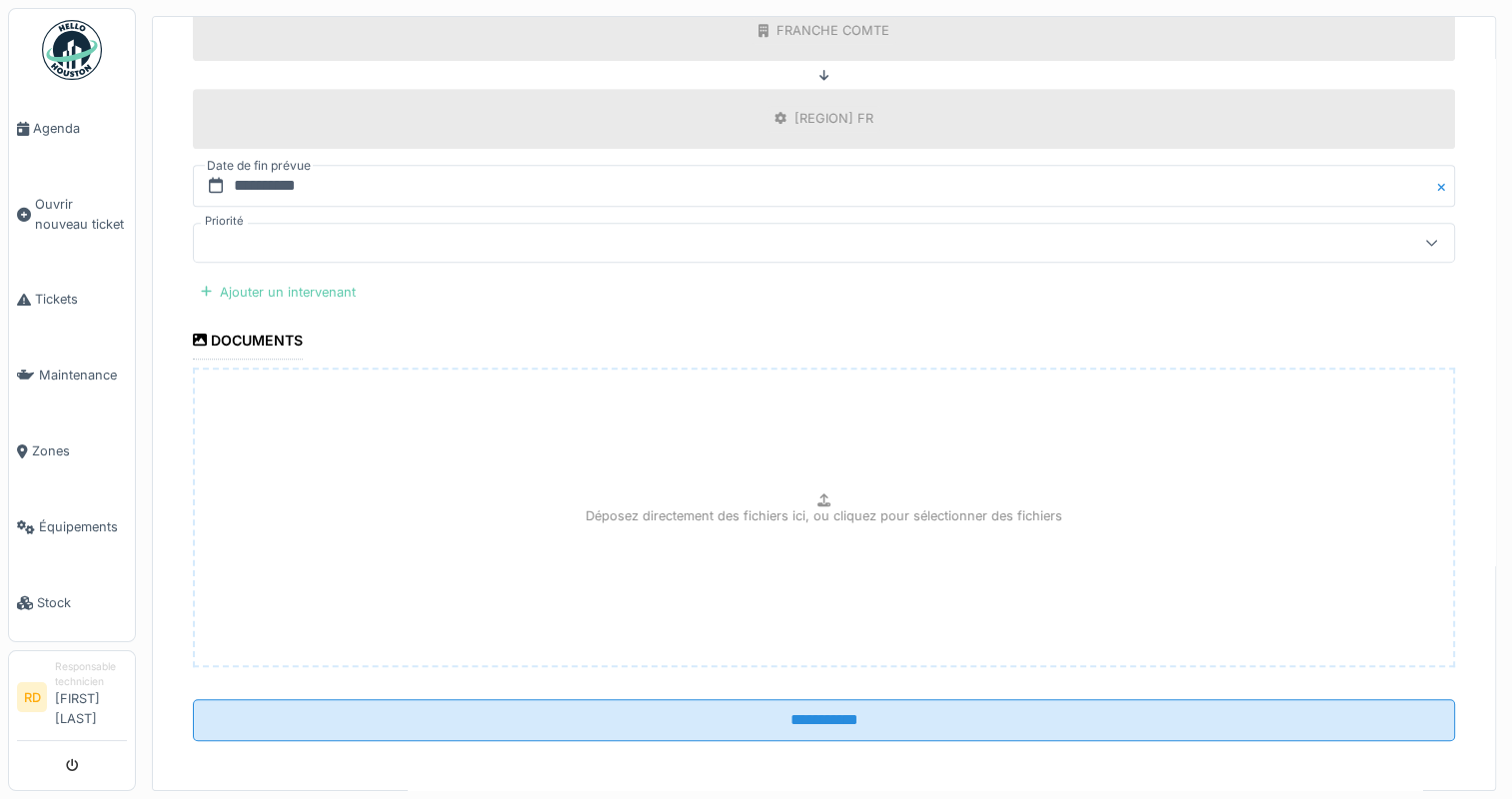 click on "Ajouter un intervenant" at bounding box center [278, 292] 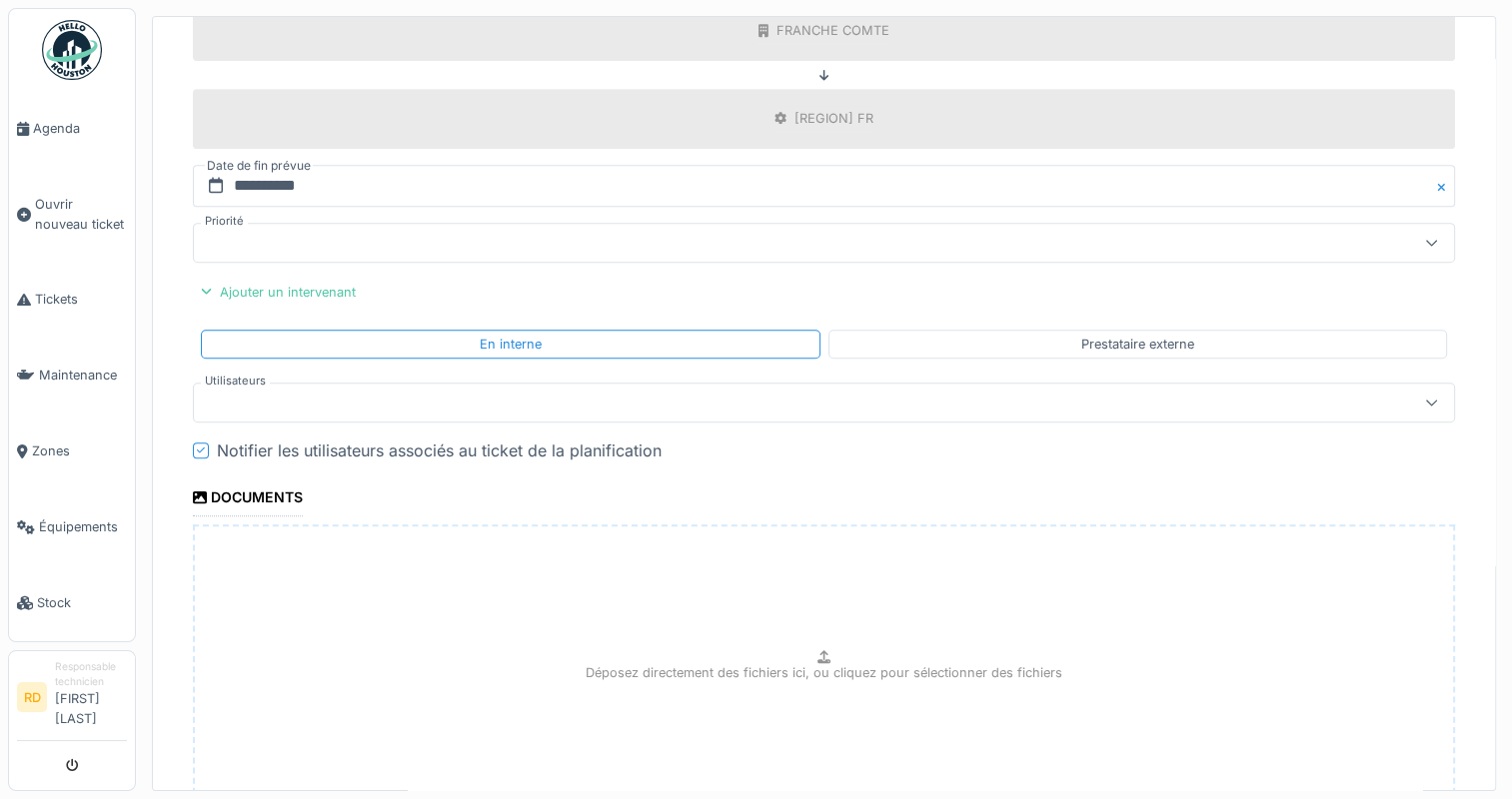 click at bounding box center [760, 402] 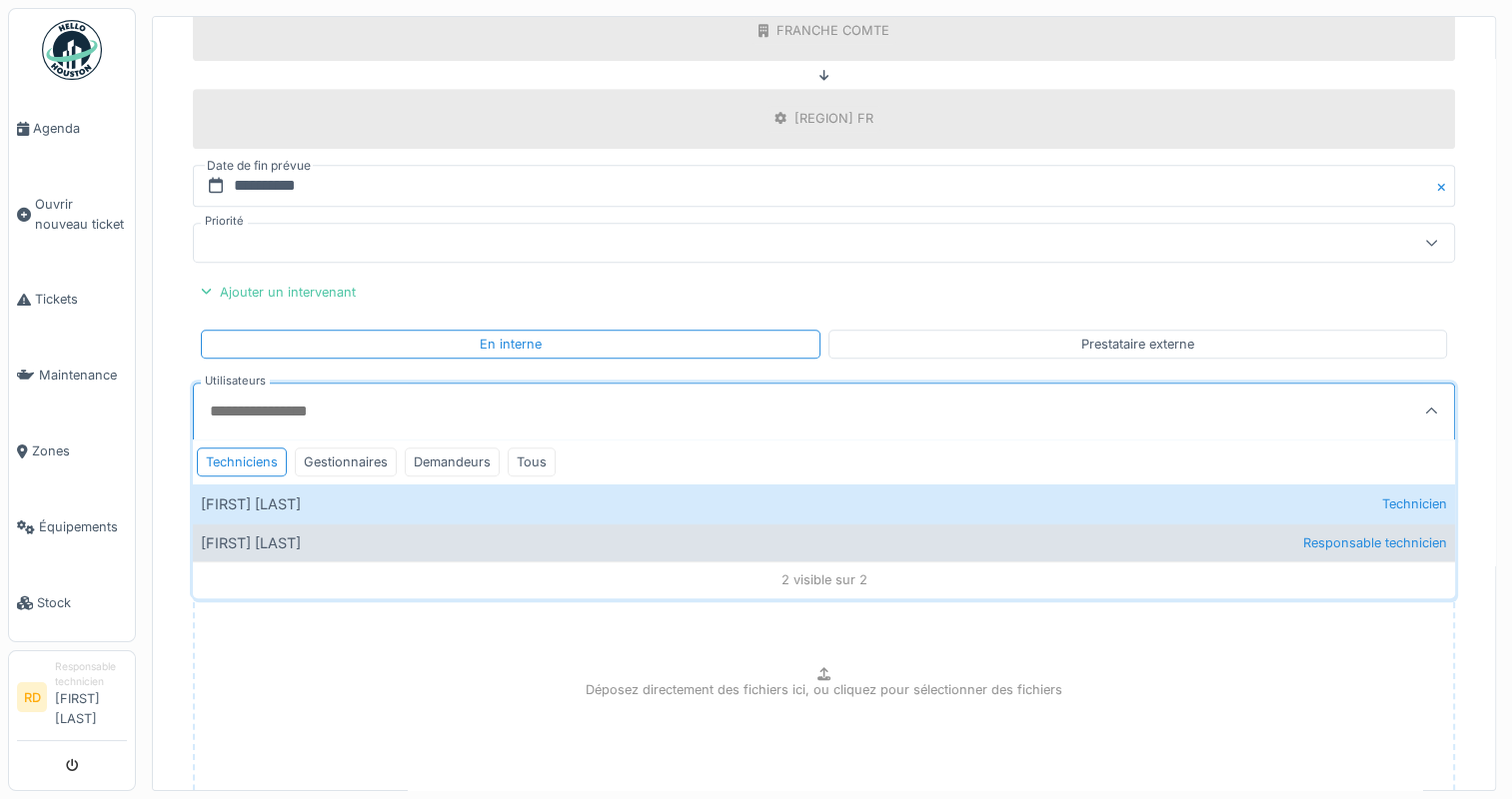 click on "[FIRST] [LAST]   Responsable technicien" at bounding box center (823, 542) 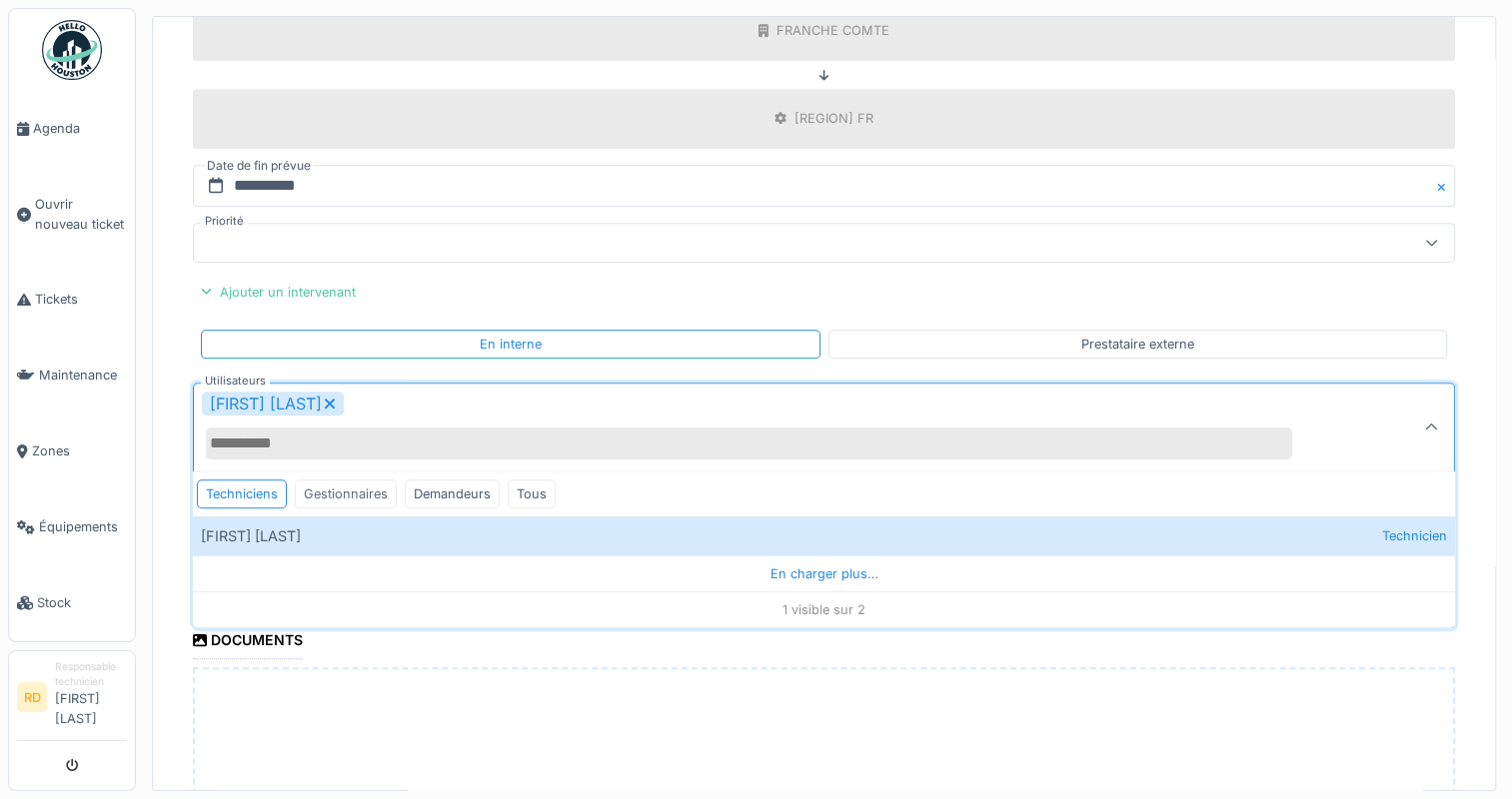 scroll, scrollTop: 1272, scrollLeft: 0, axis: vertical 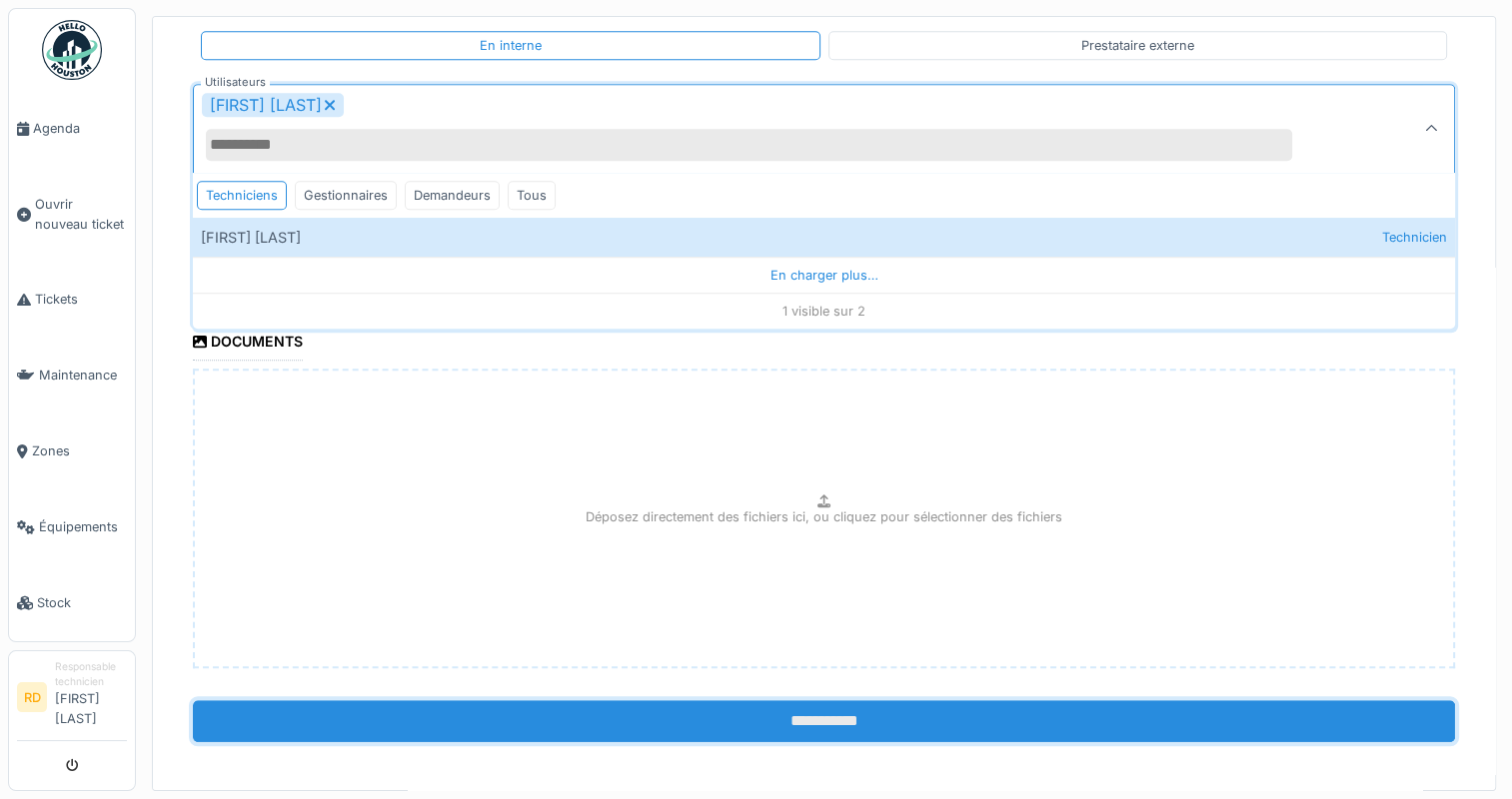 click on "**********" at bounding box center (823, 721) 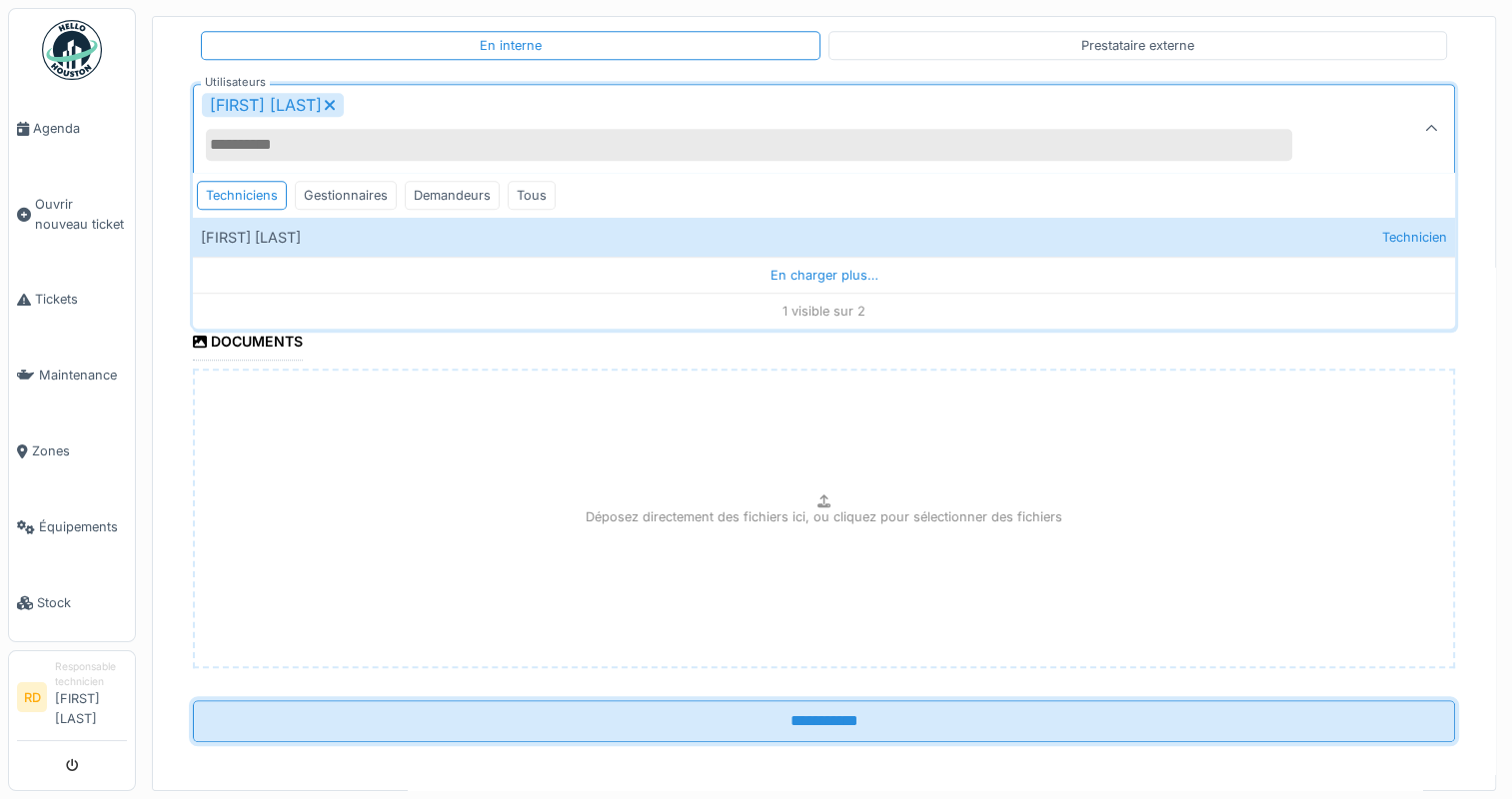 scroll, scrollTop: 1225, scrollLeft: 0, axis: vertical 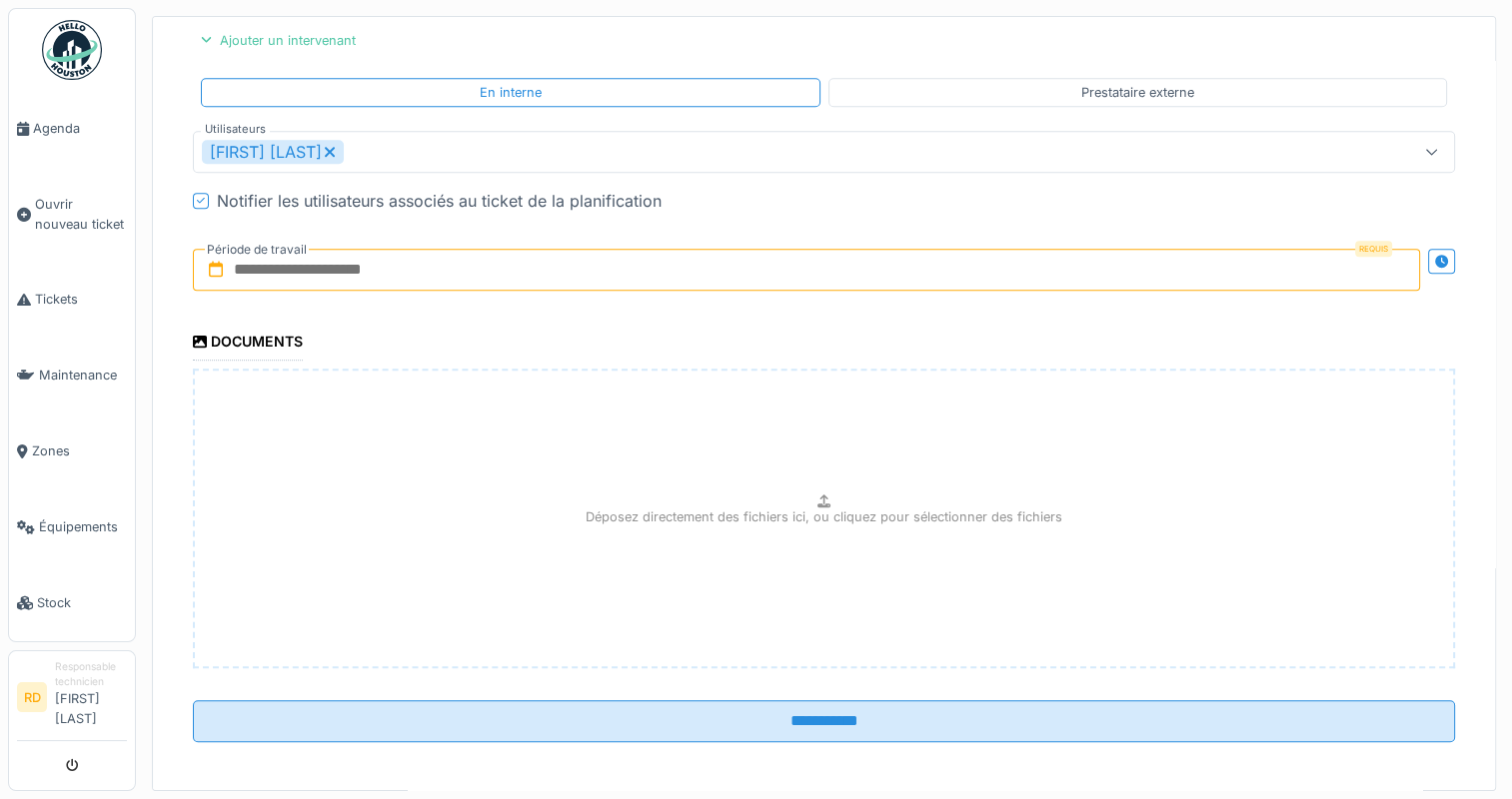 click at bounding box center [806, 270] 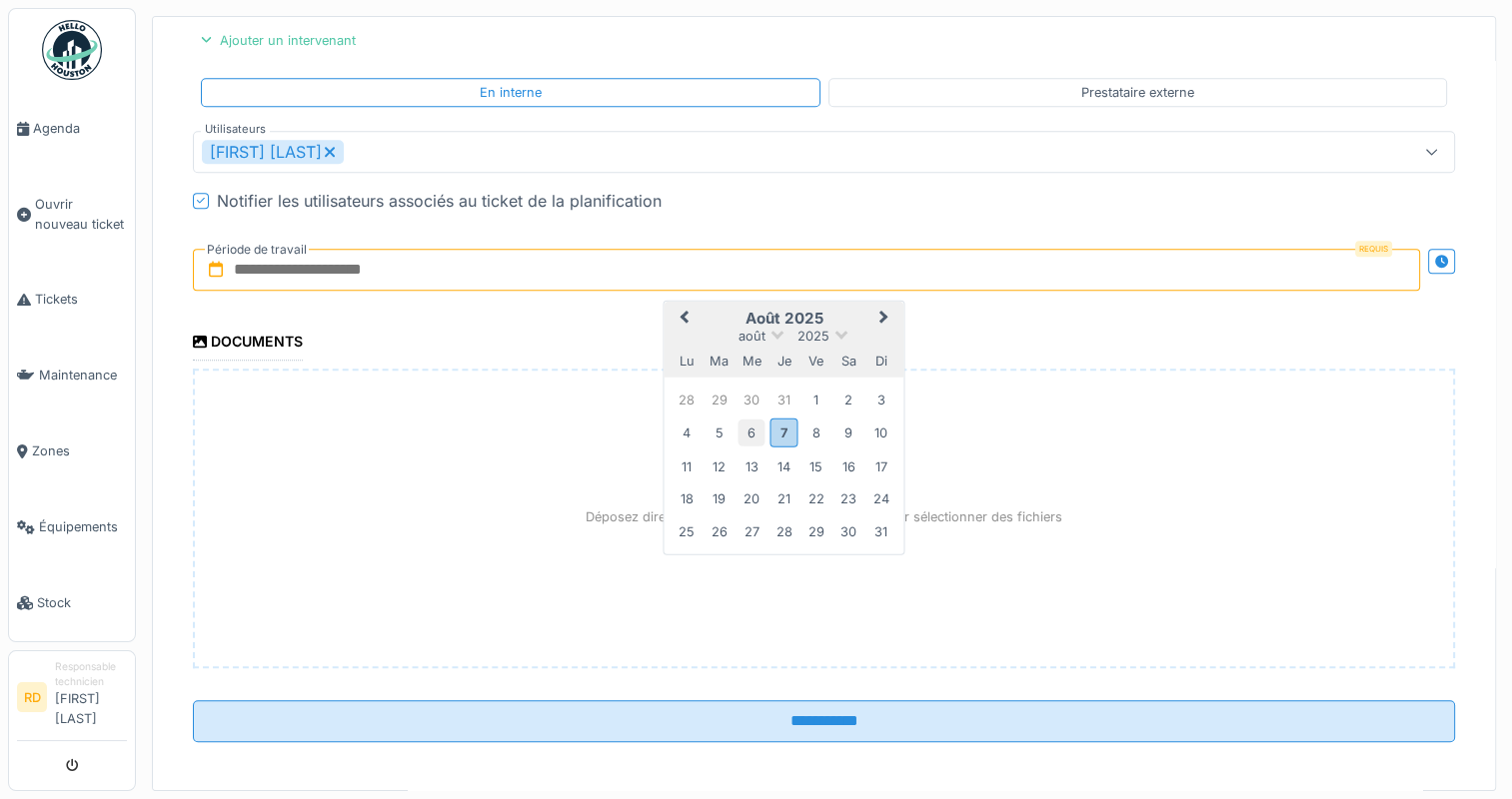 click on "6" at bounding box center [751, 432] 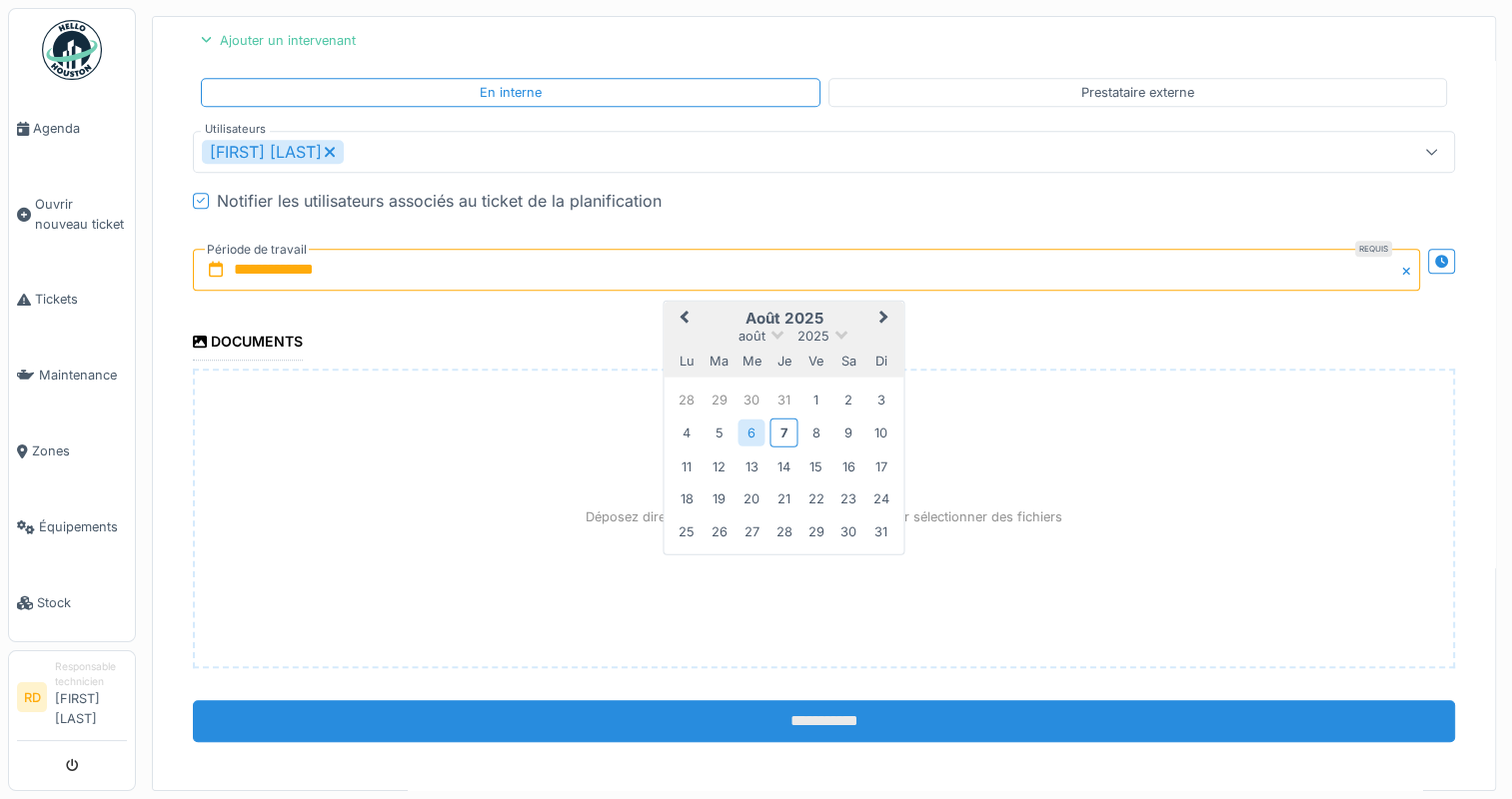 click on "**********" at bounding box center [823, 721] 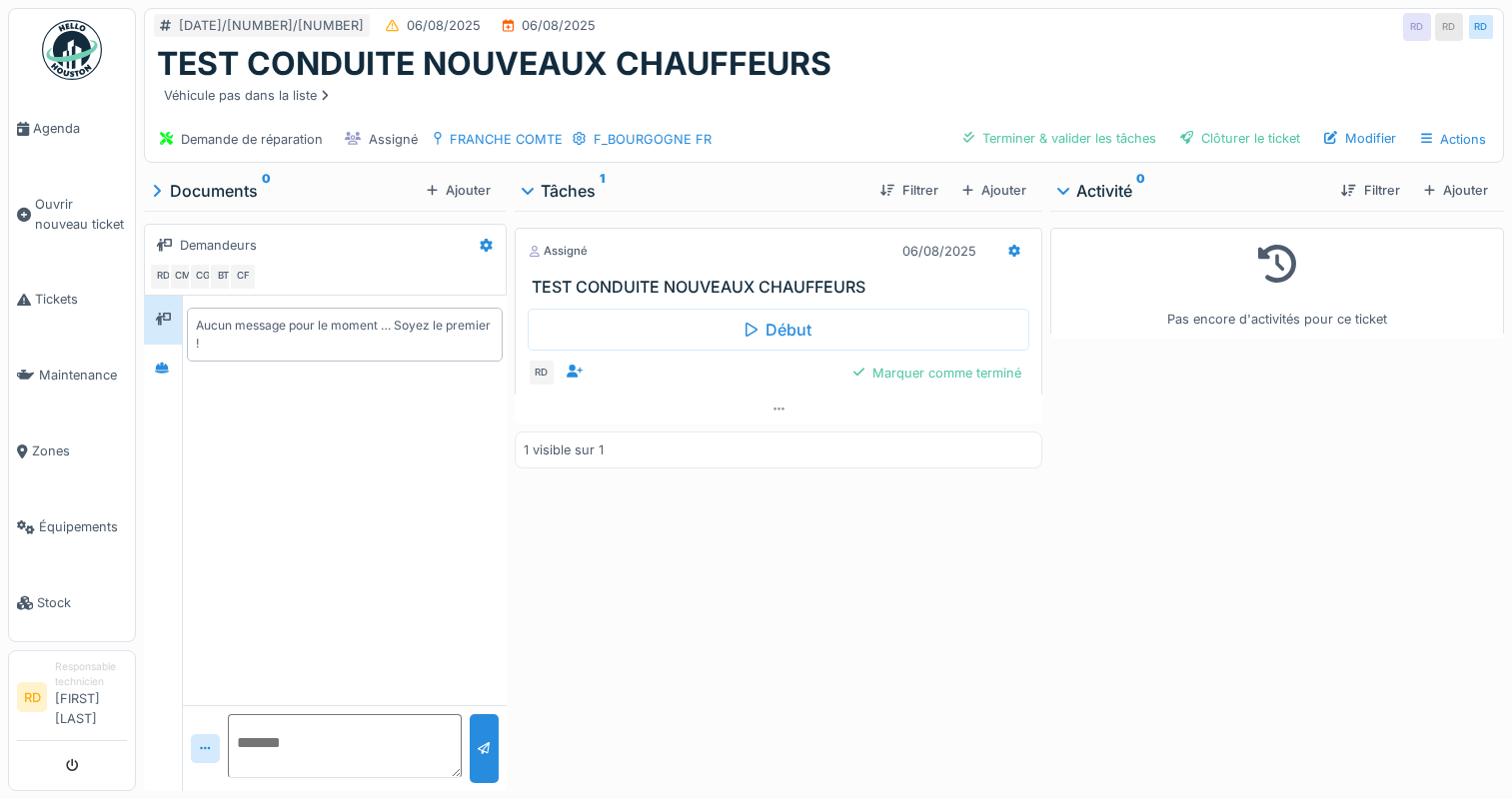 scroll, scrollTop: 0, scrollLeft: 0, axis: both 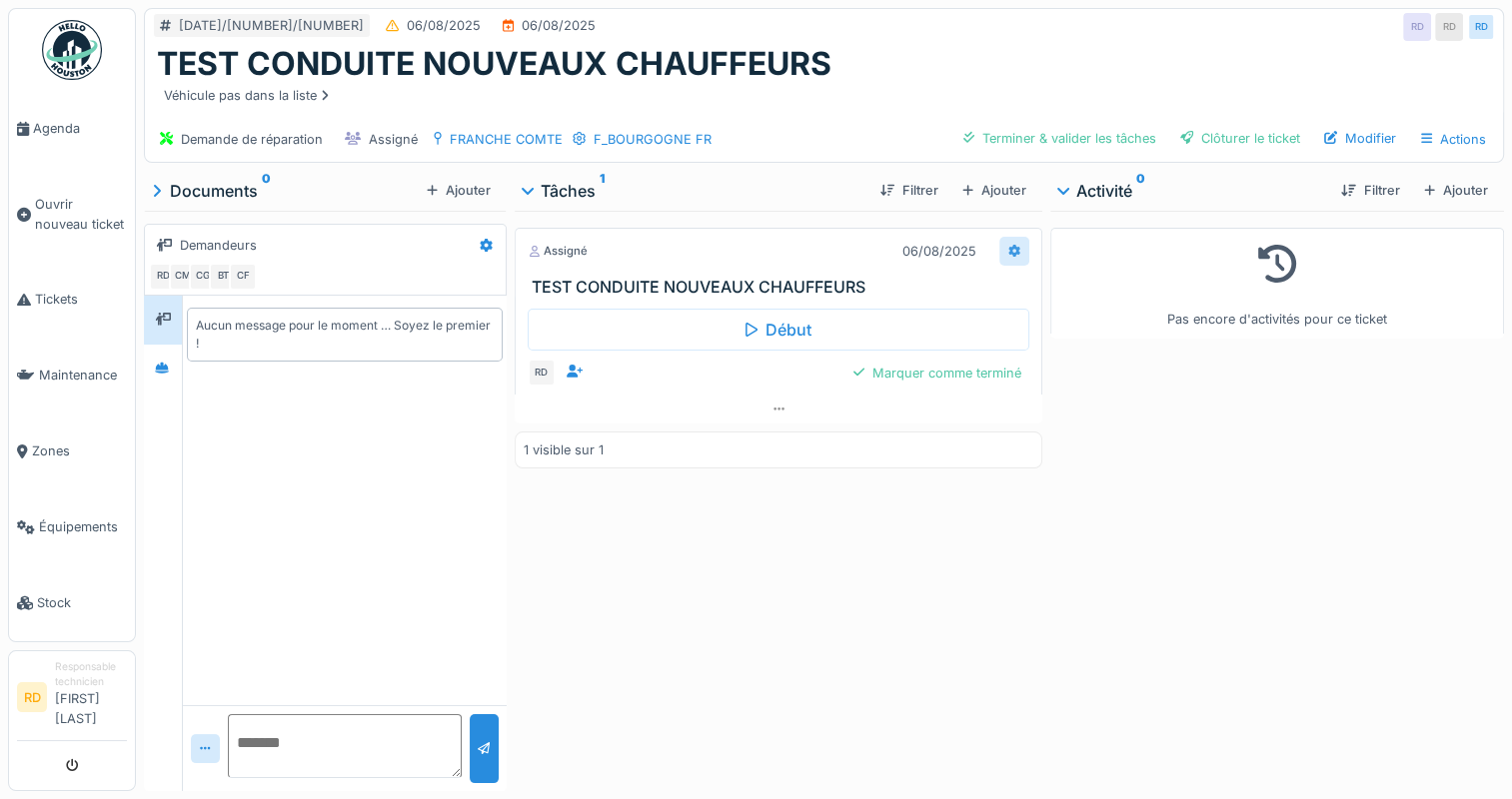 click 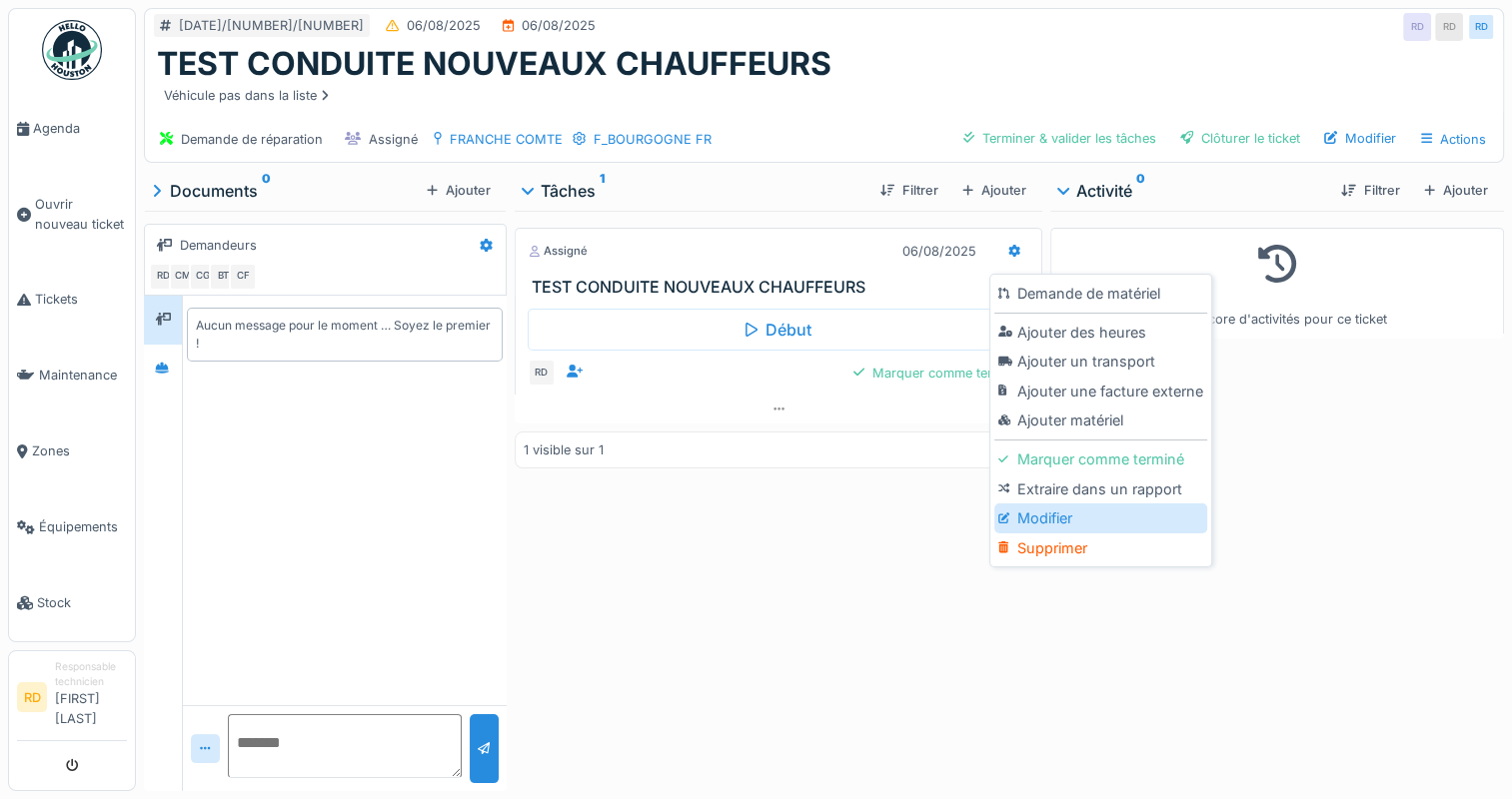 click on "Modifier" at bounding box center [1100, 518] 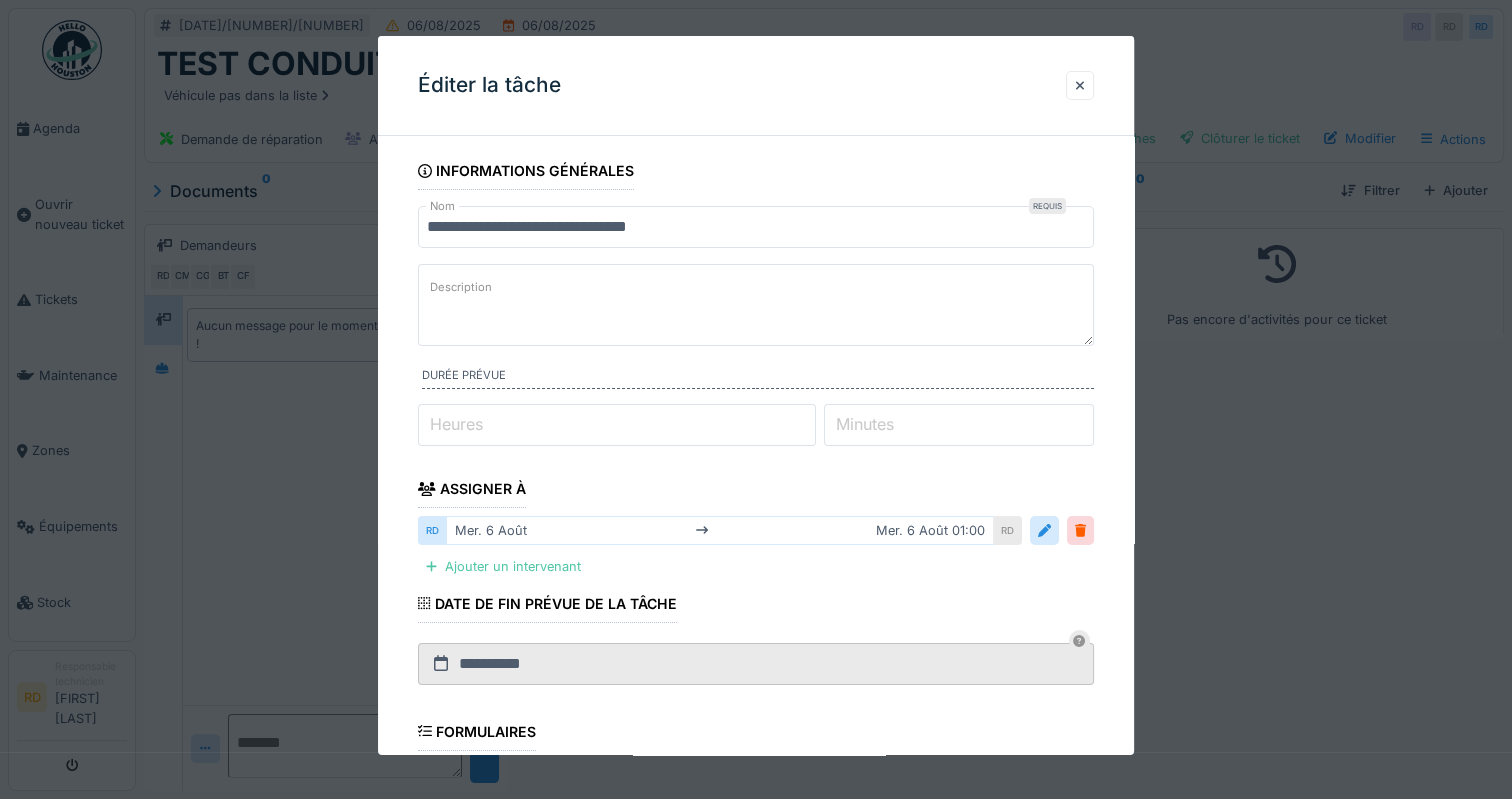 click on "Heures" at bounding box center (456, 424) 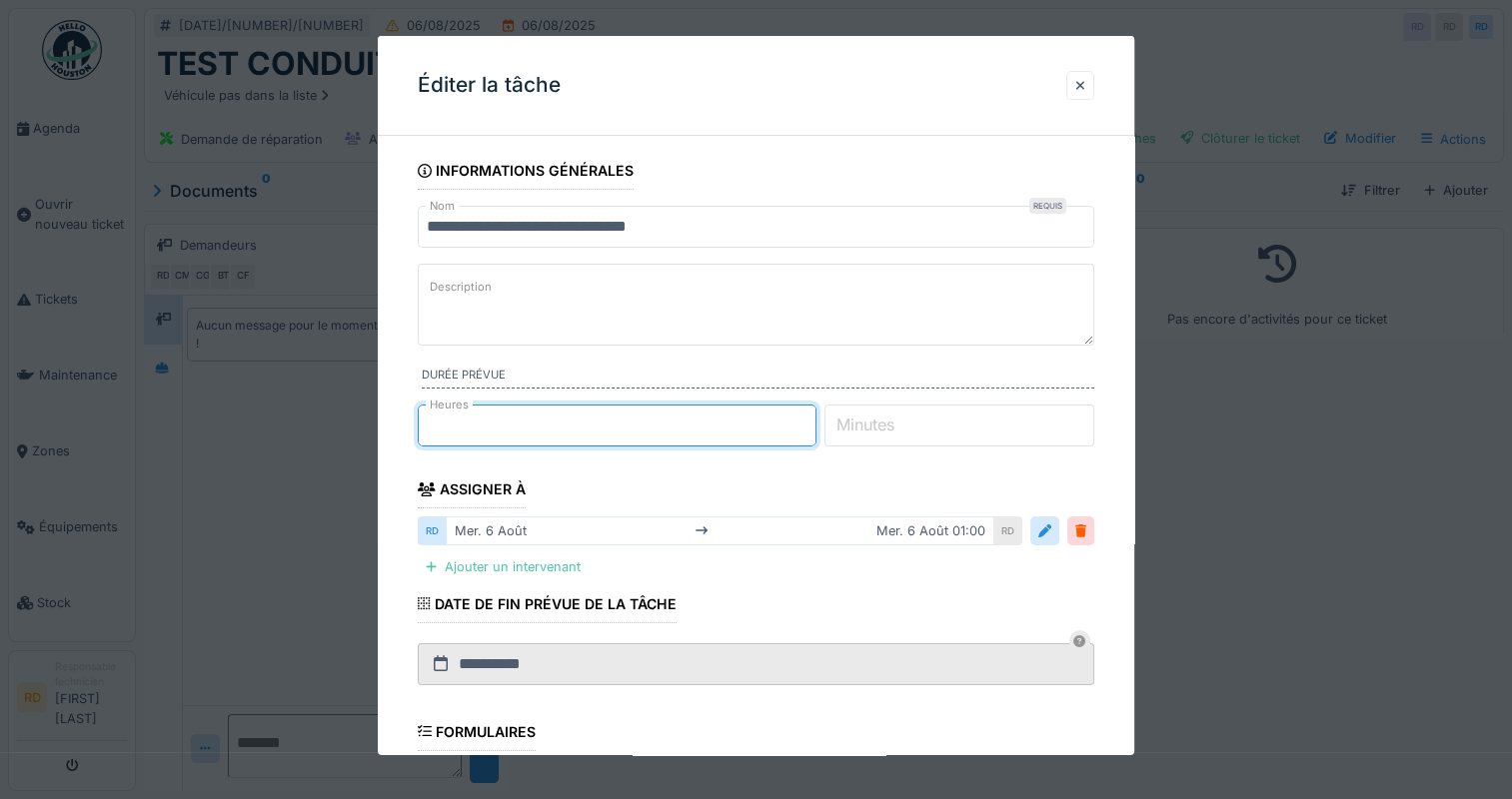 type on "**" 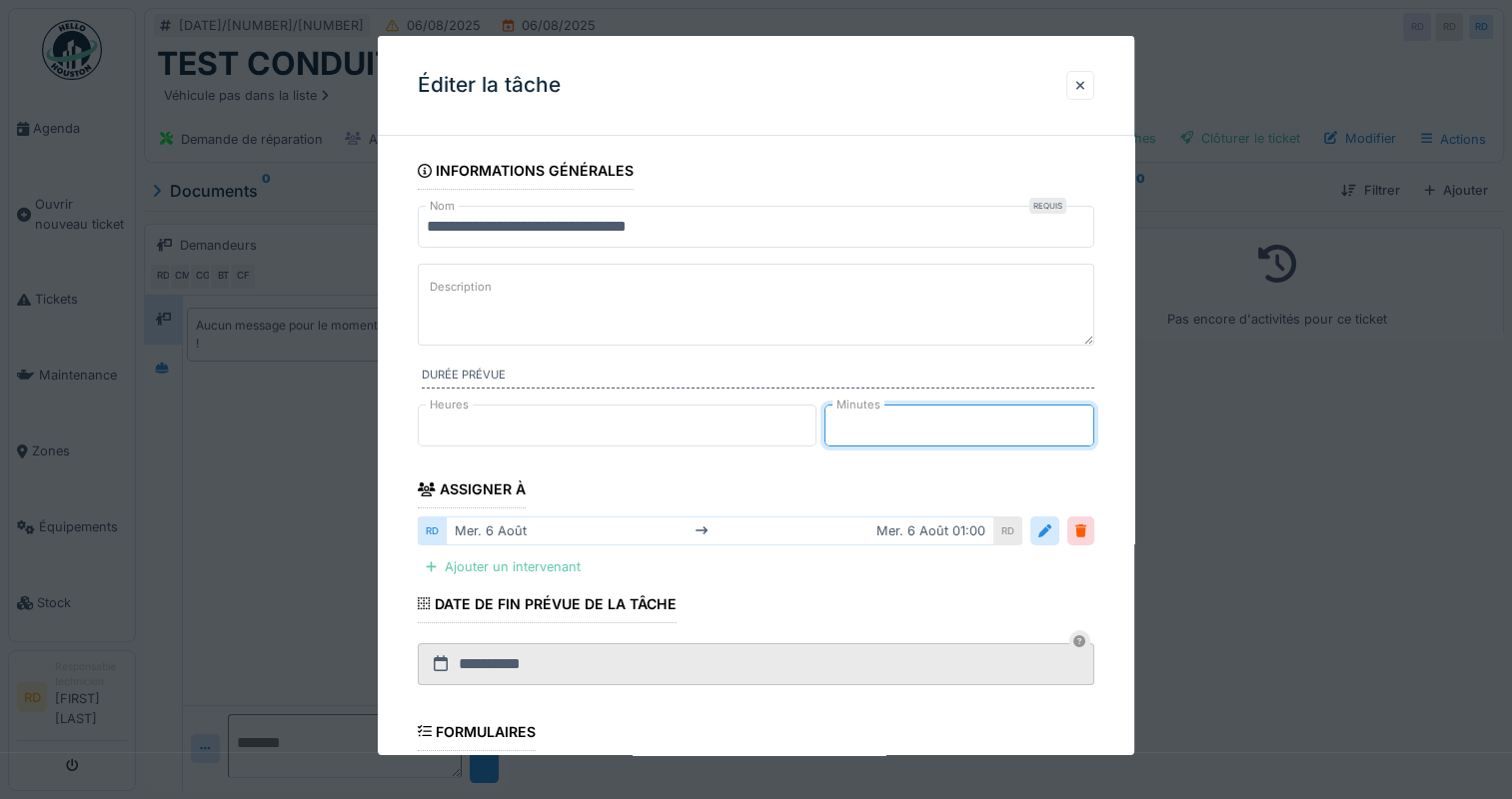 type on "**" 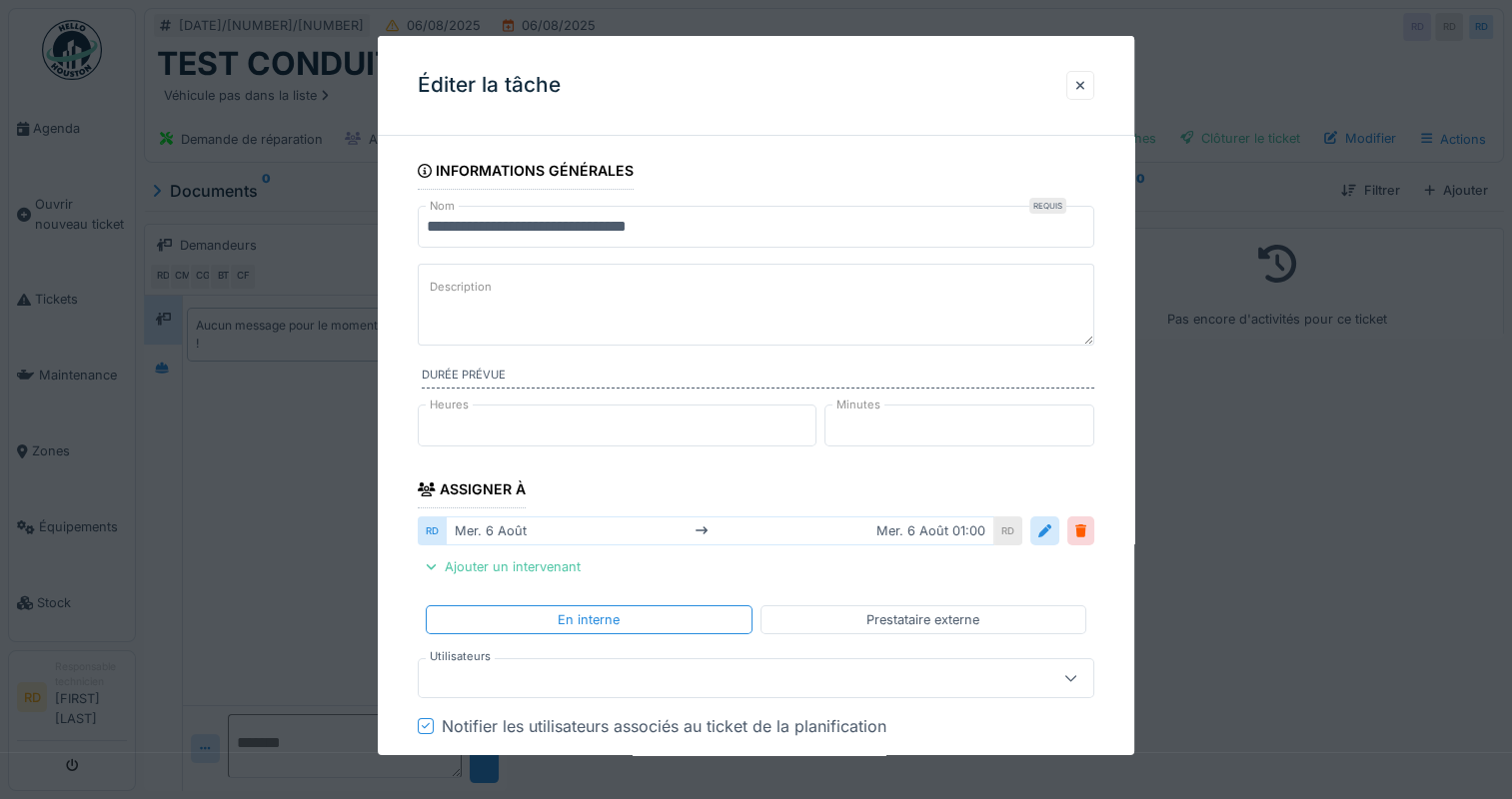 click at bounding box center [722, 678] 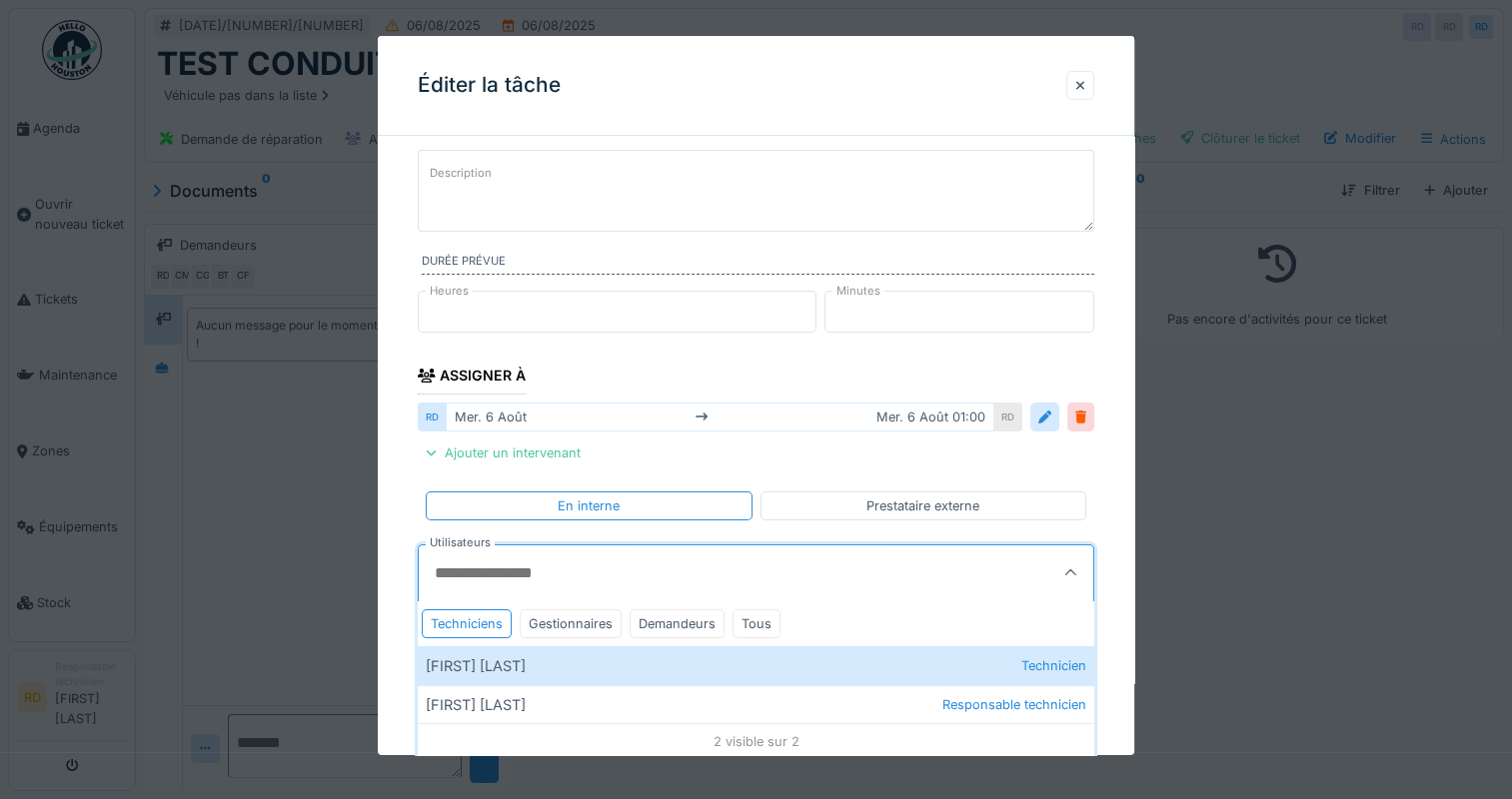 scroll, scrollTop: 200, scrollLeft: 0, axis: vertical 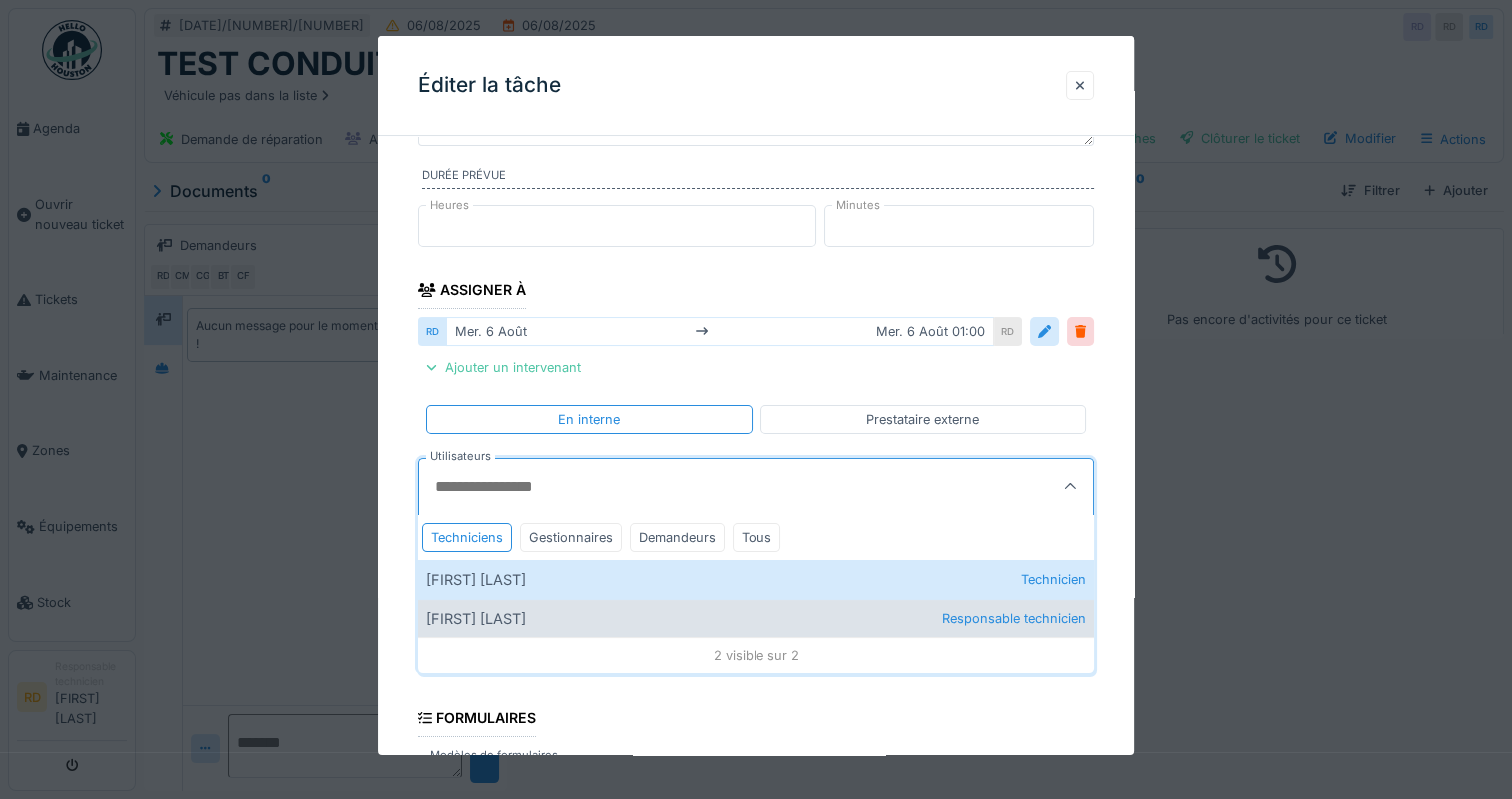 click on "Raphael Desessert   Responsable technicien" at bounding box center (756, 618) 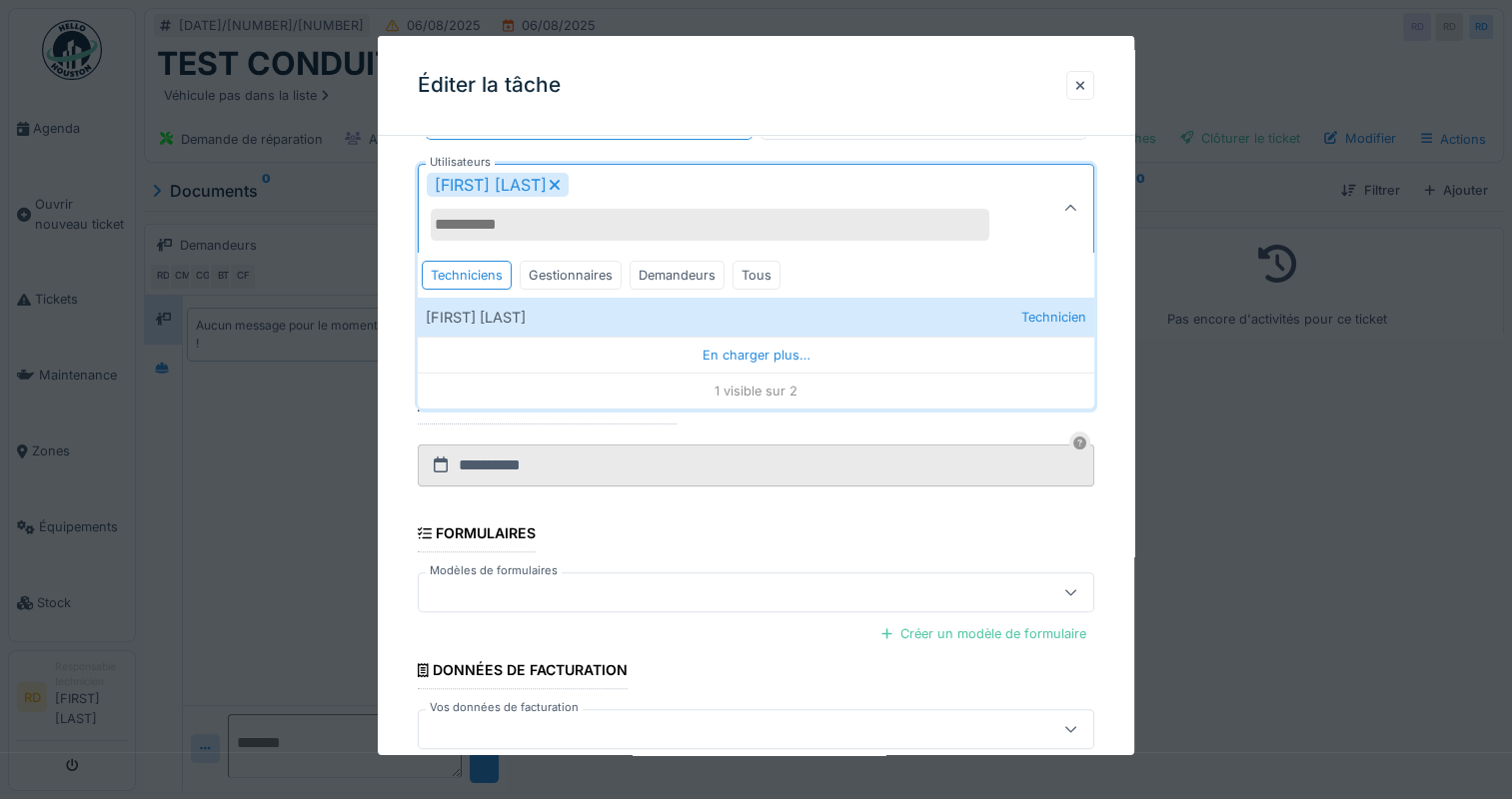 scroll, scrollTop: 597, scrollLeft: 0, axis: vertical 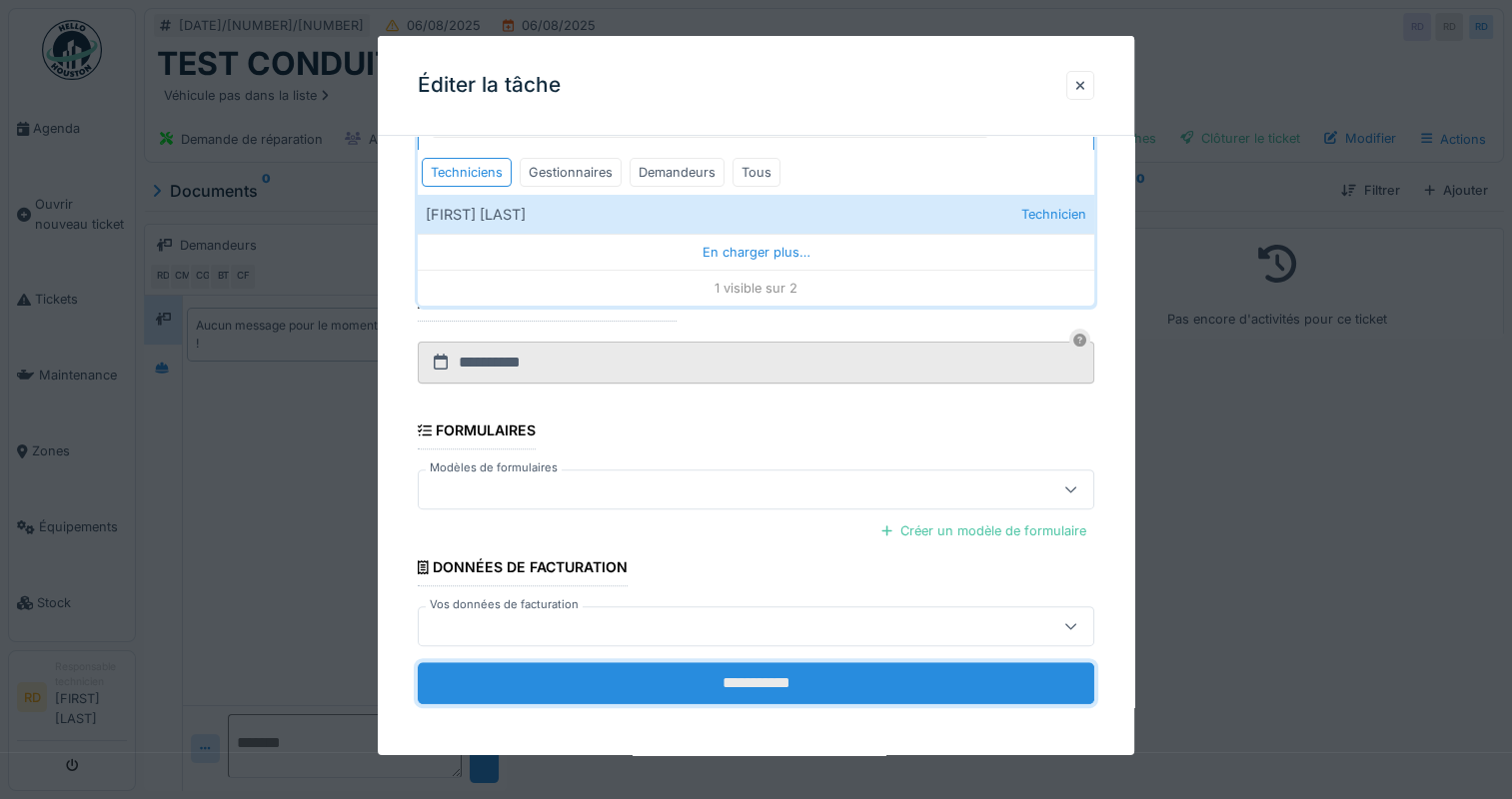 click on "**********" at bounding box center [756, 683] 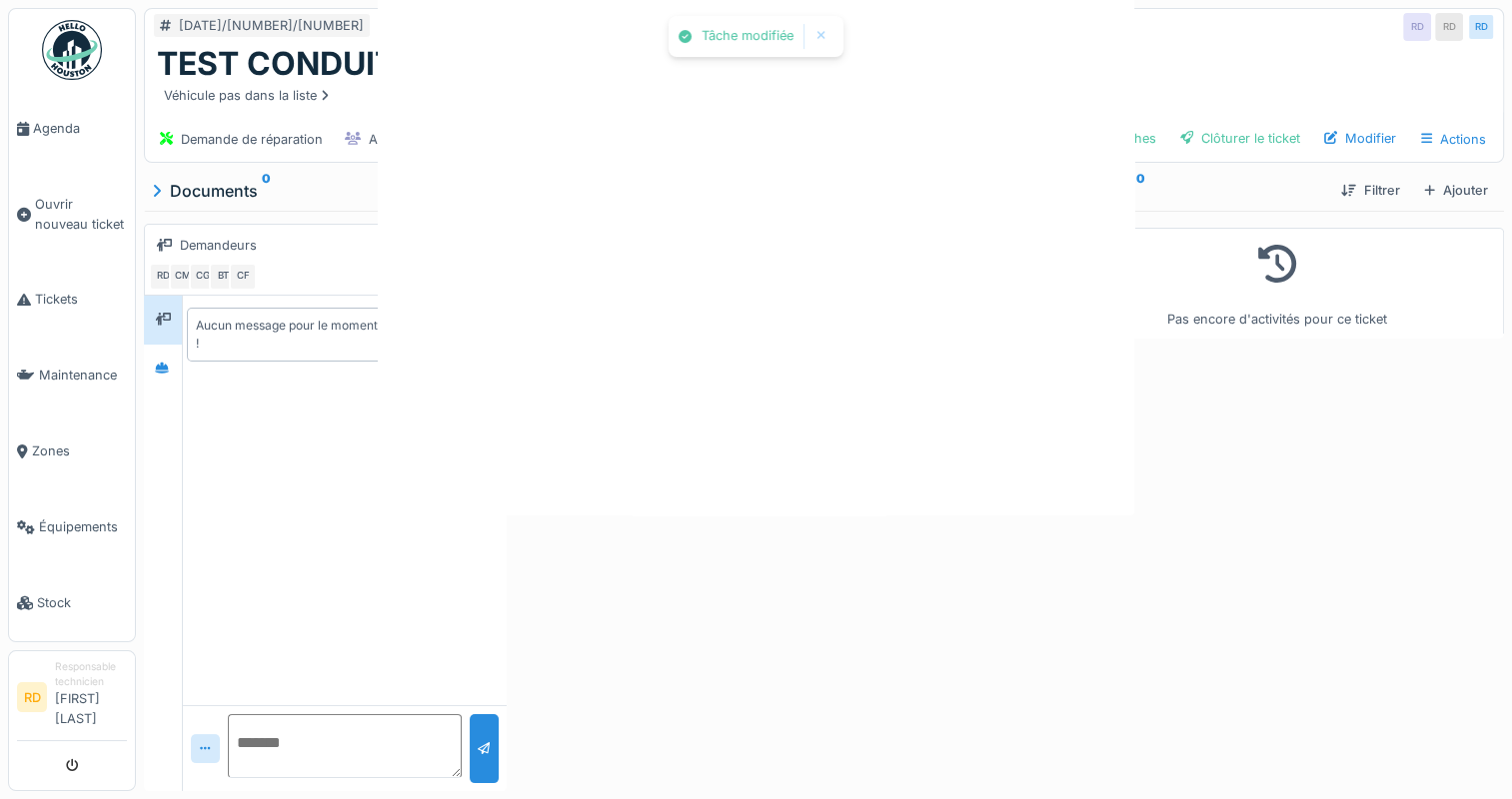 scroll, scrollTop: 0, scrollLeft: 0, axis: both 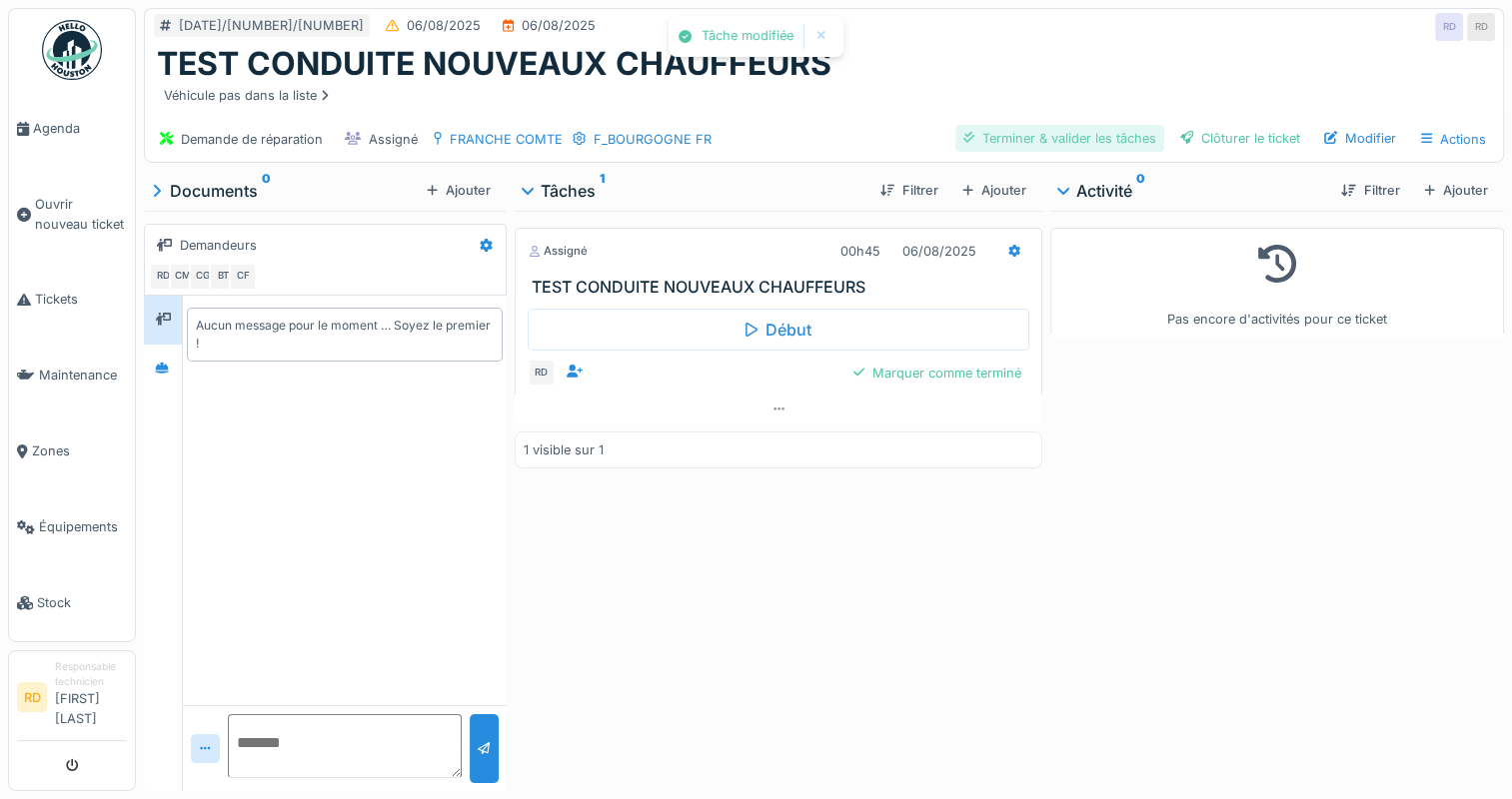 click on "Terminer & valider les tâches" at bounding box center (1059, 138) 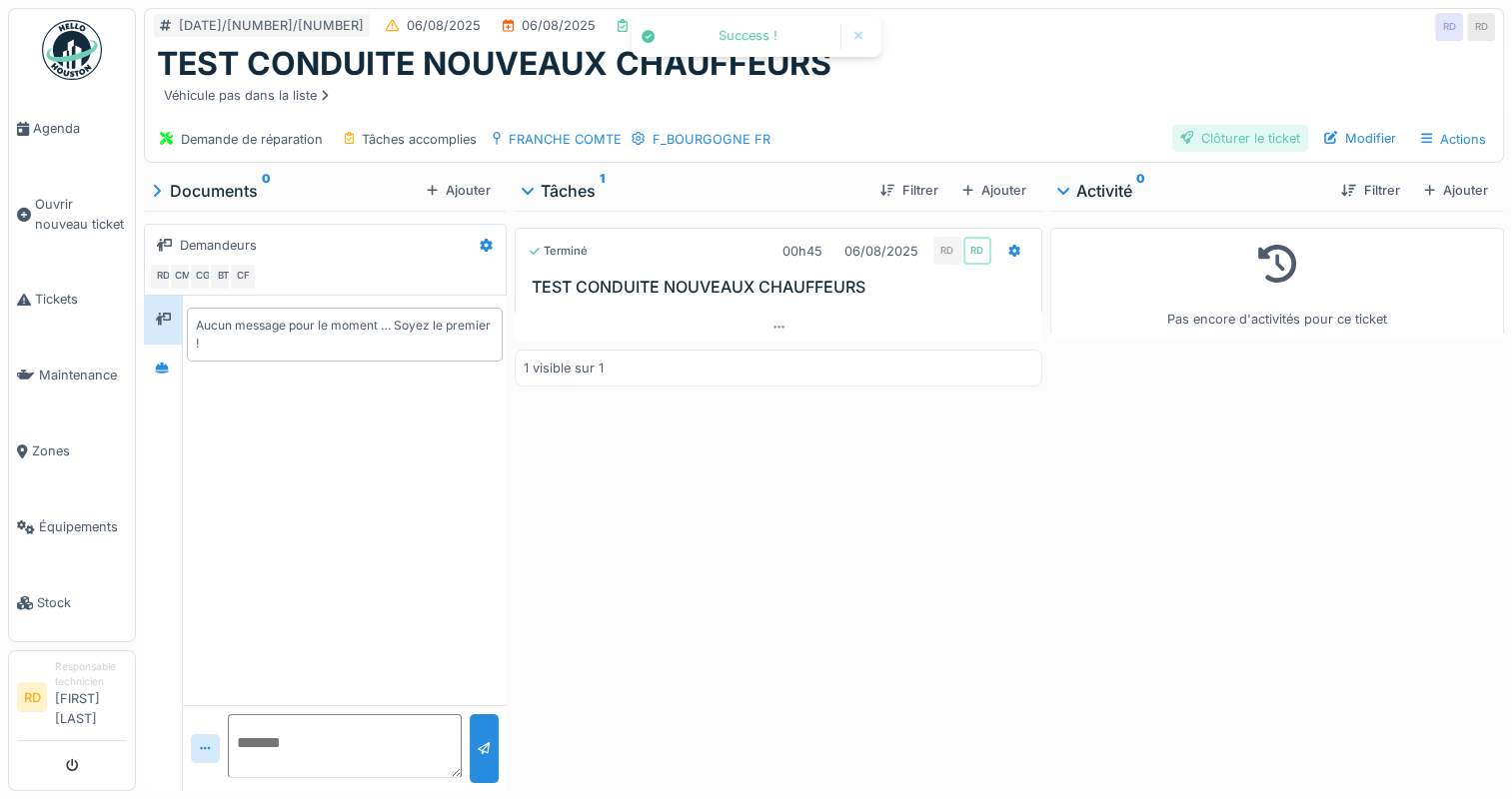 click on "Clôturer le ticket" at bounding box center (1240, 138) 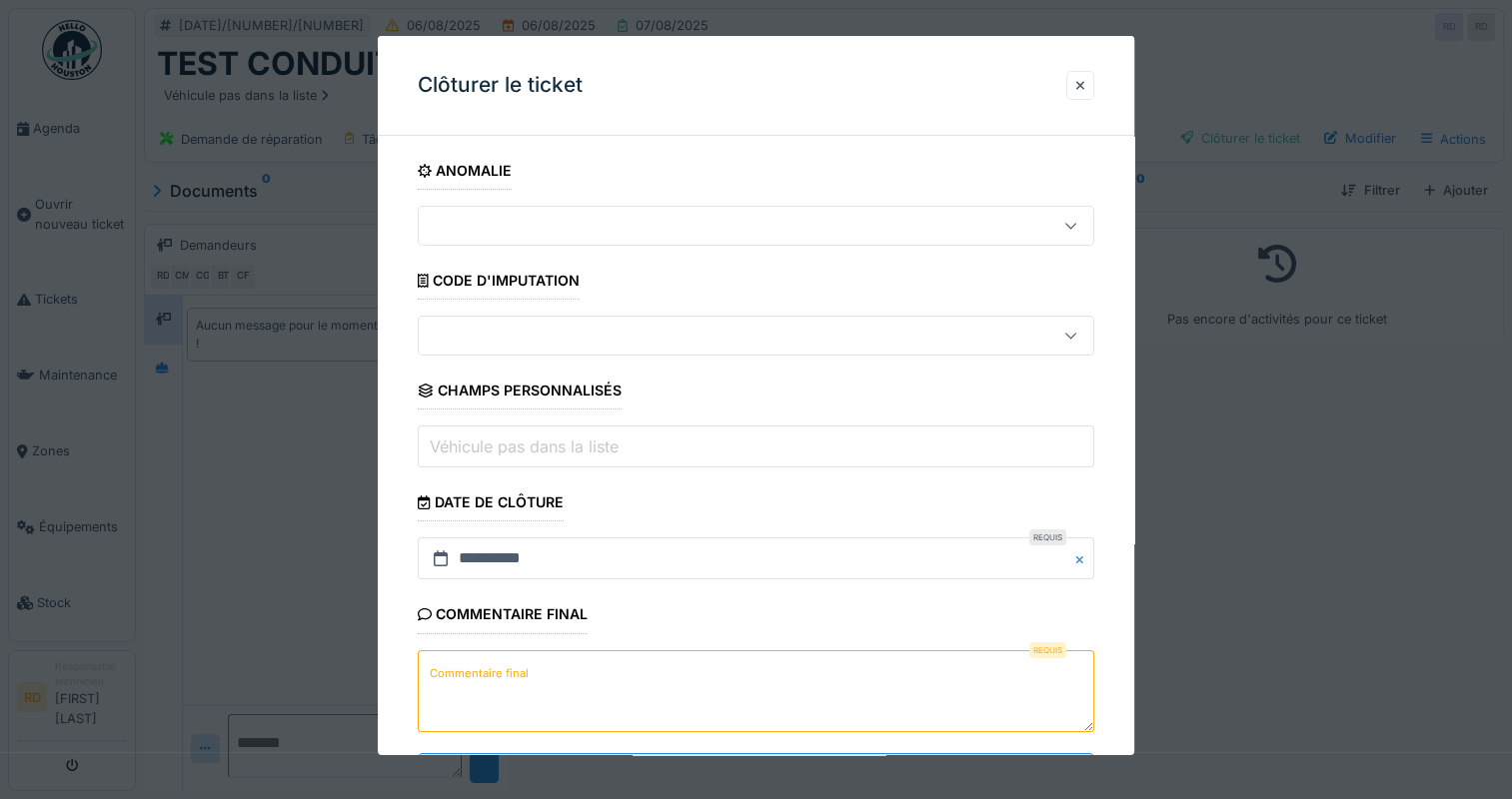 click on "Commentaire final" at bounding box center (479, 673) 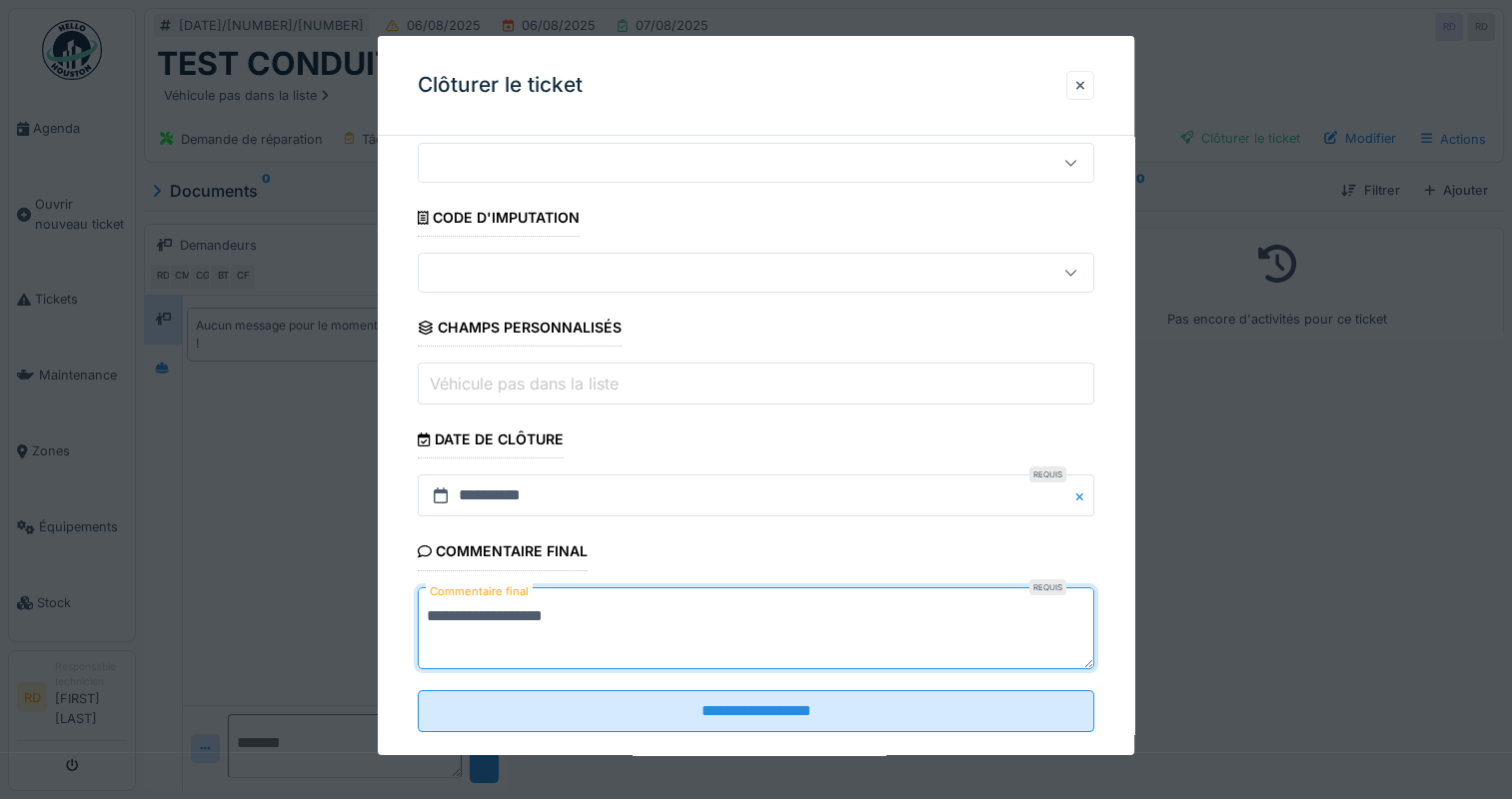 scroll, scrollTop: 92, scrollLeft: 0, axis: vertical 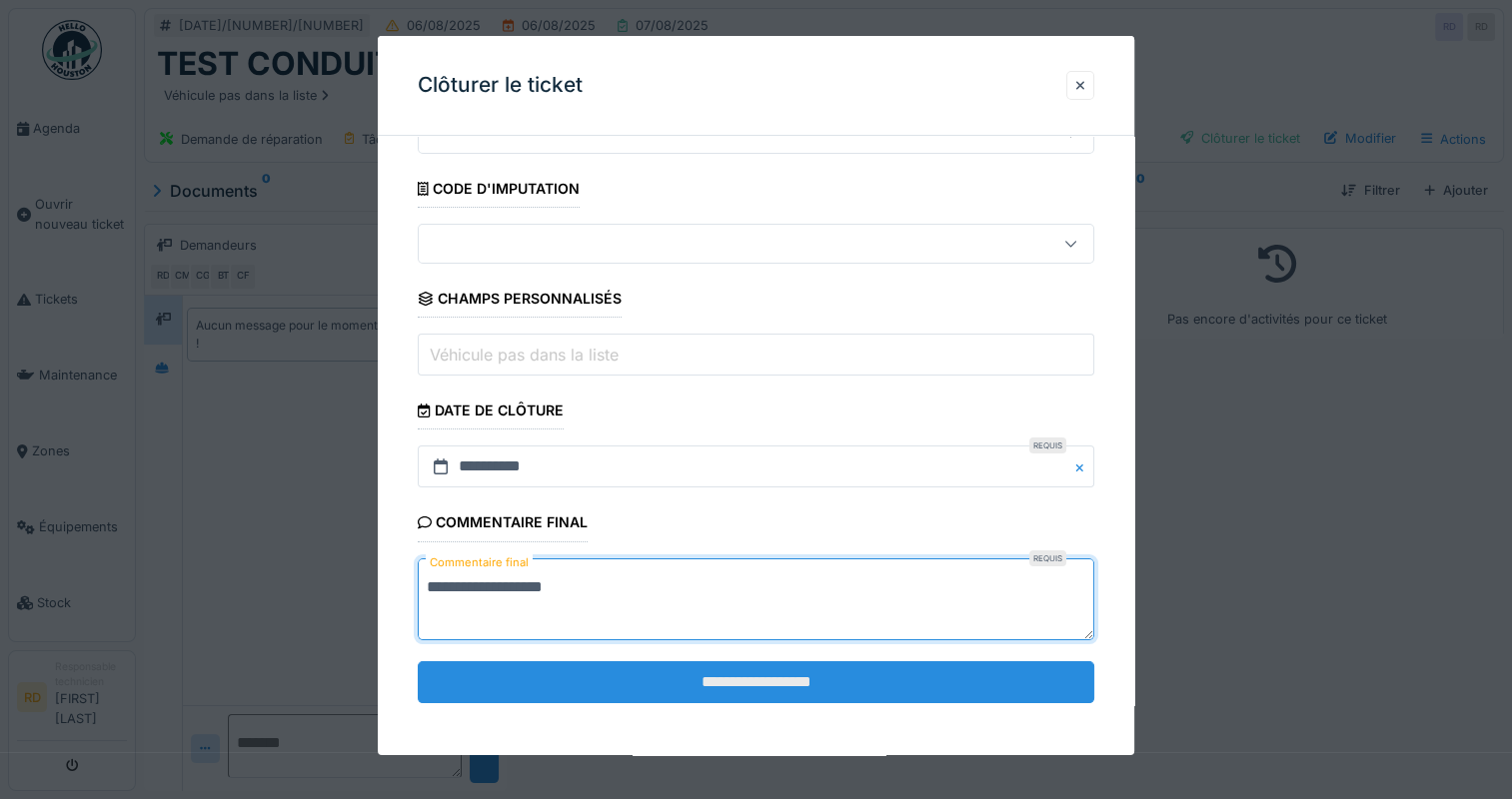 type on "**********" 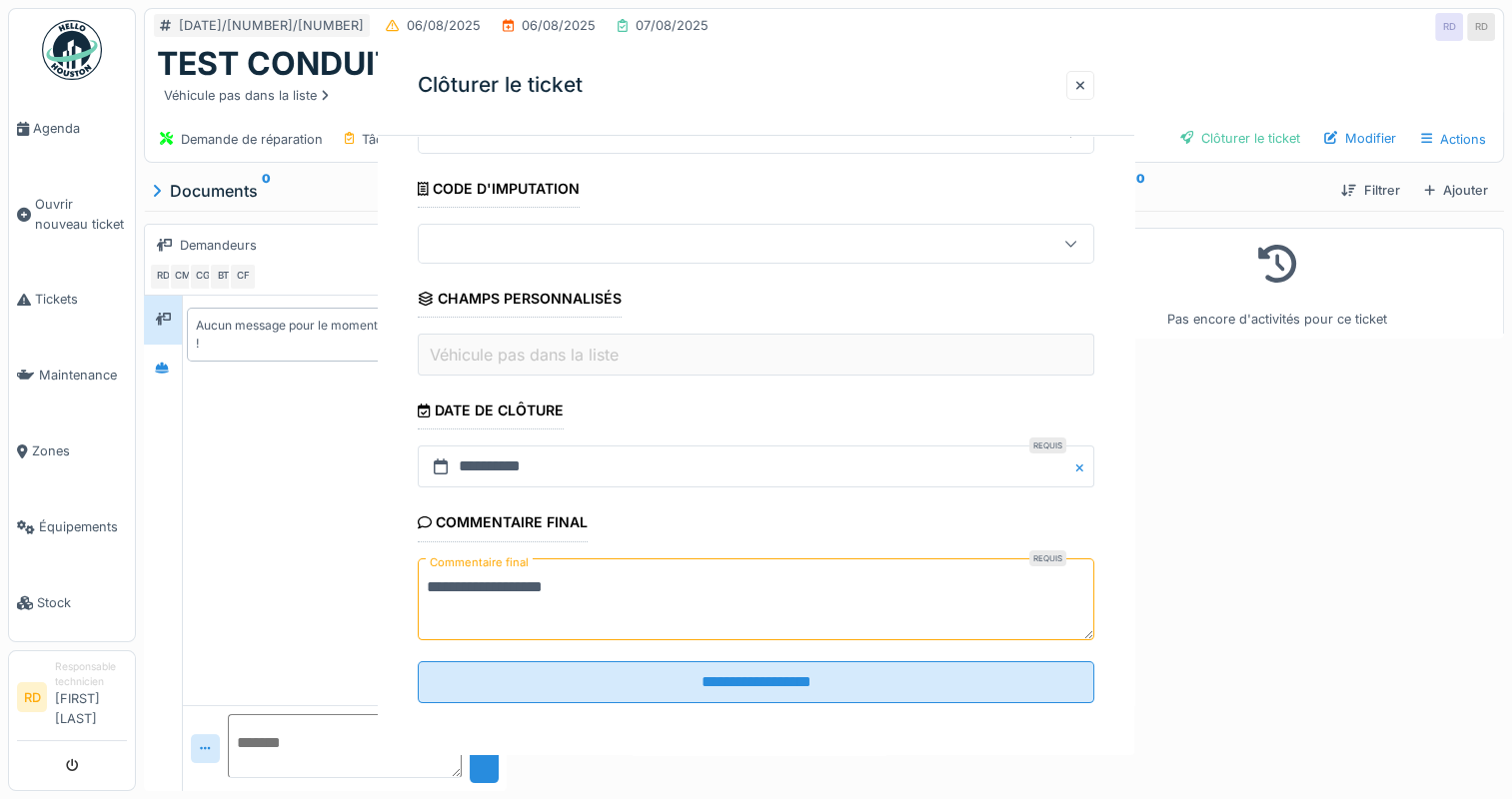 scroll, scrollTop: 0, scrollLeft: 0, axis: both 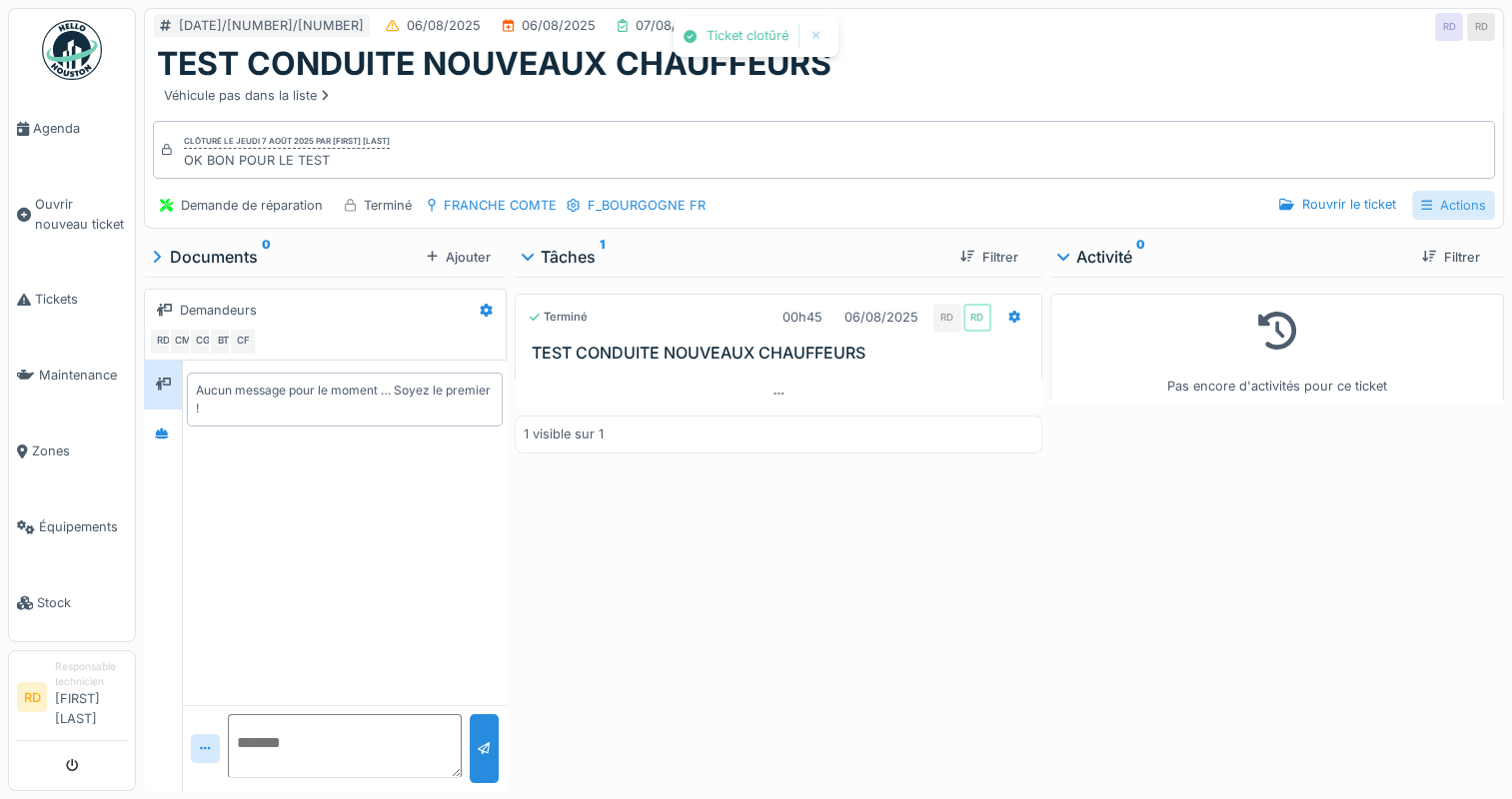 click on "Actions" at bounding box center [1453, 205] 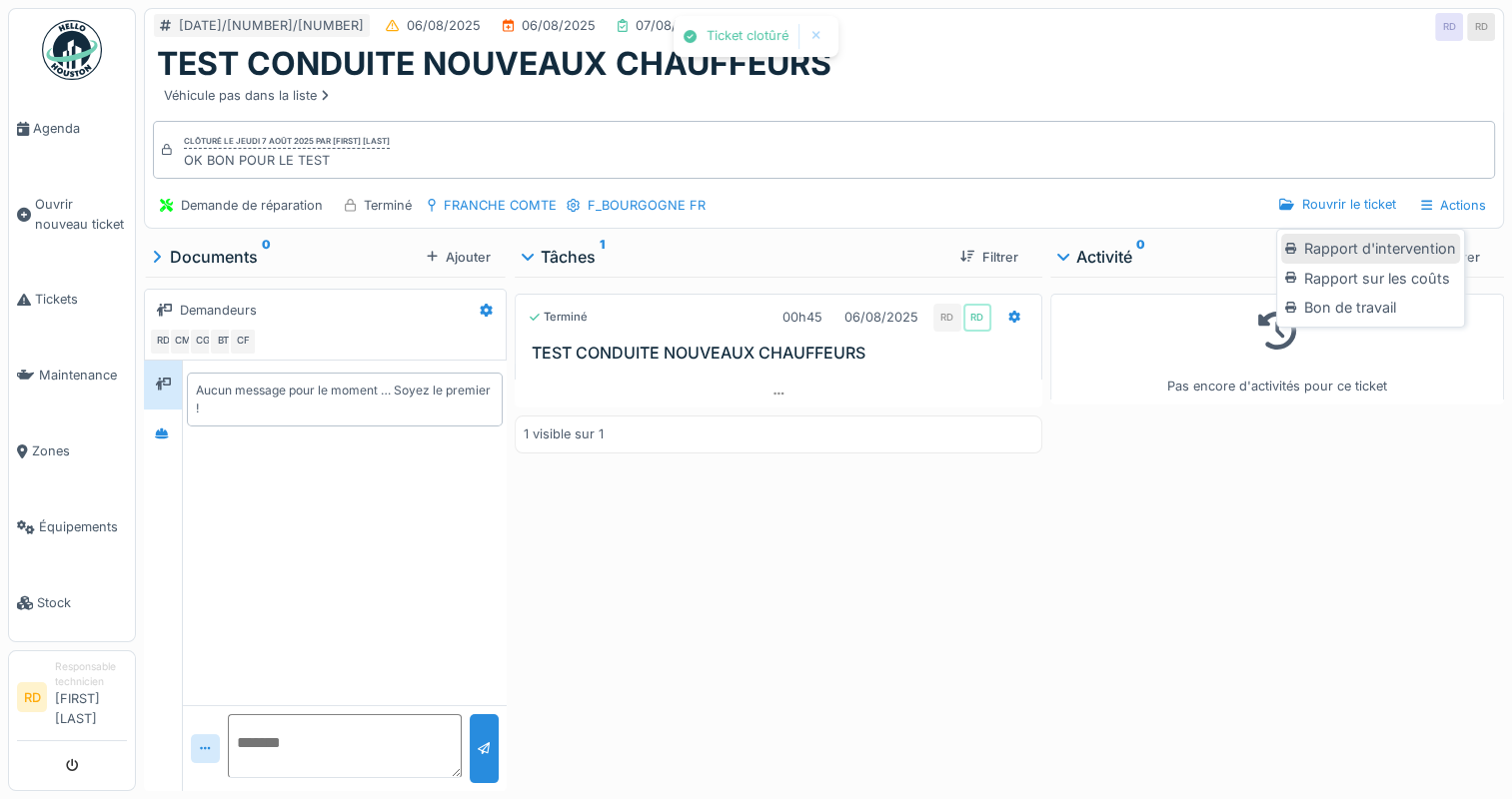click on "Rapport d'intervention" at bounding box center [1370, 249] 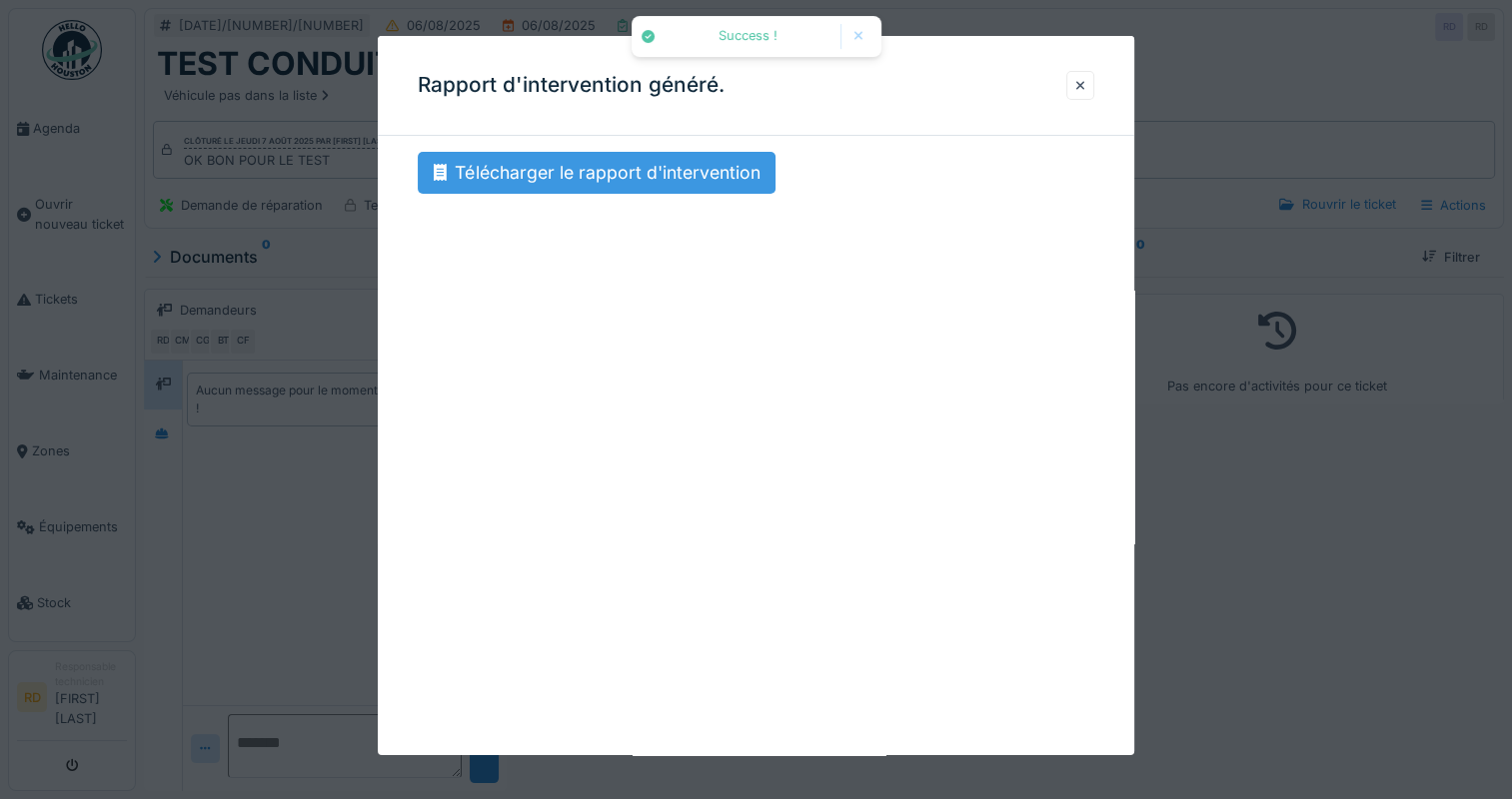 click on "Télécharger le rapport d'intervention" at bounding box center (597, 173) 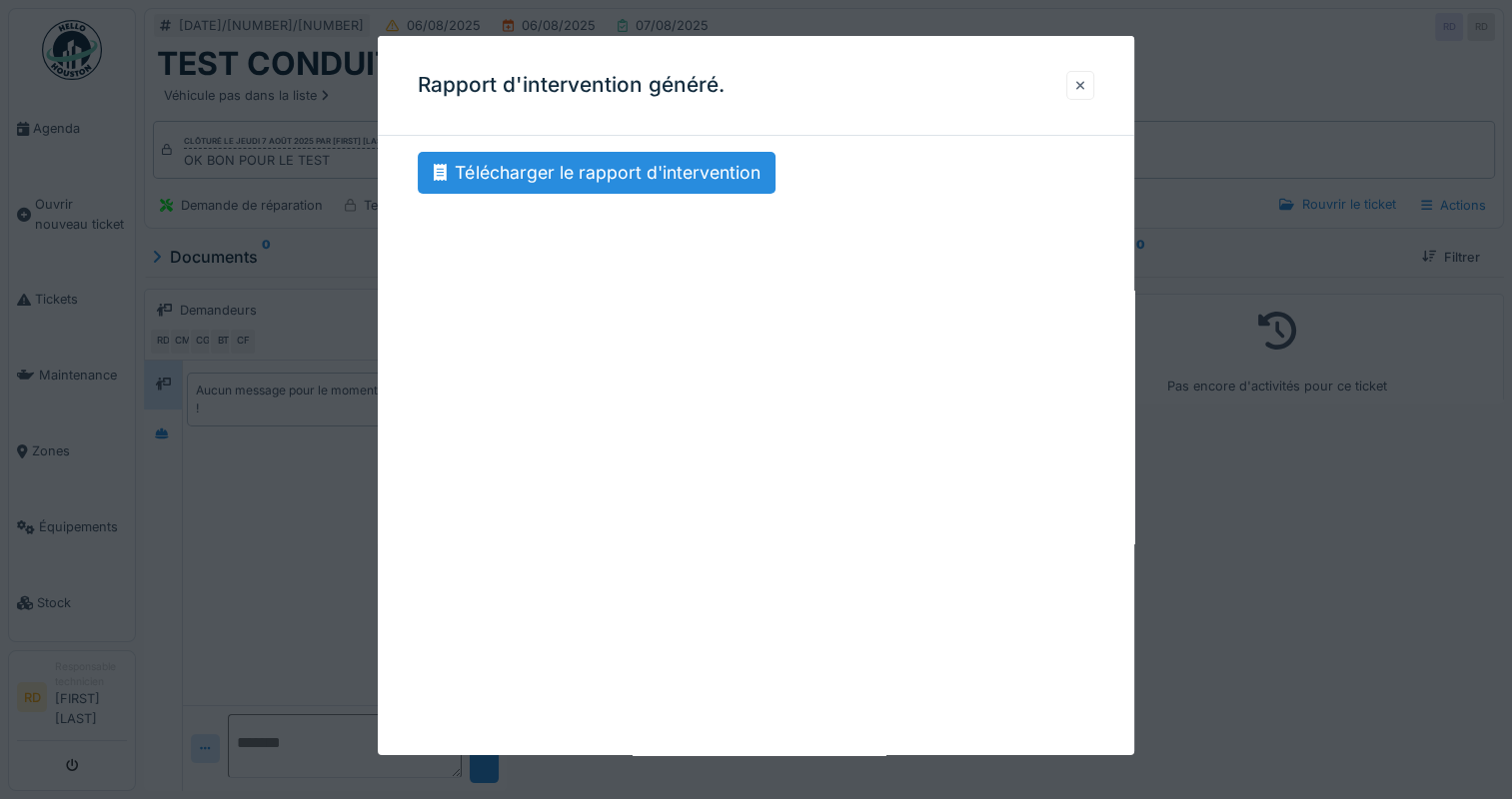 click at bounding box center (1080, 85) 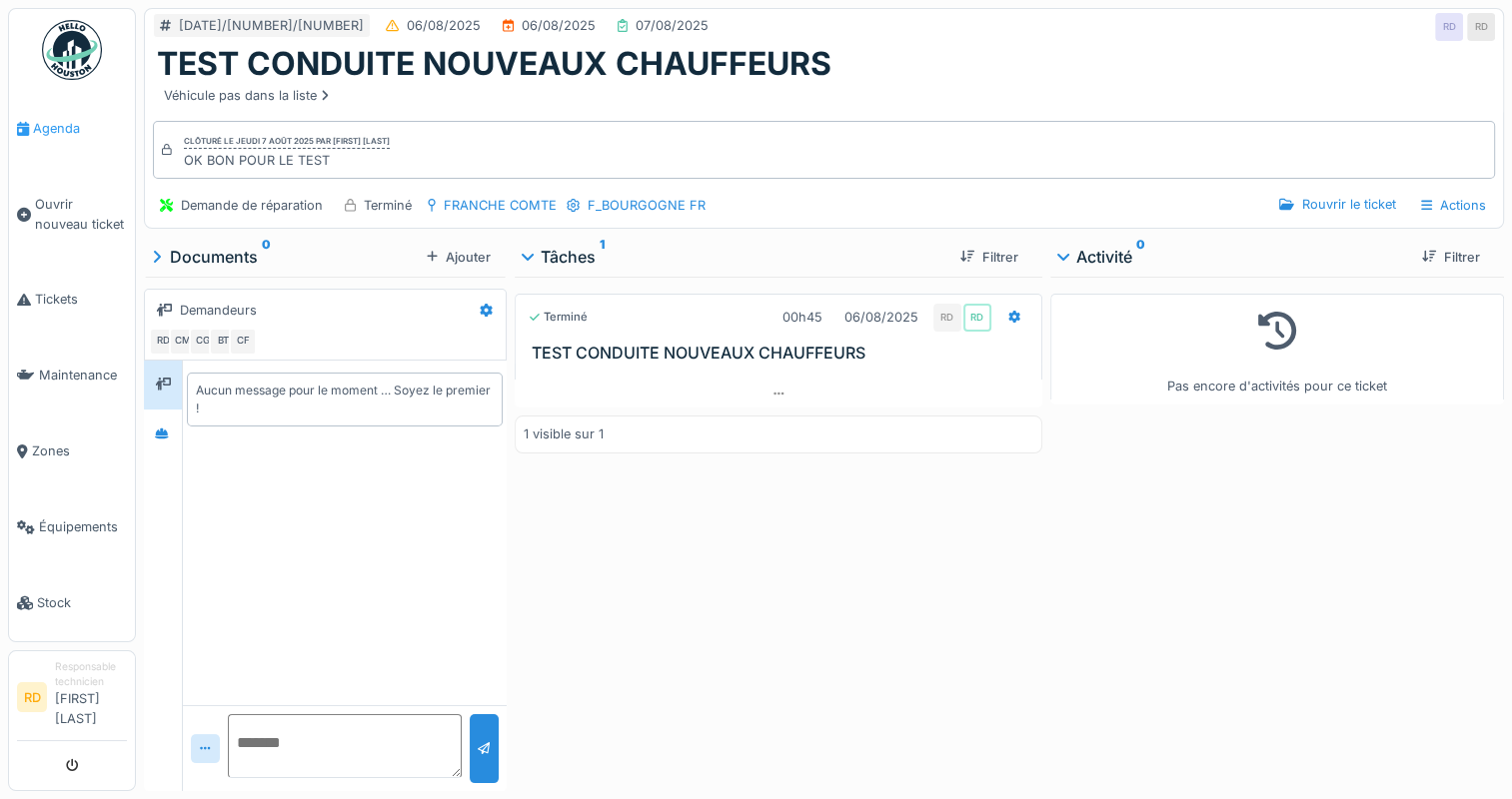 click on "Agenda" at bounding box center (80, 128) 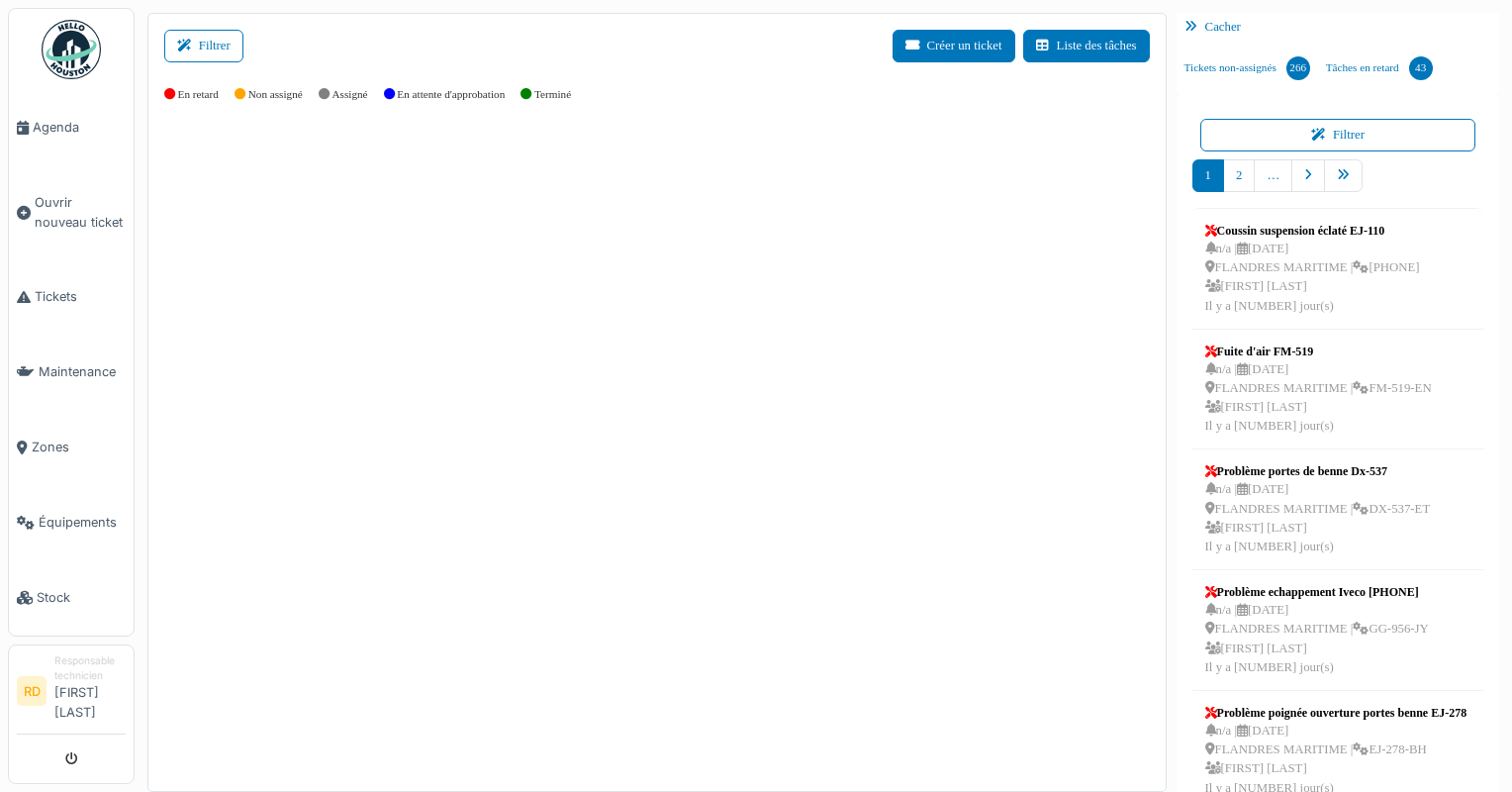 scroll, scrollTop: 0, scrollLeft: 0, axis: both 